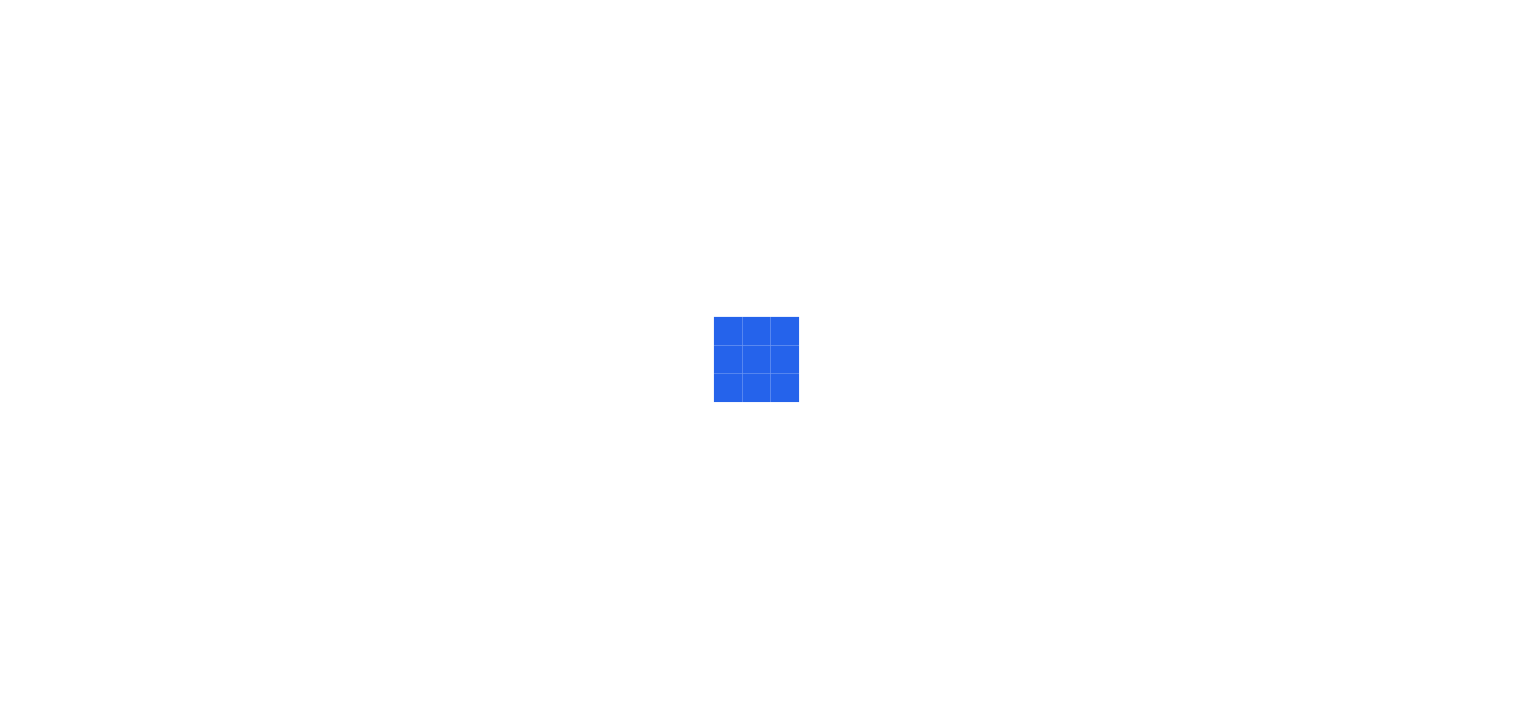 scroll, scrollTop: 0, scrollLeft: 0, axis: both 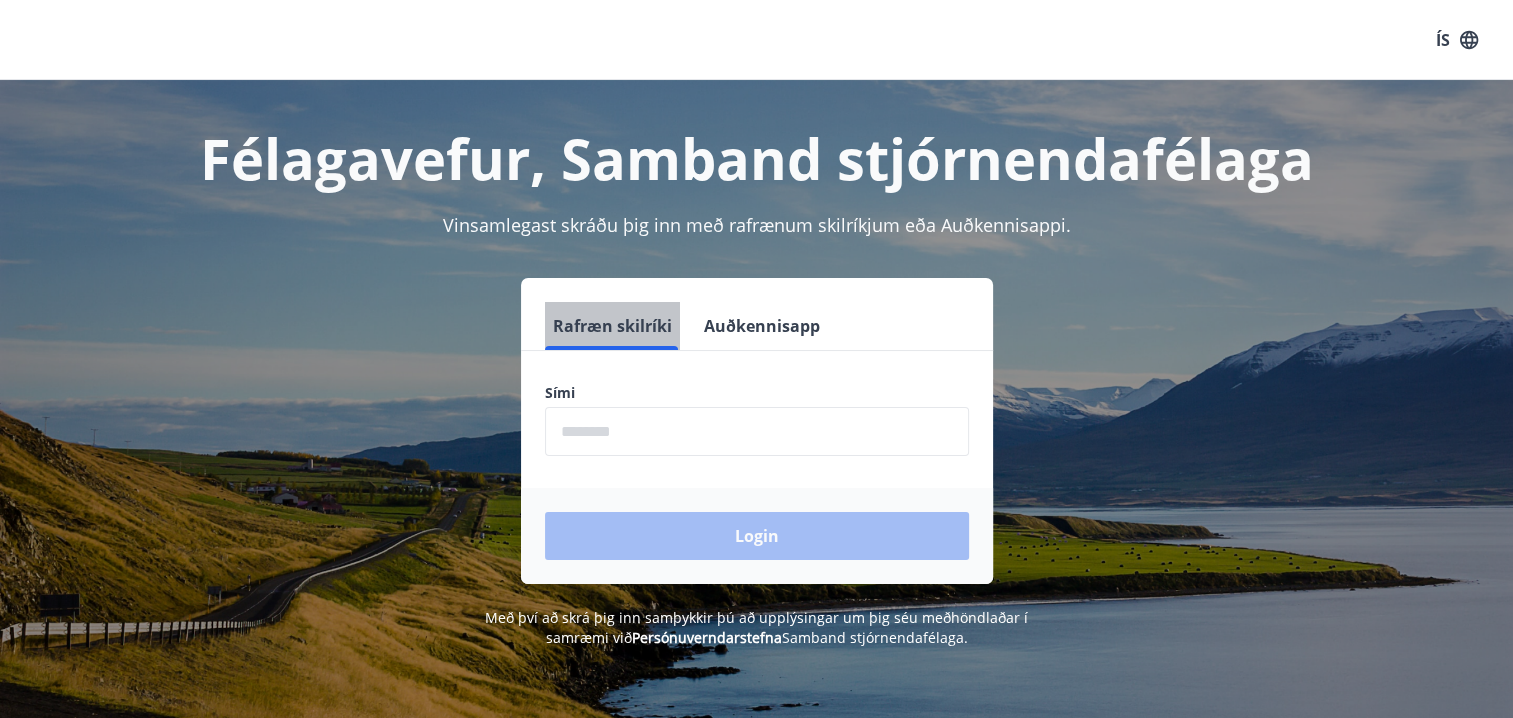 click on "Rafræn skilríki" at bounding box center (612, 326) 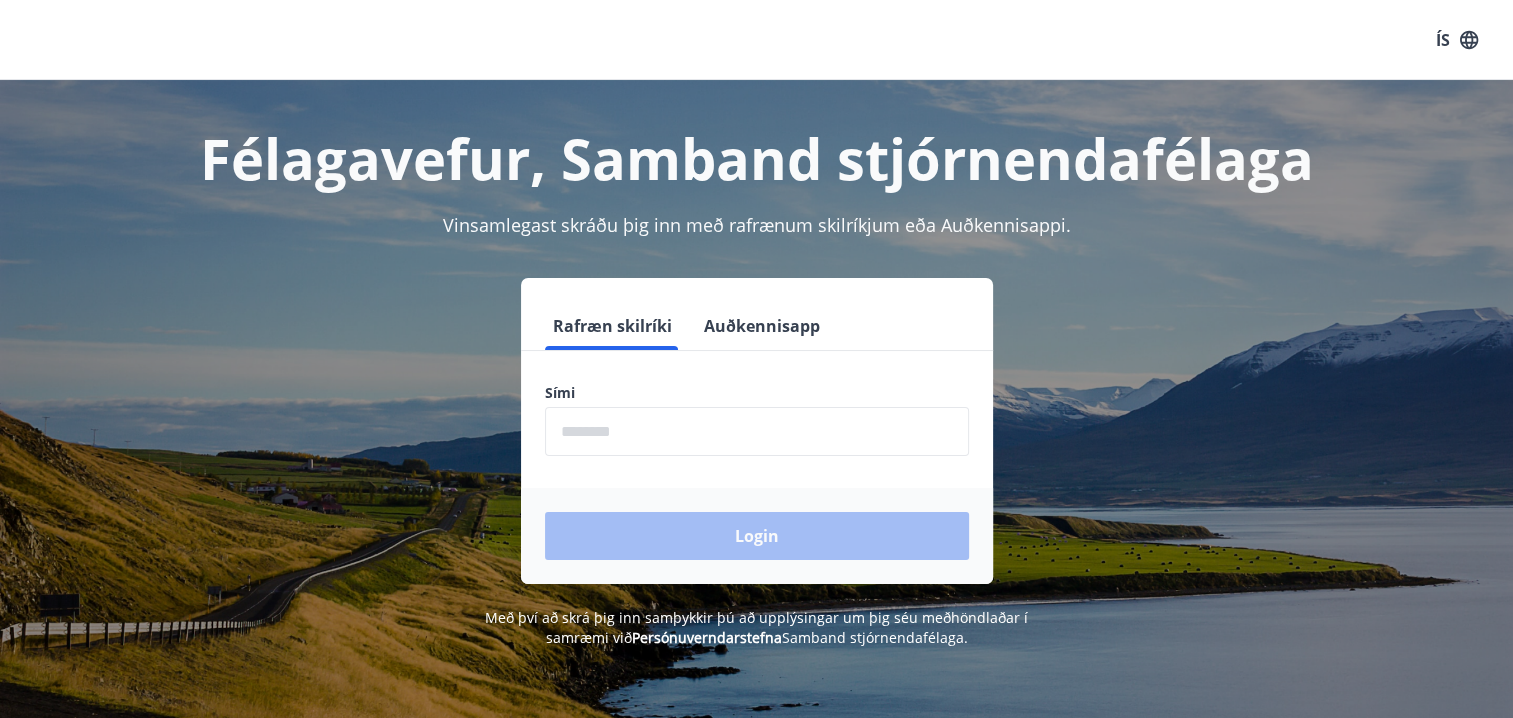 click on "Rafræn skilríki Auðkennisapp Sími ​ Login" at bounding box center [757, 431] 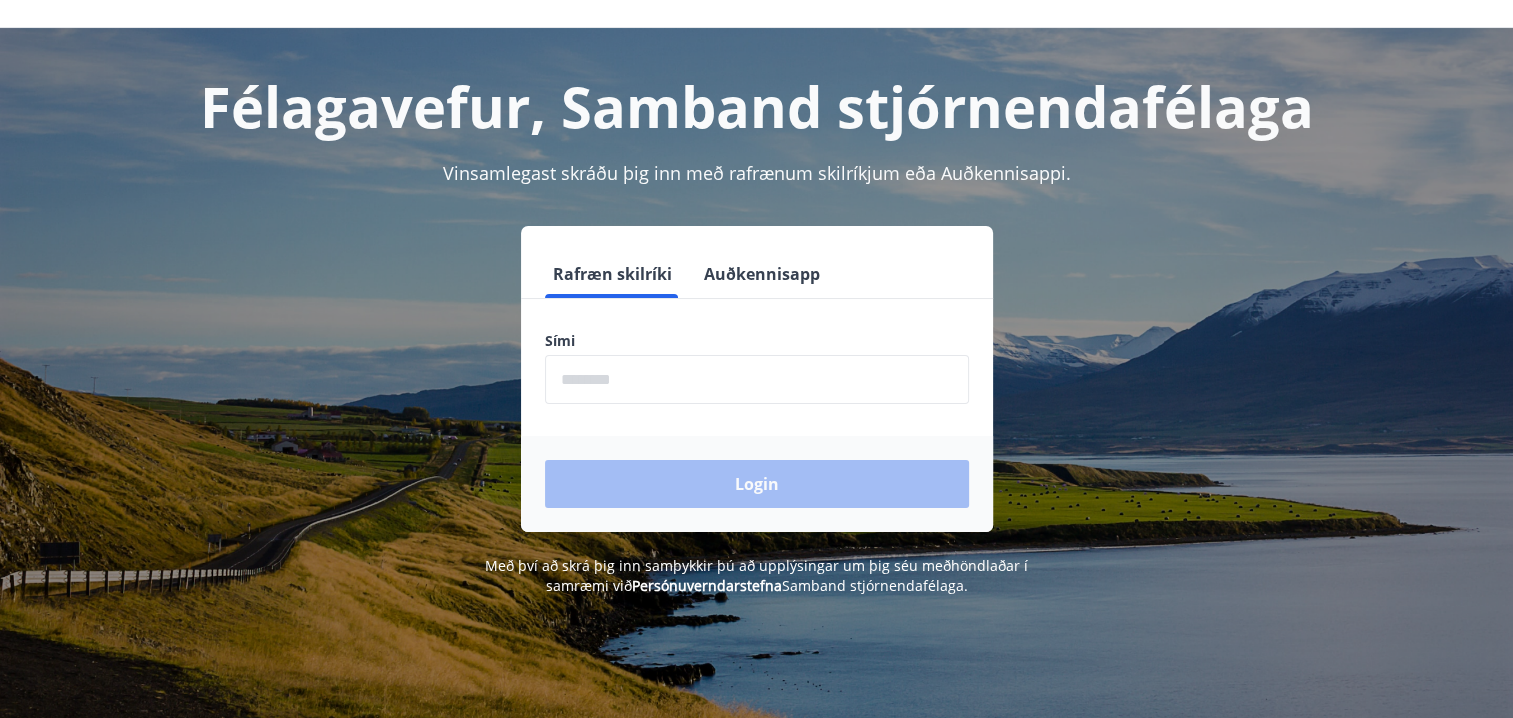 scroll, scrollTop: 0, scrollLeft: 0, axis: both 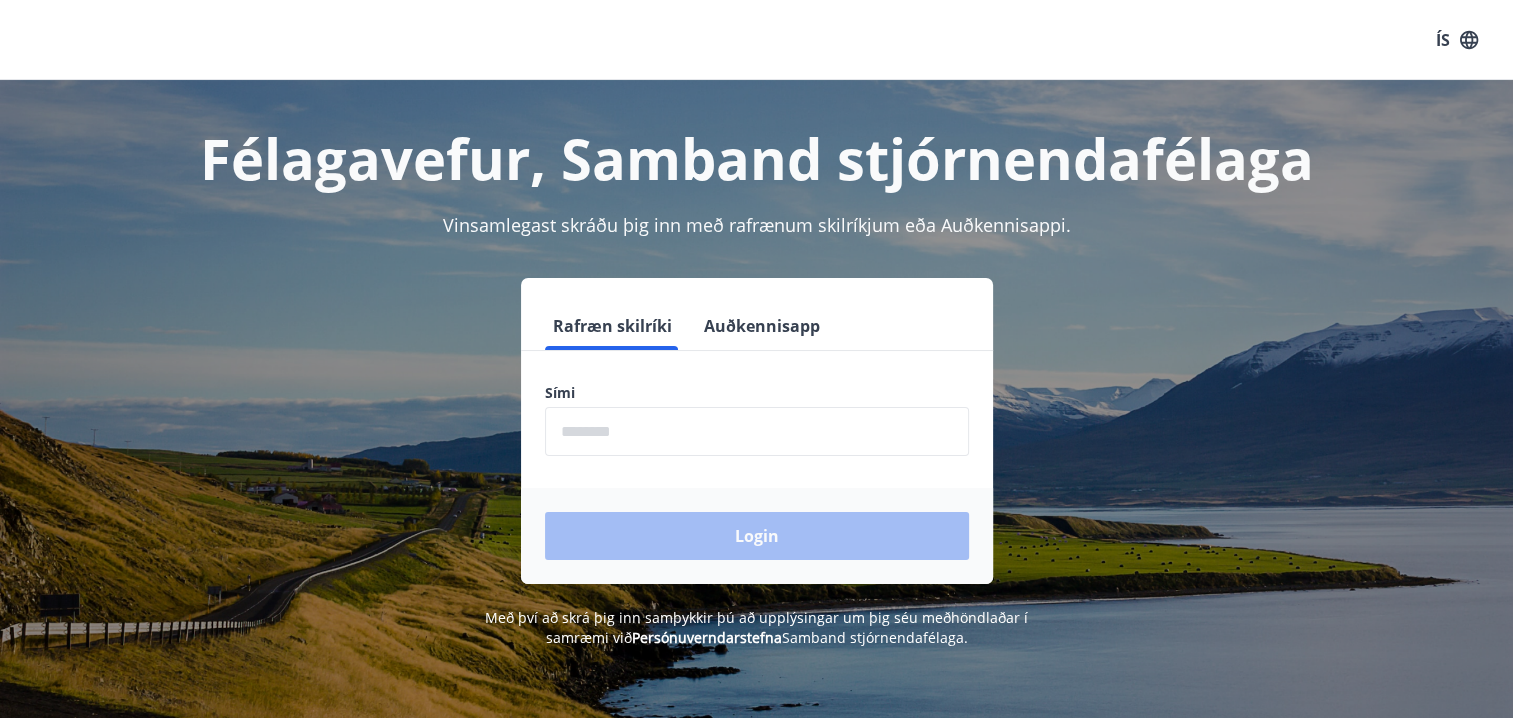 click at bounding box center (757, 431) 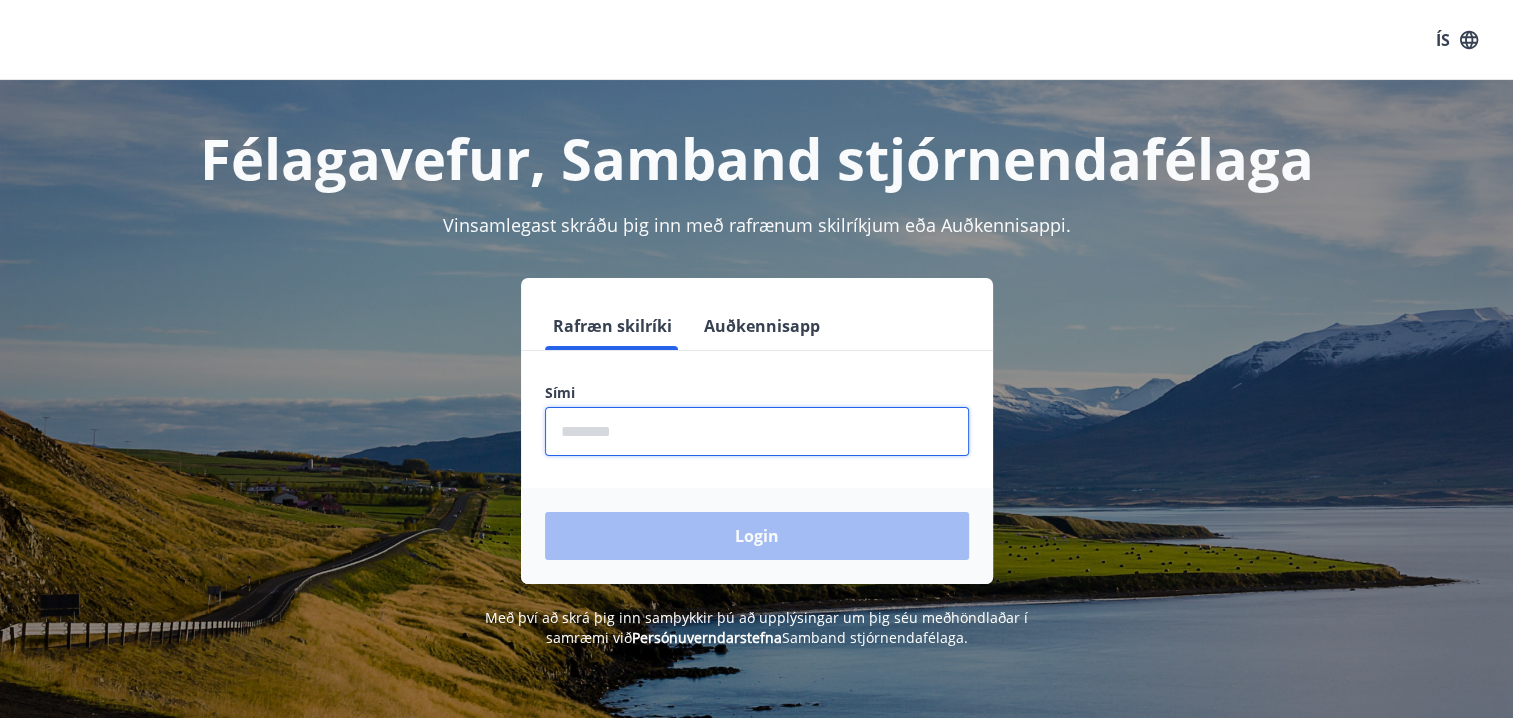 type on "********" 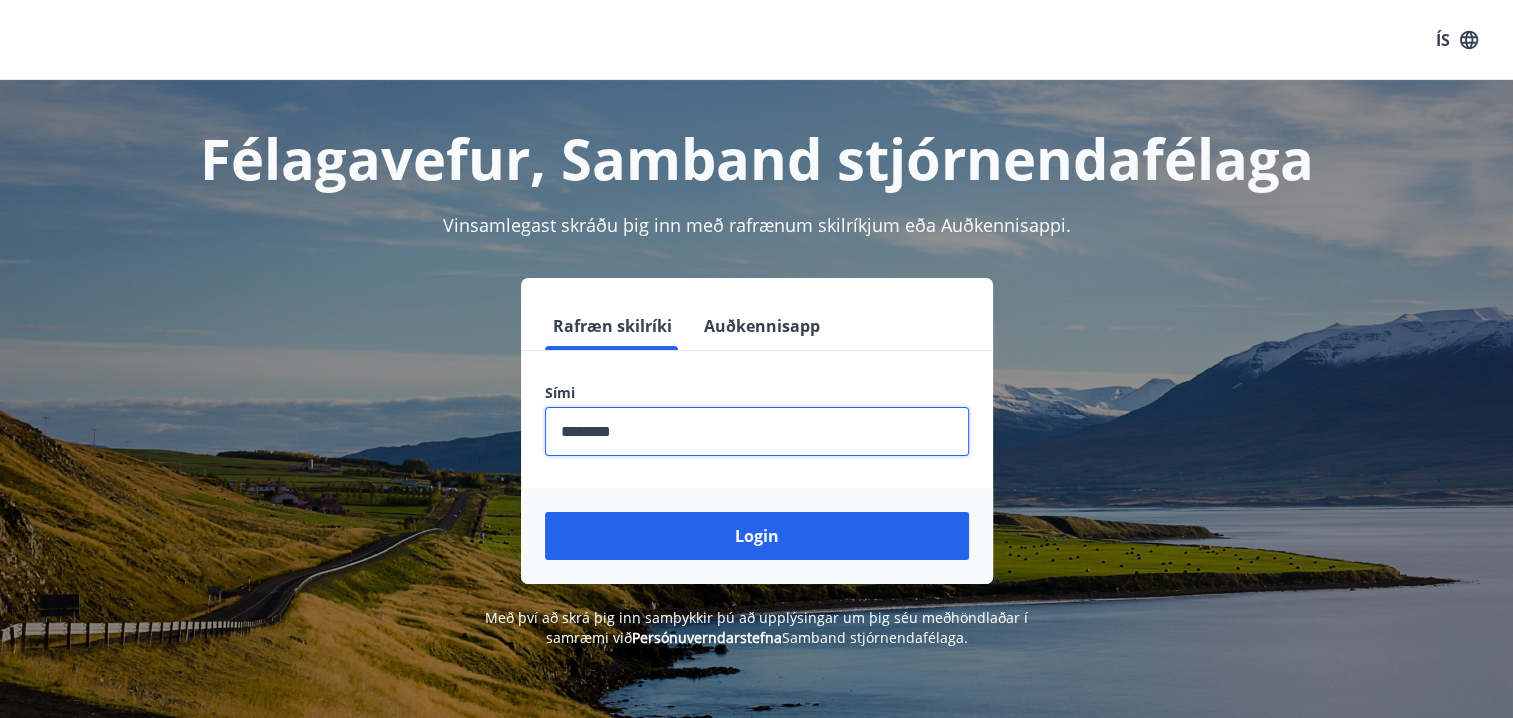 click on "Login" at bounding box center (757, 536) 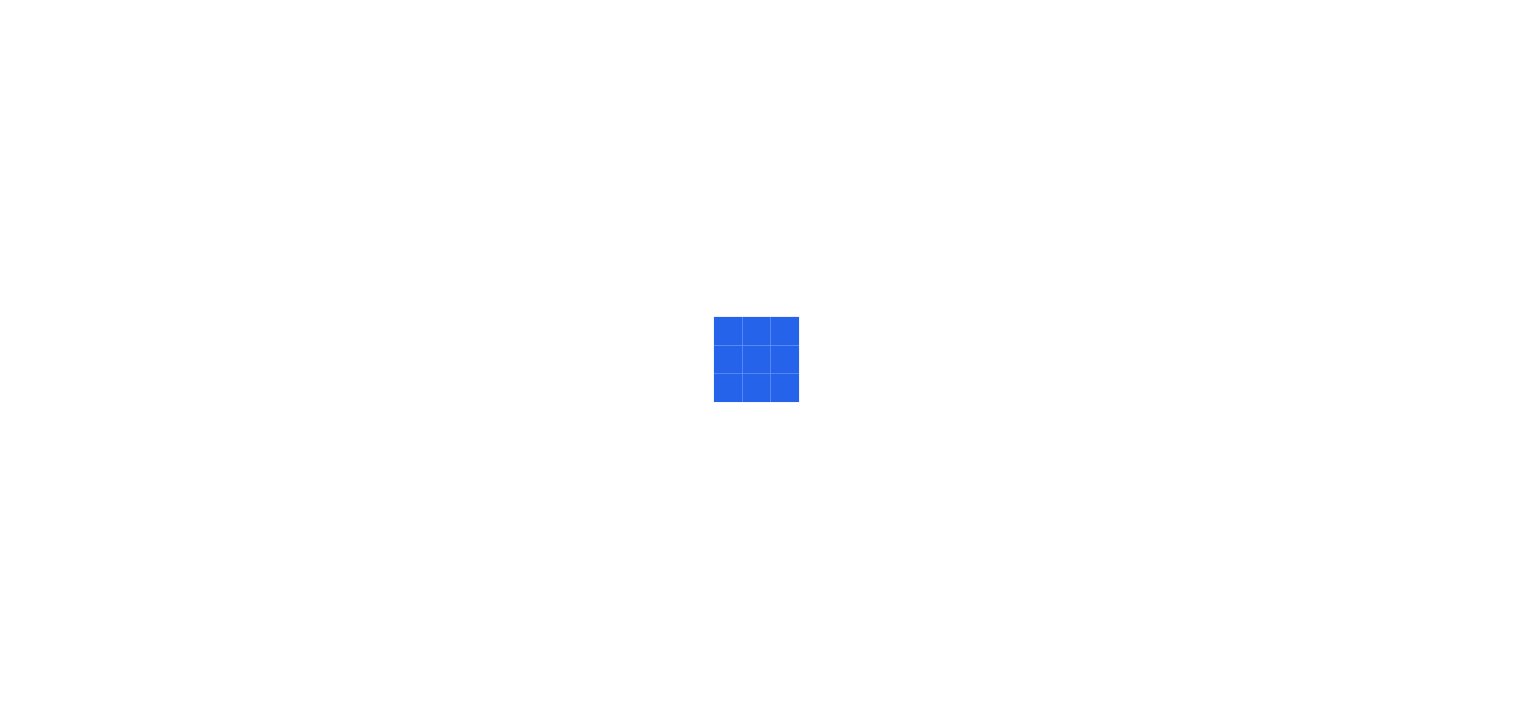 scroll, scrollTop: 0, scrollLeft: 0, axis: both 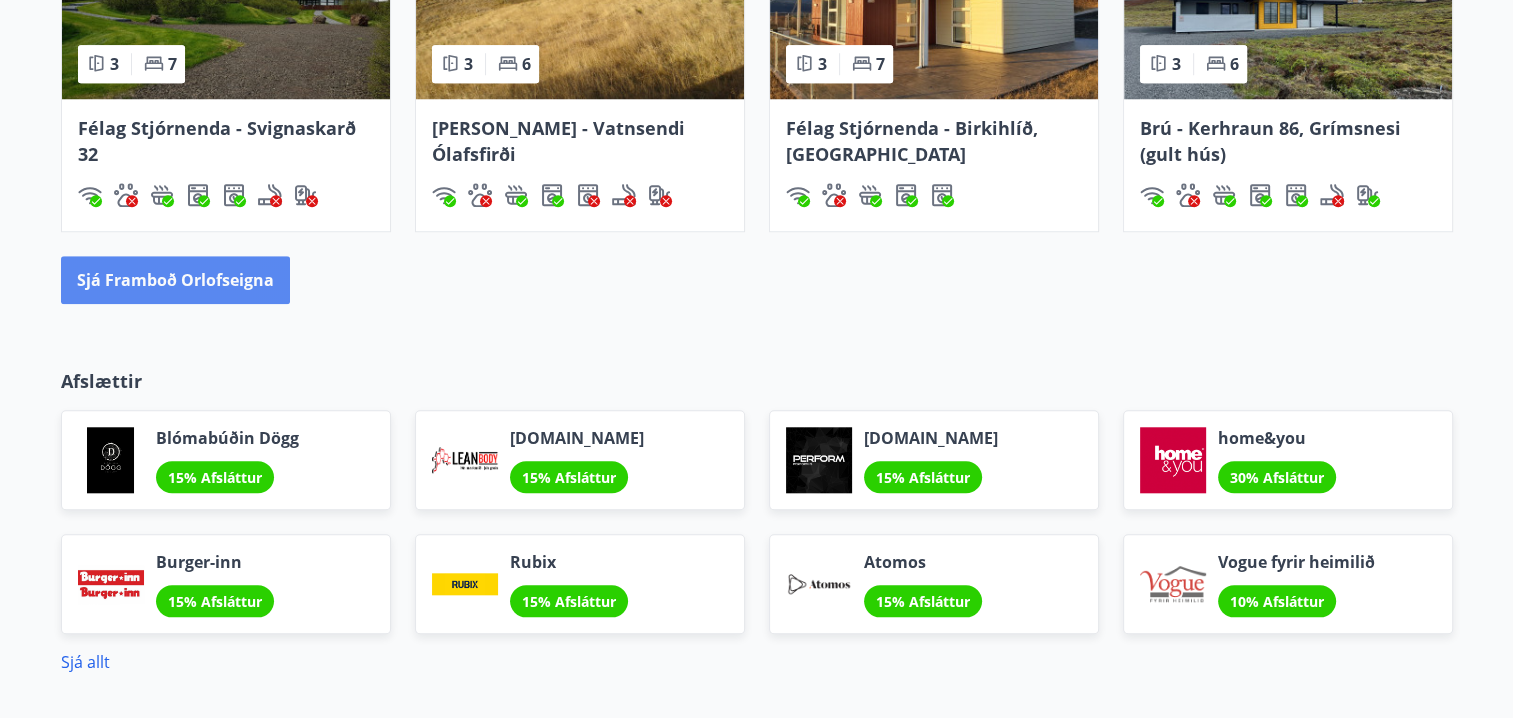 click on "Sjá framboð orlofseigna" at bounding box center (175, 280) 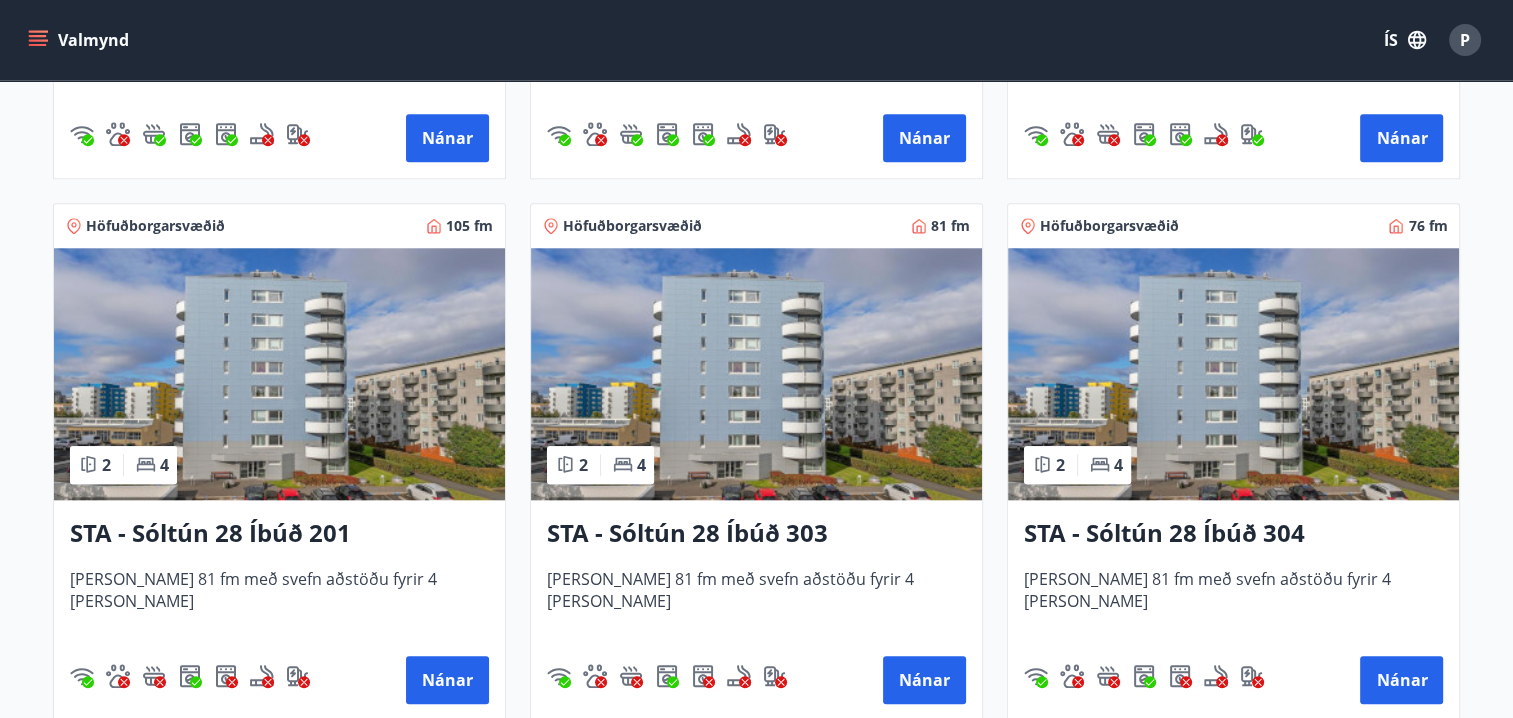 scroll, scrollTop: 1900, scrollLeft: 0, axis: vertical 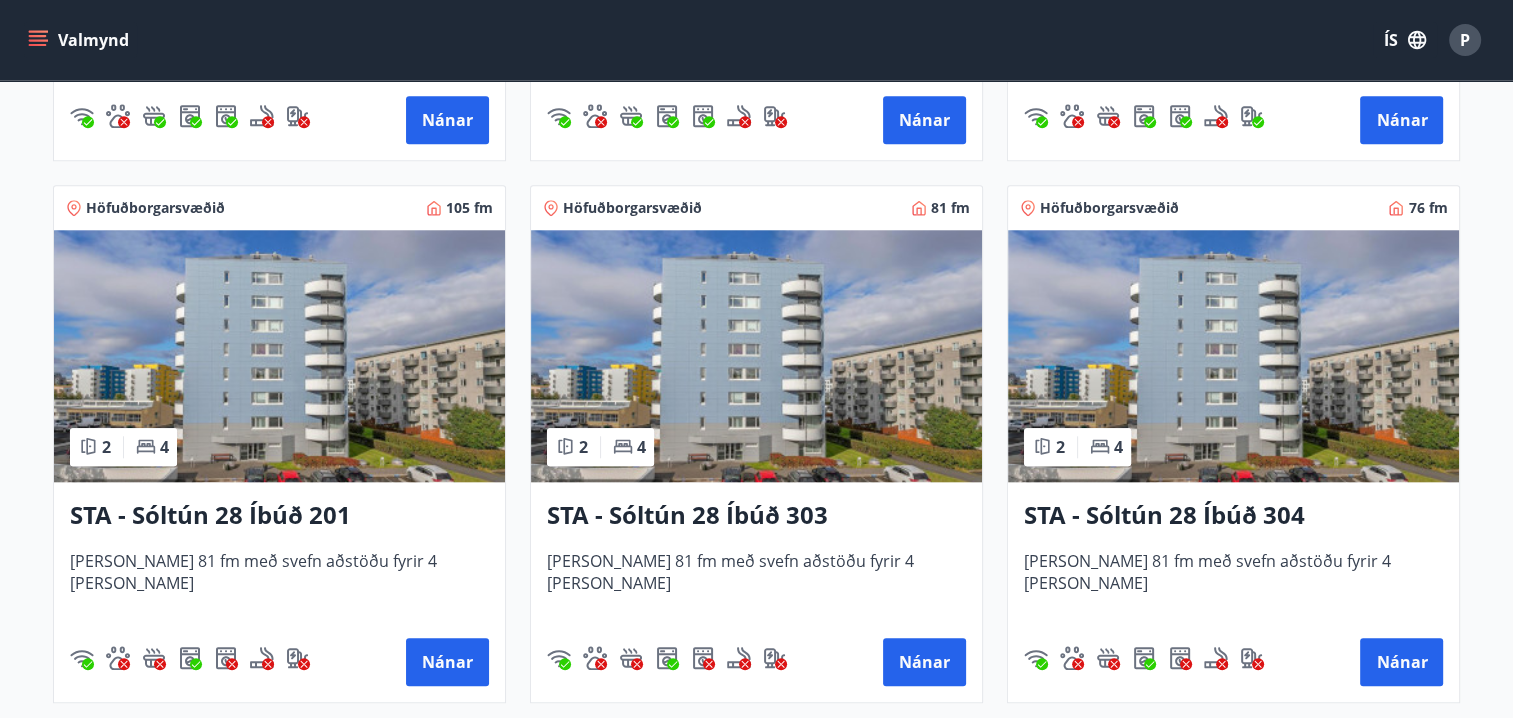 click on "STA - Sóltún 28 Íbúð 304" at bounding box center [1233, 516] 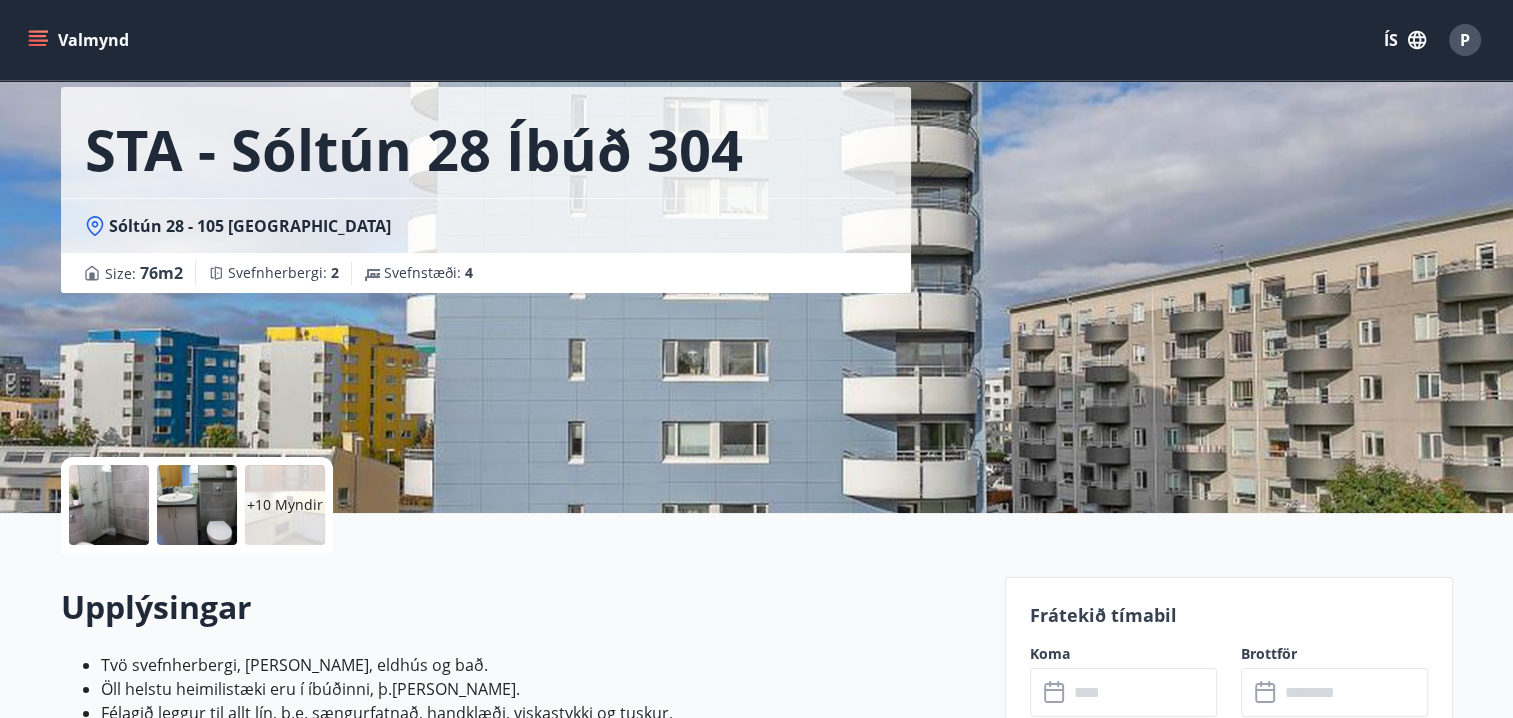 scroll, scrollTop: 400, scrollLeft: 0, axis: vertical 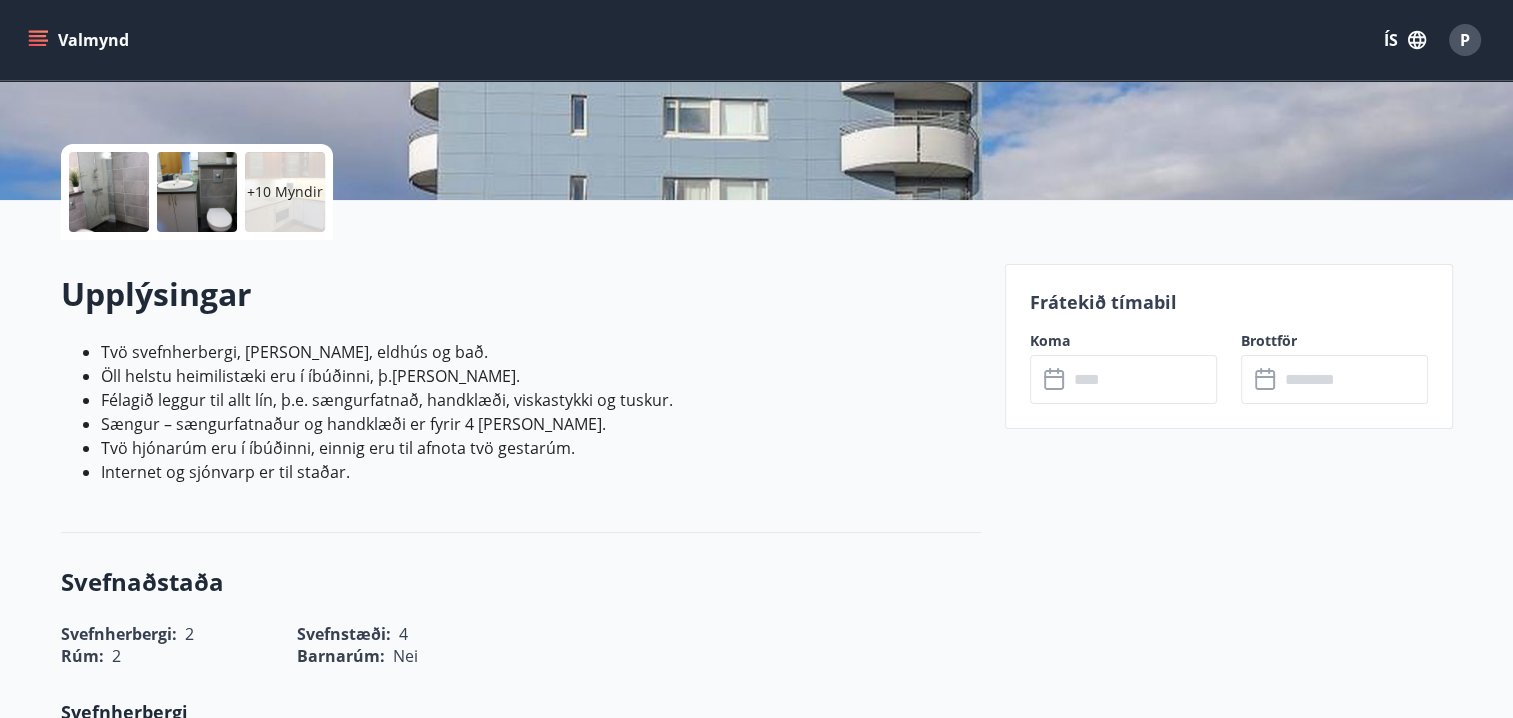 click 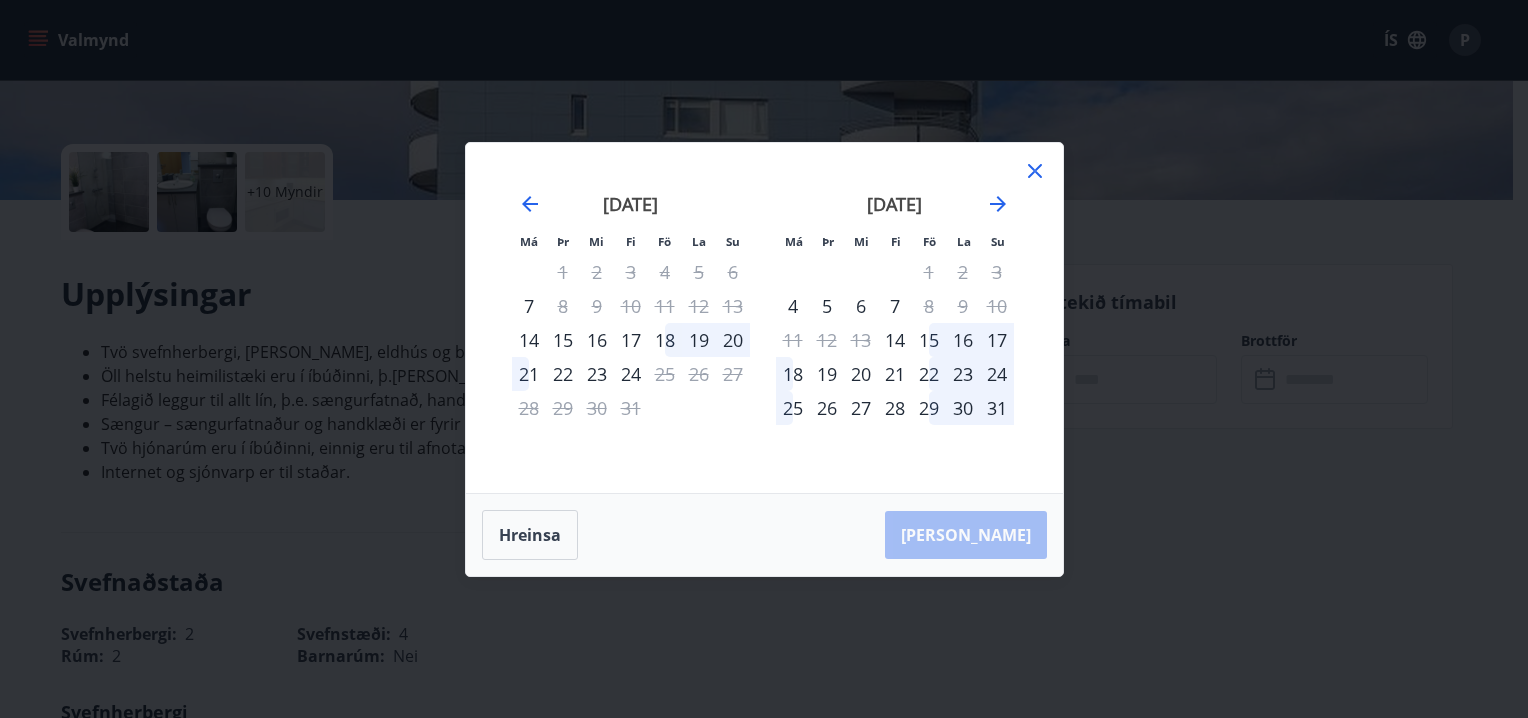 click 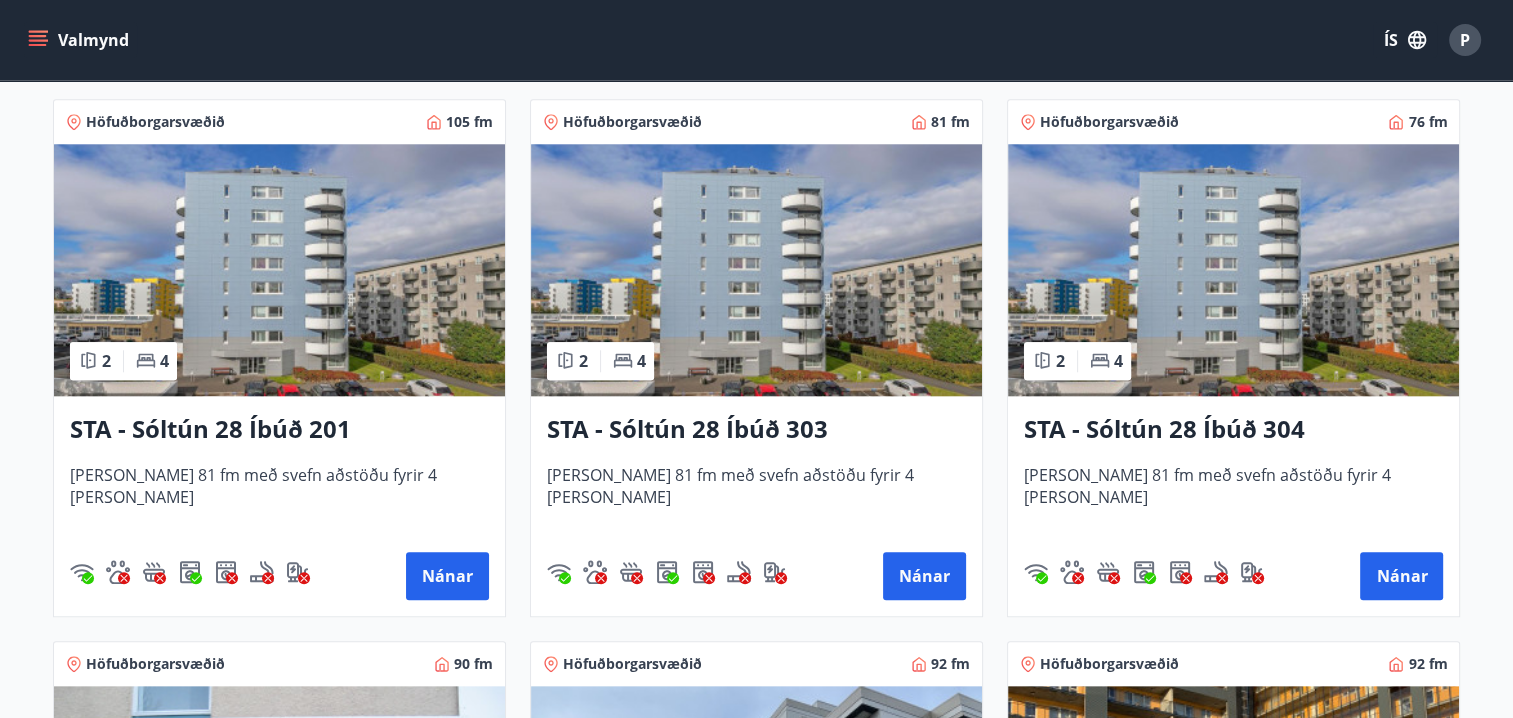 scroll, scrollTop: 2000, scrollLeft: 0, axis: vertical 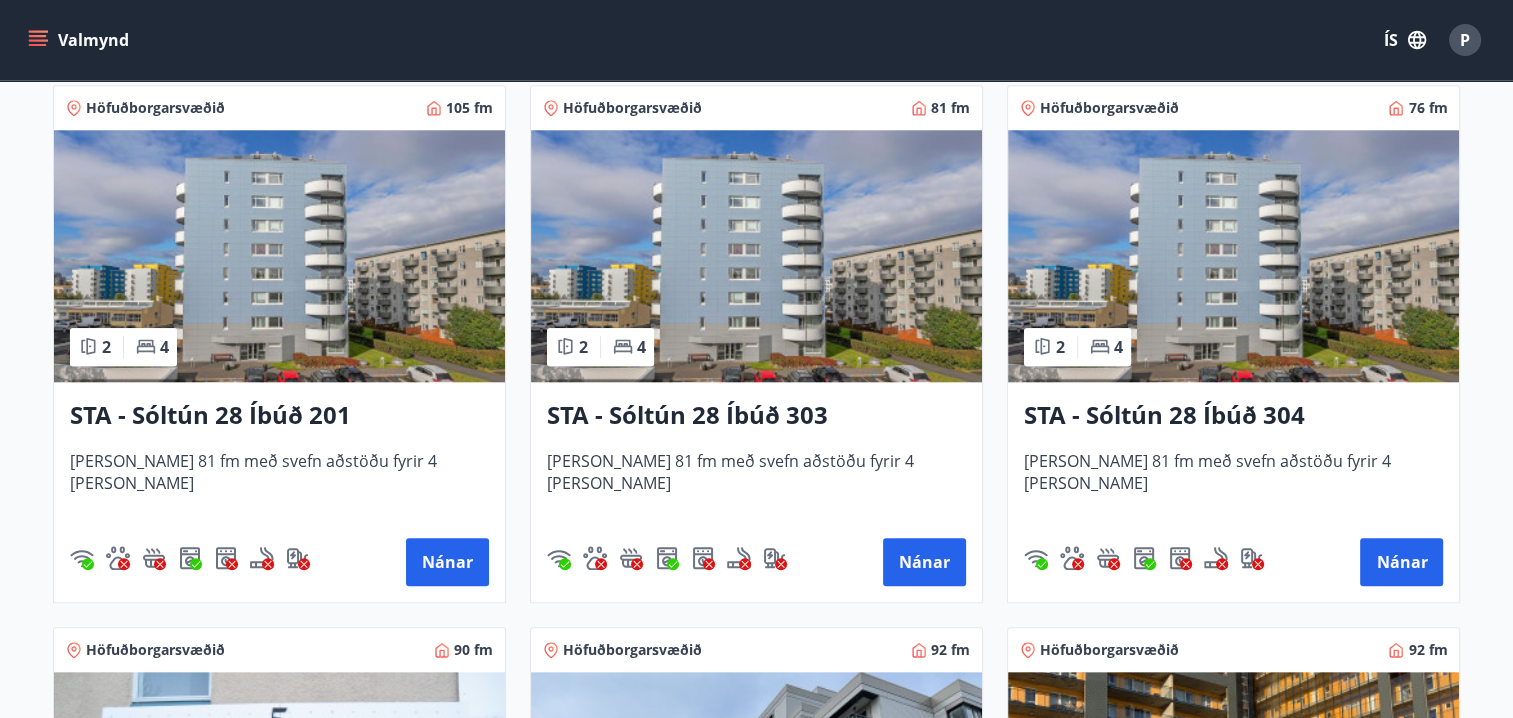 click on "STA - Sóltún 28 Íbúð 303" at bounding box center (756, 416) 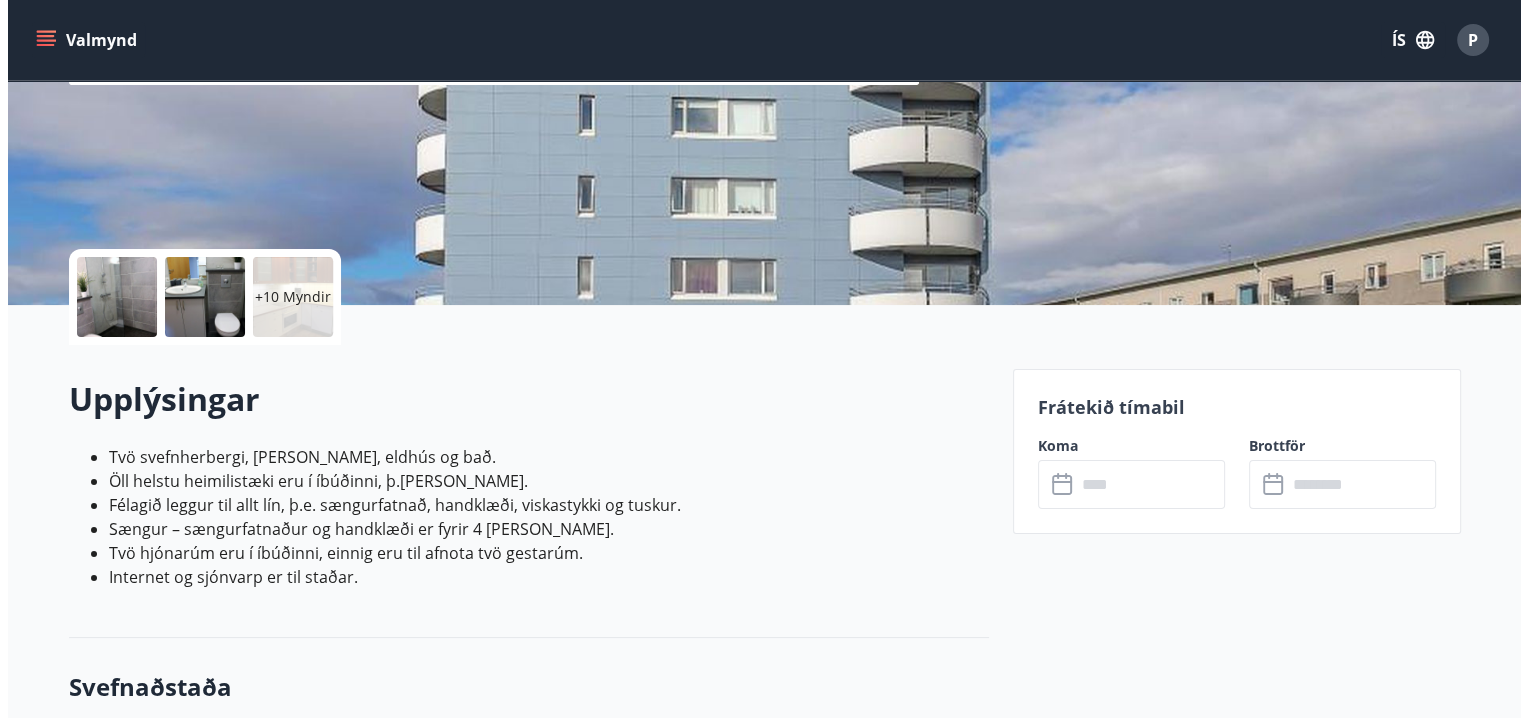 scroll, scrollTop: 300, scrollLeft: 0, axis: vertical 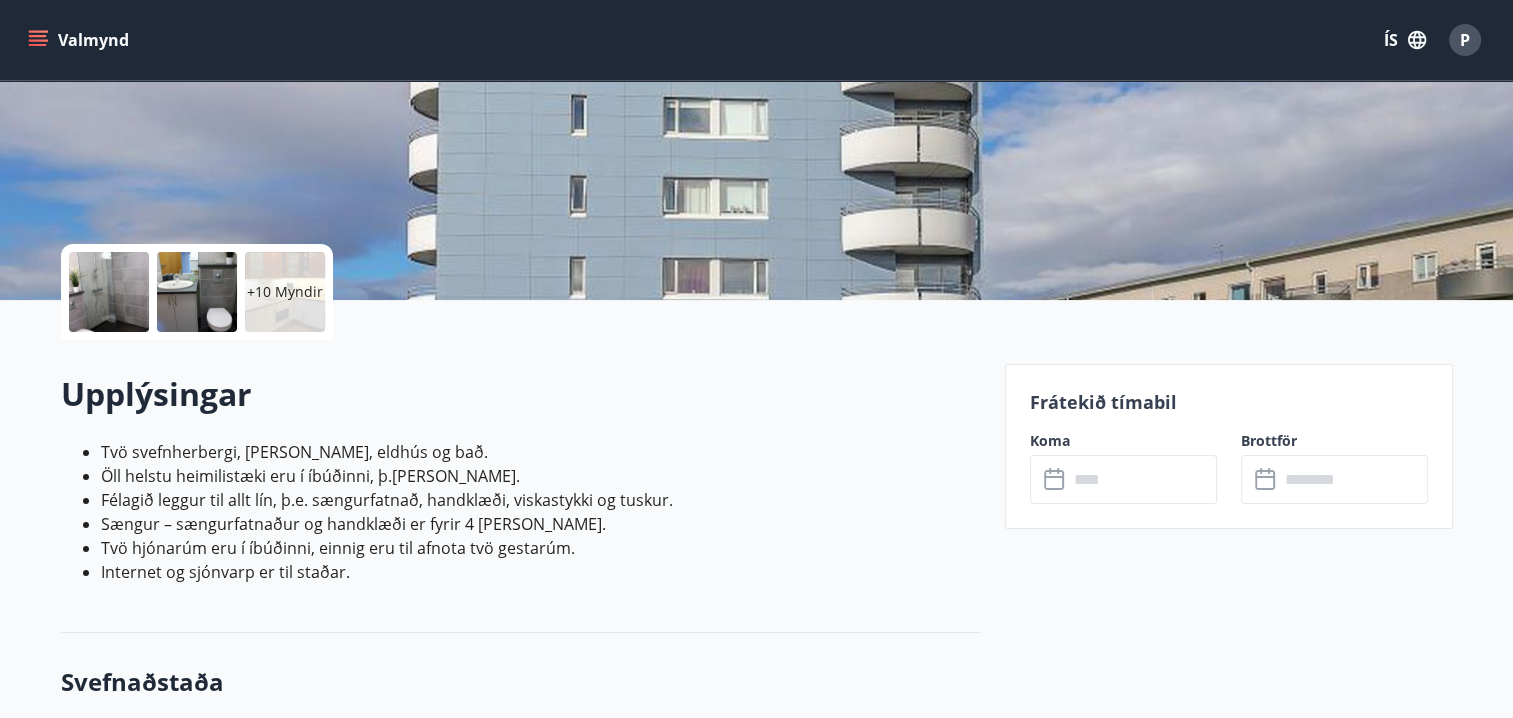 click 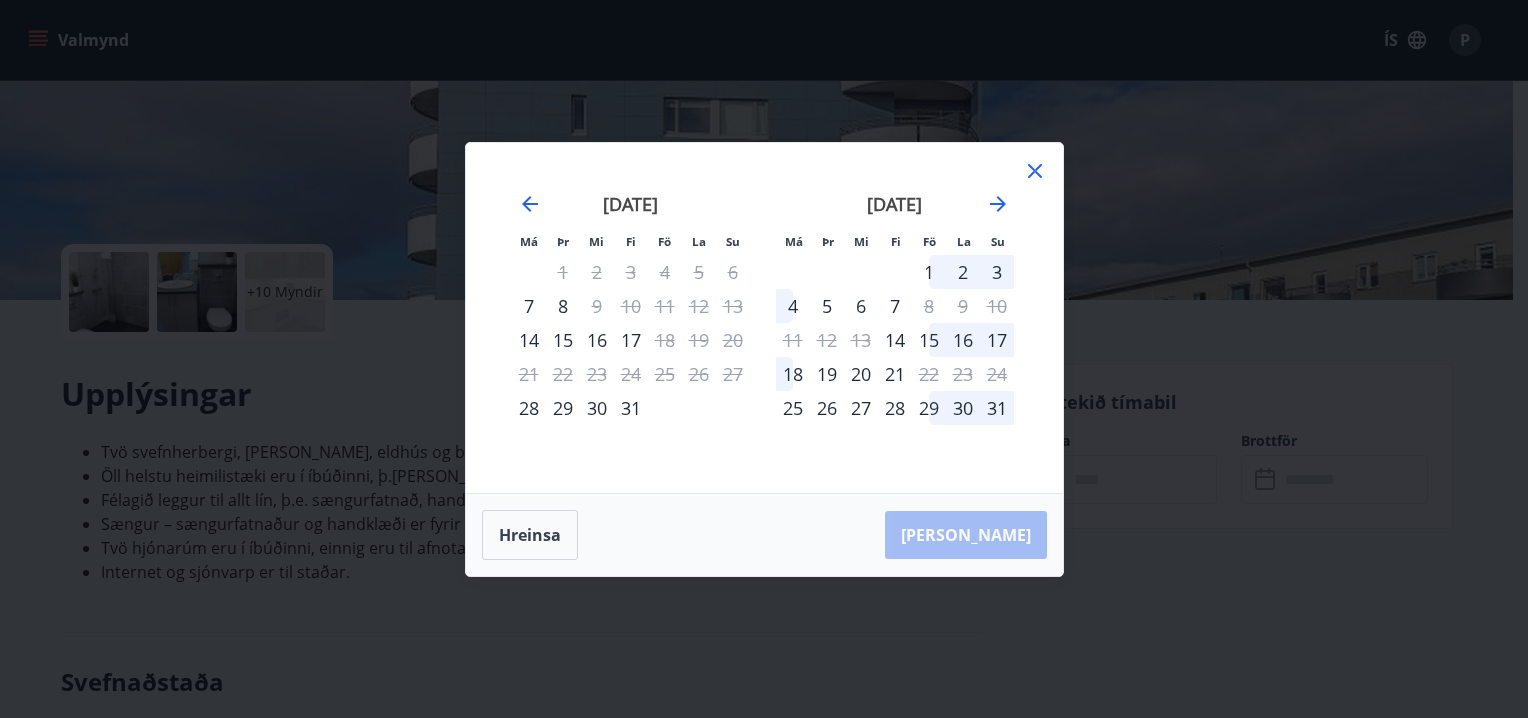 click on "Hreinsa Taka Frá" at bounding box center [764, 535] 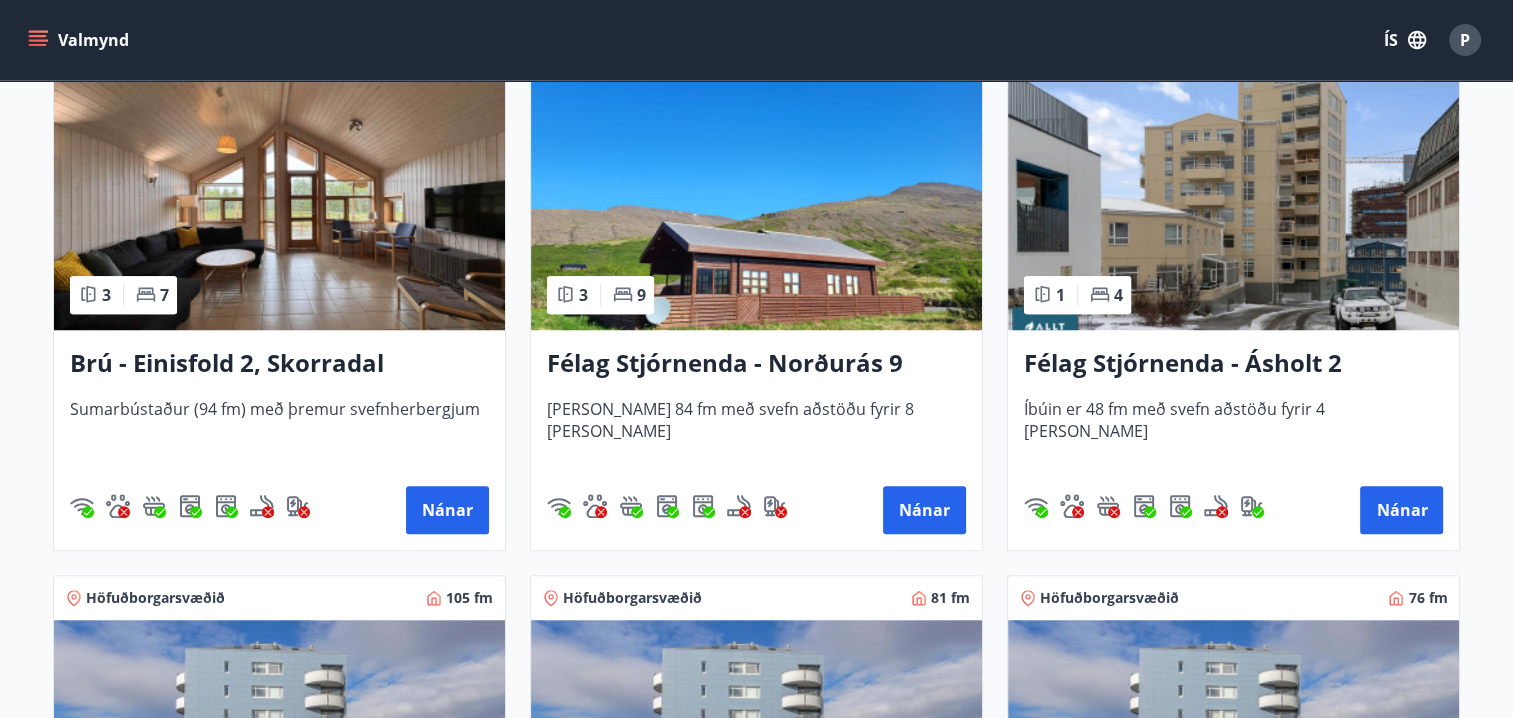 scroll, scrollTop: 1500, scrollLeft: 0, axis: vertical 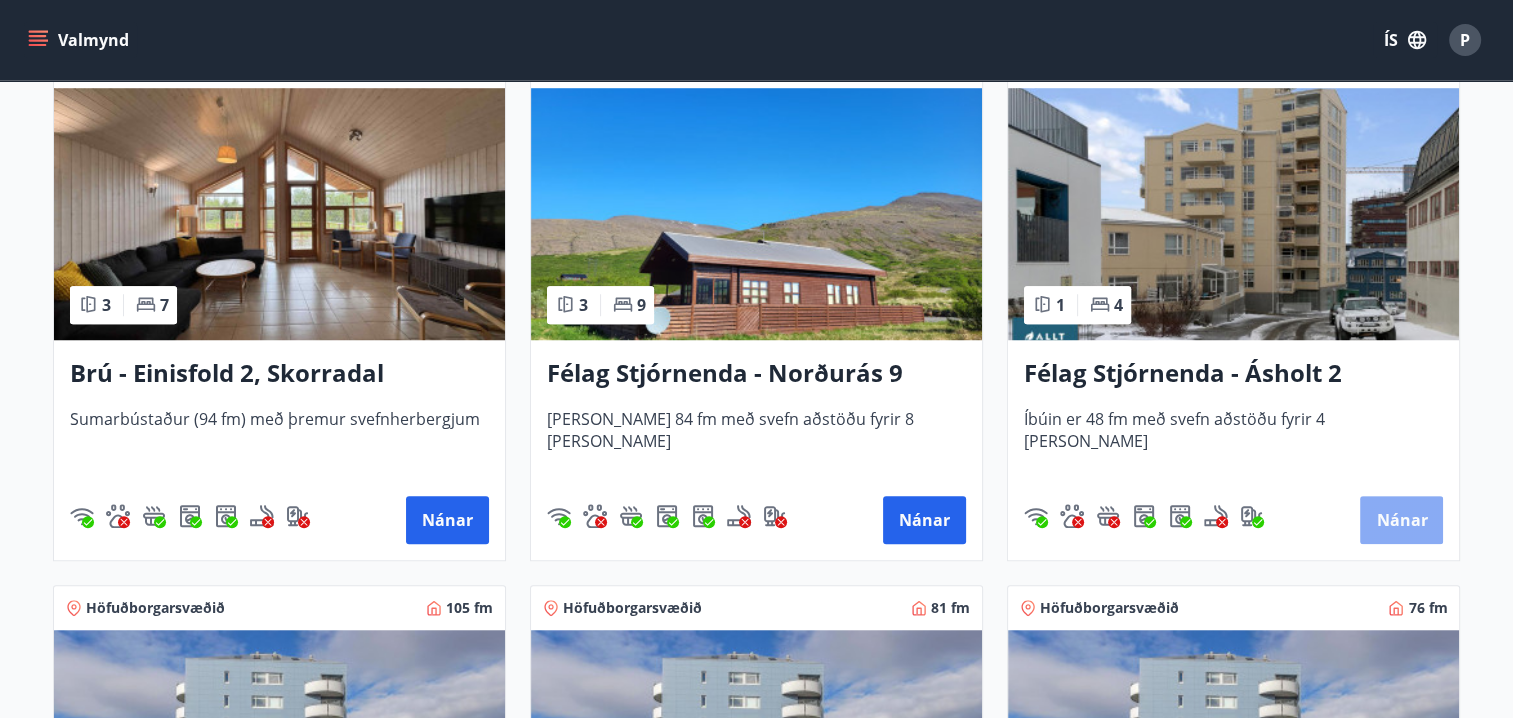 click on "Nánar" at bounding box center [1401, 520] 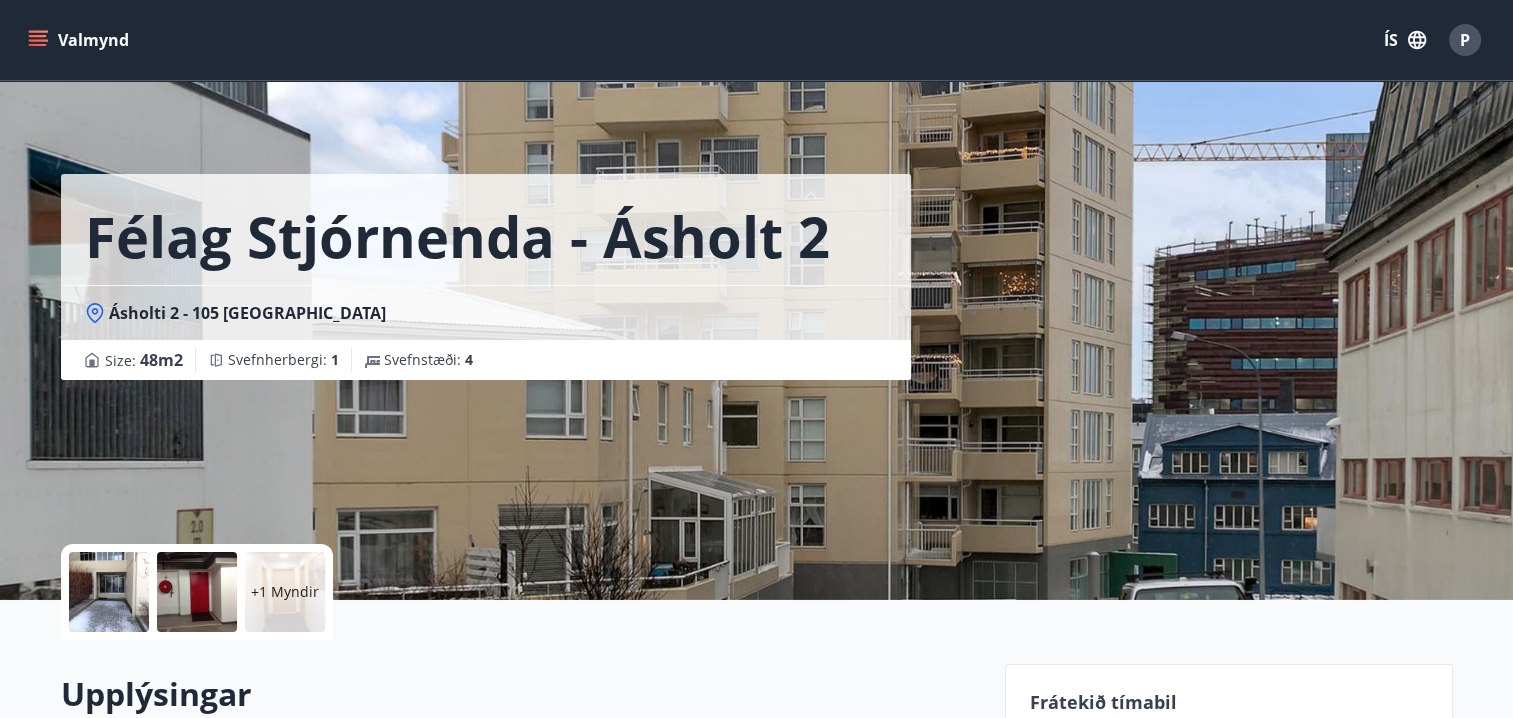 scroll, scrollTop: 300, scrollLeft: 0, axis: vertical 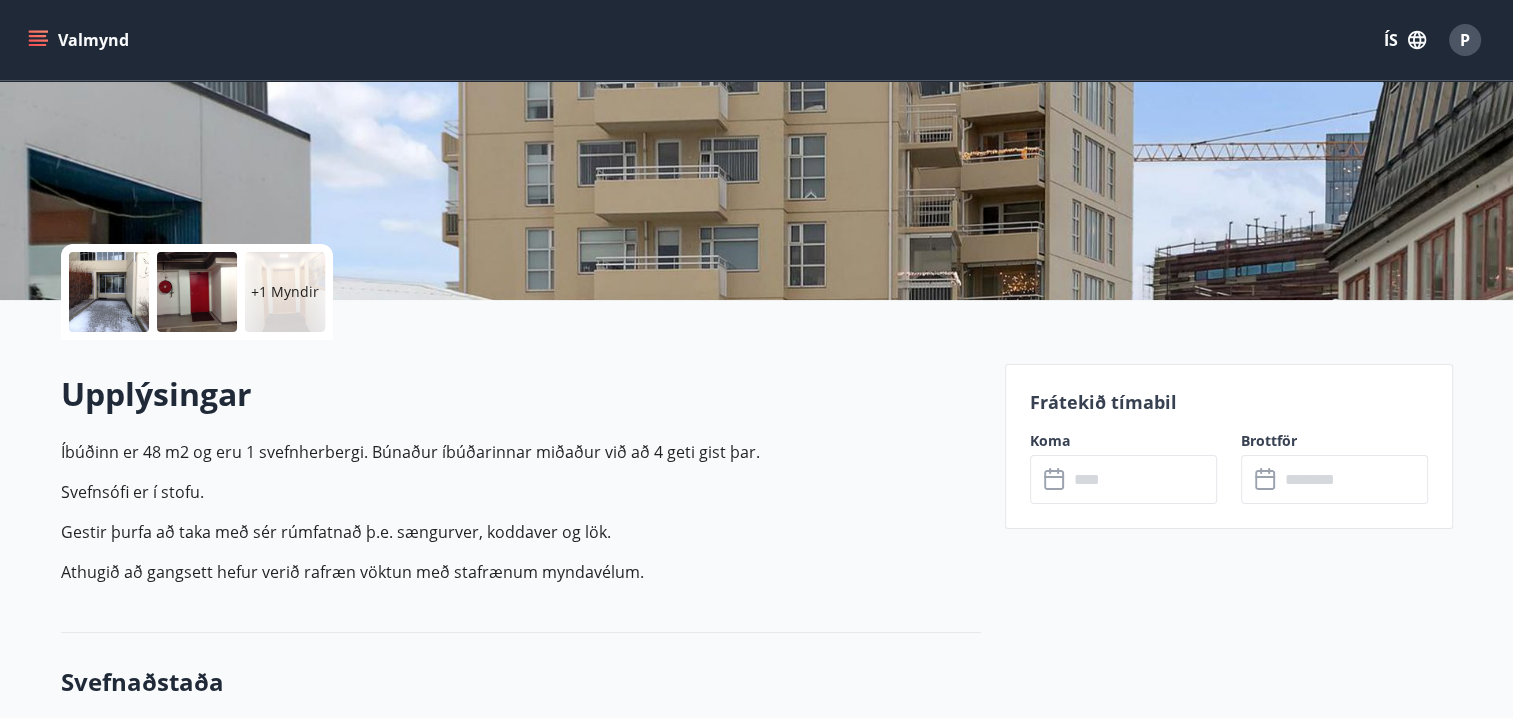 click 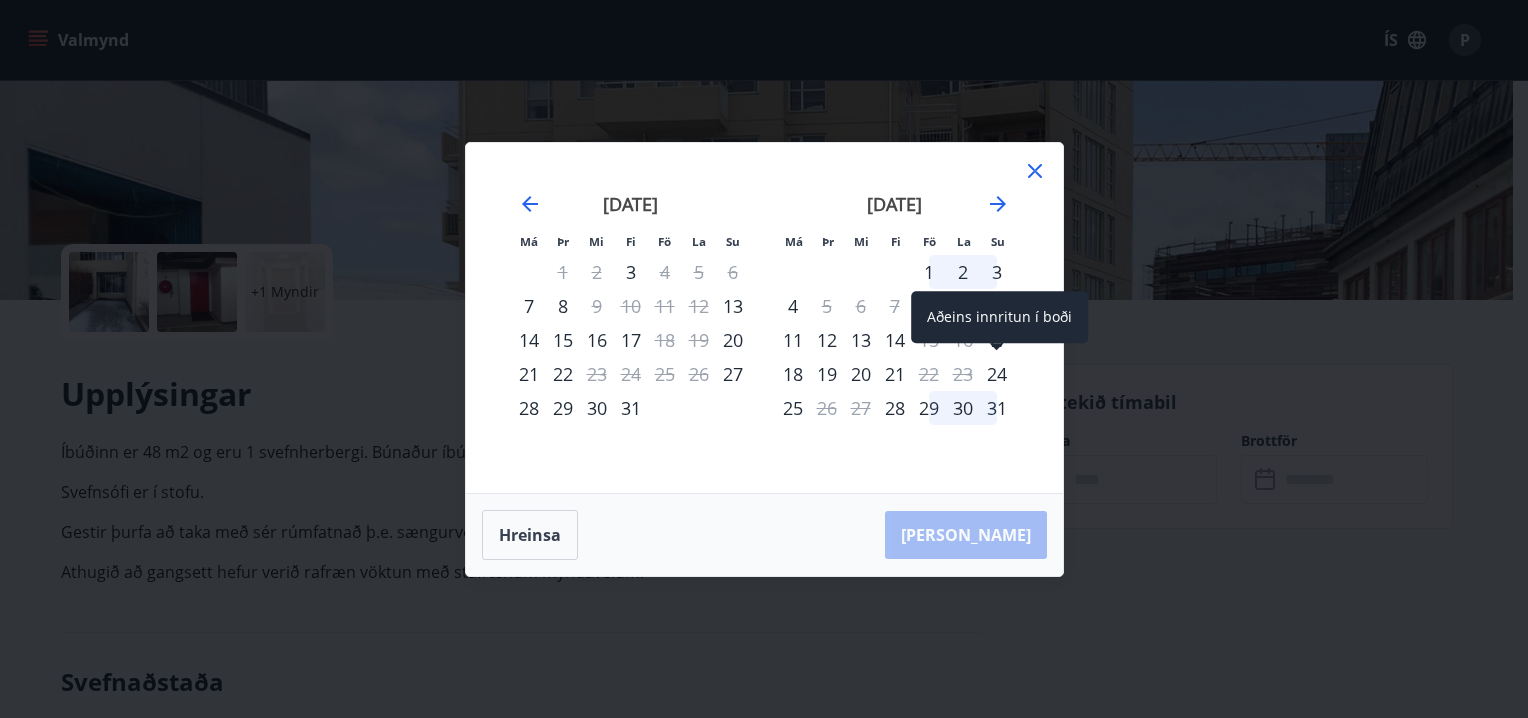 click on "24" at bounding box center [997, 374] 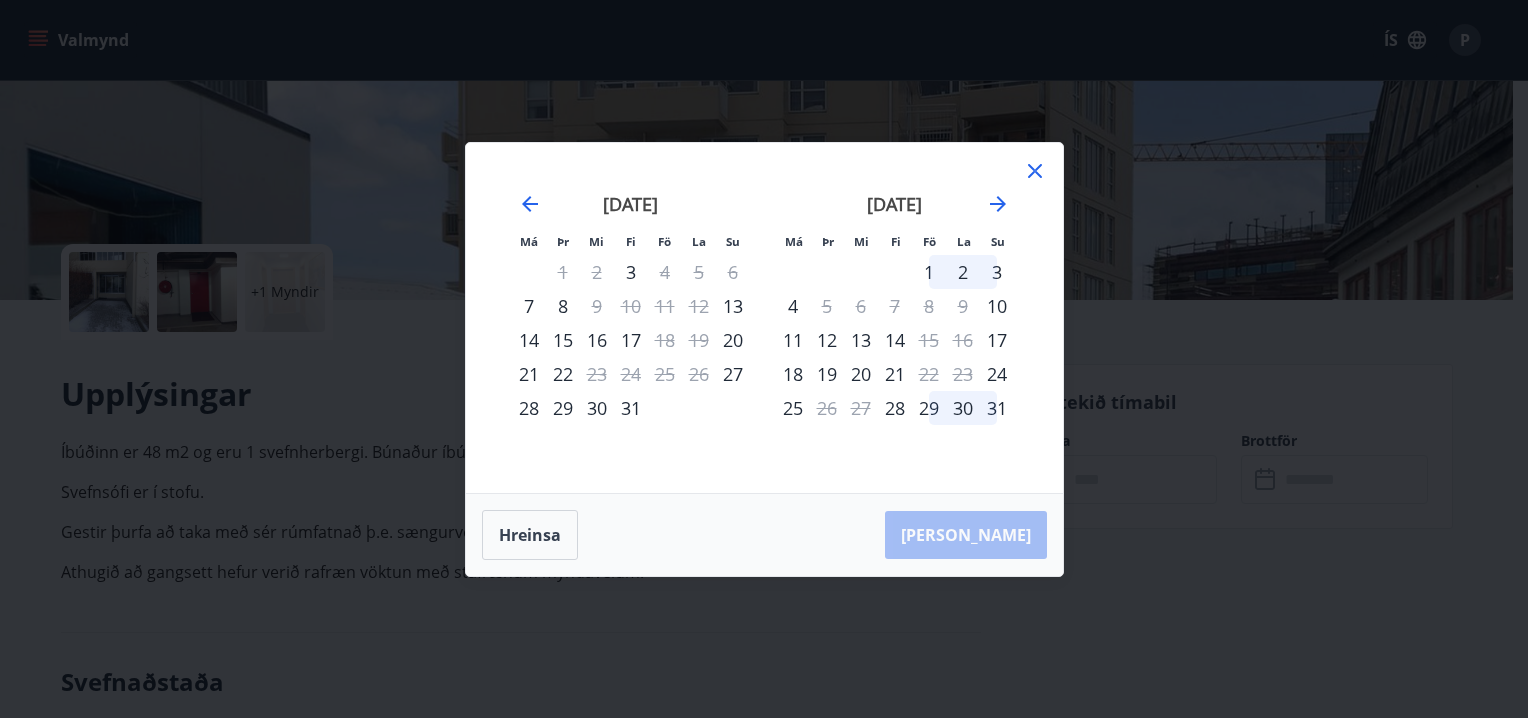 click on "25" at bounding box center (793, 408) 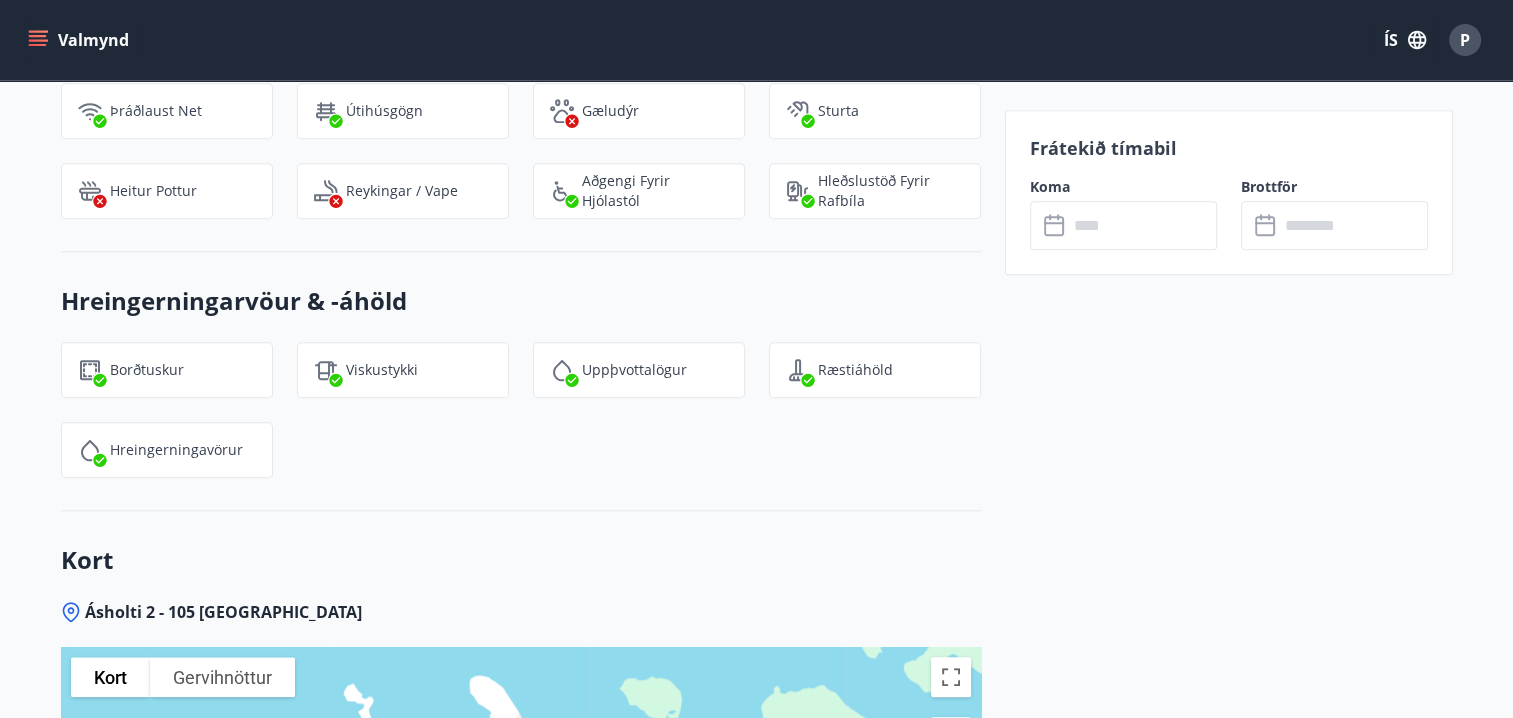 scroll, scrollTop: 2008, scrollLeft: 0, axis: vertical 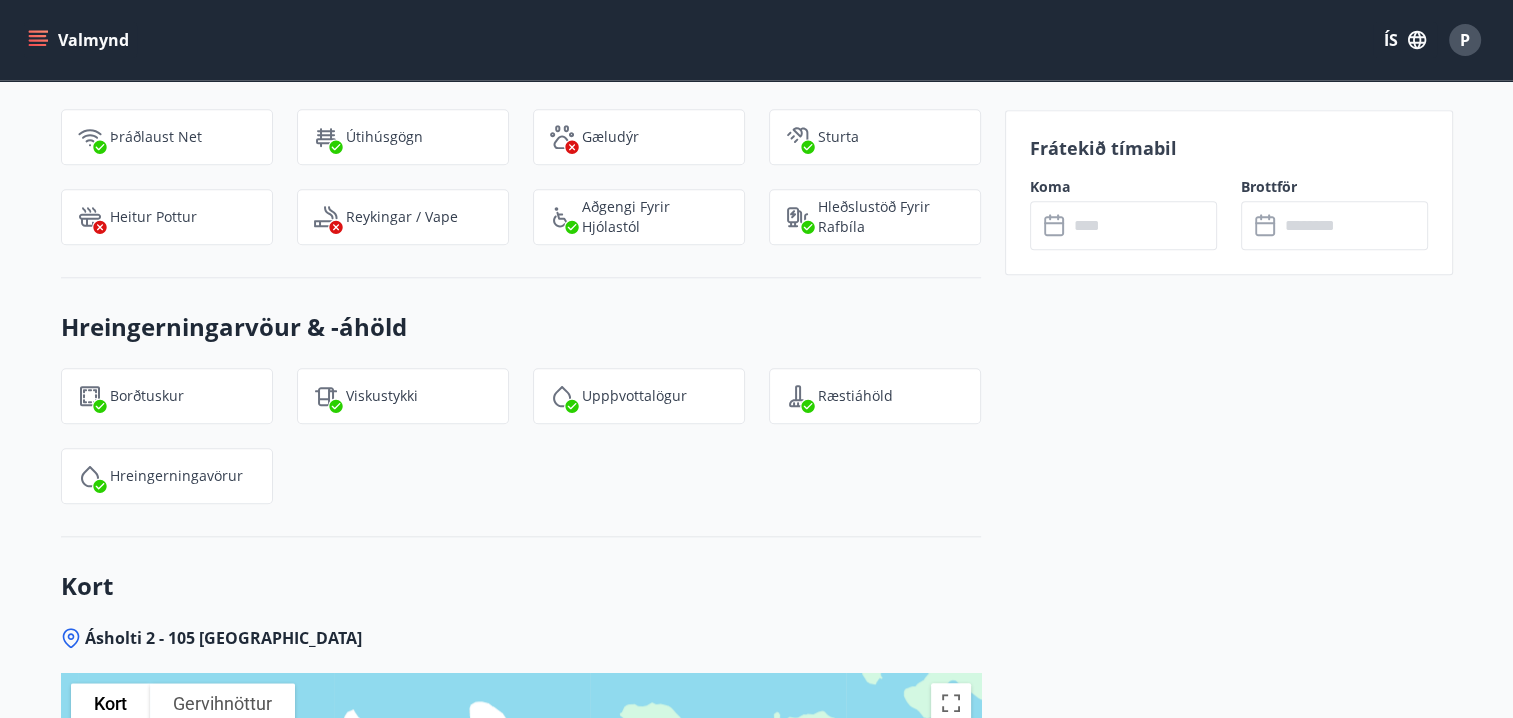click 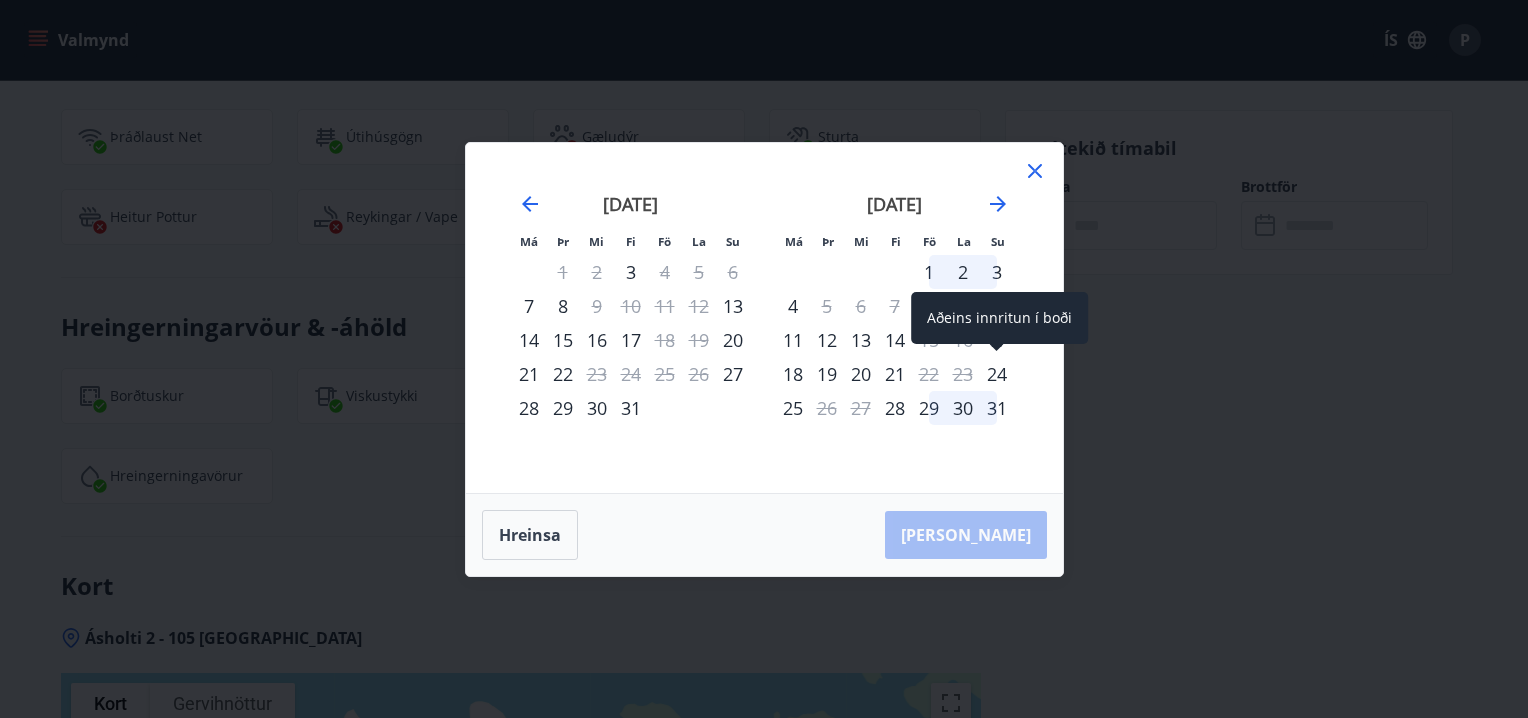 click on "24" at bounding box center [997, 374] 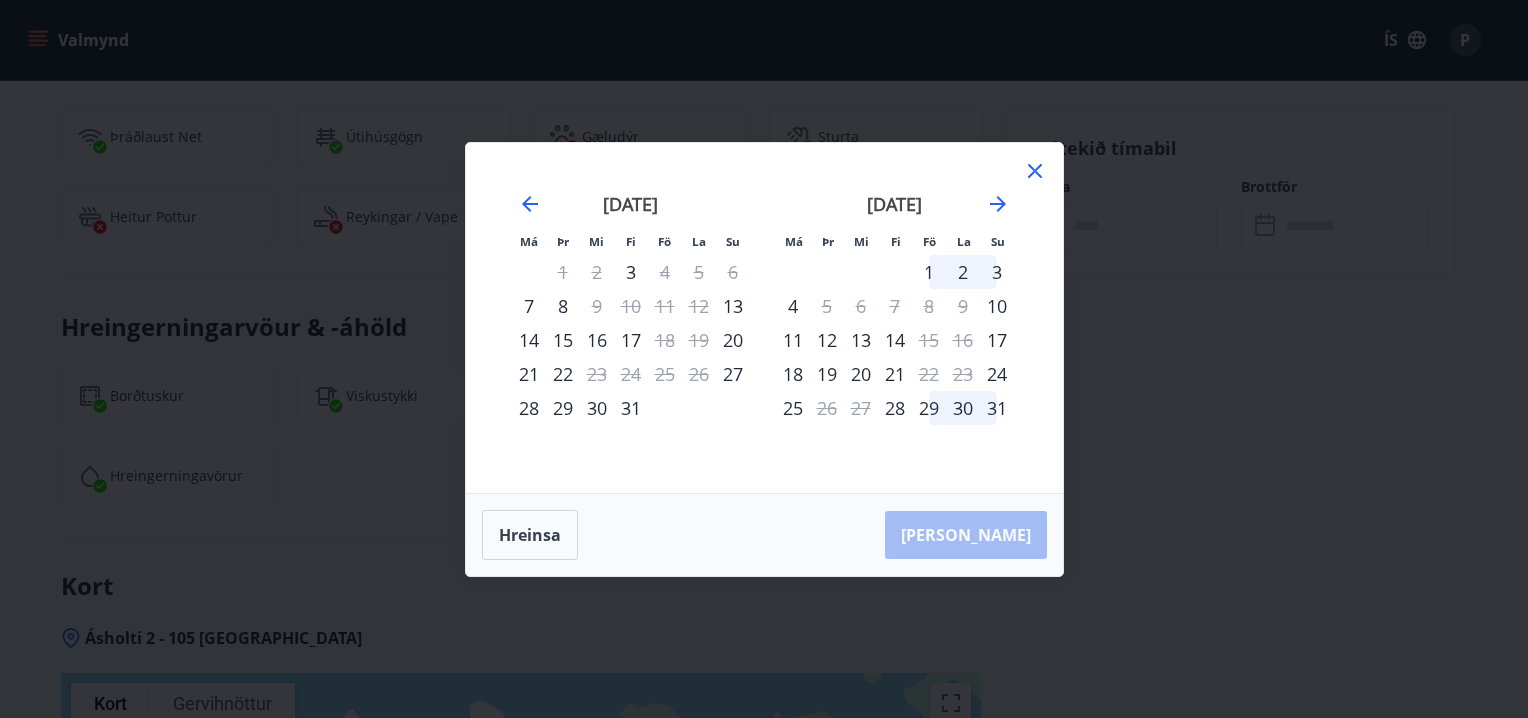 click on "25" at bounding box center (793, 408) 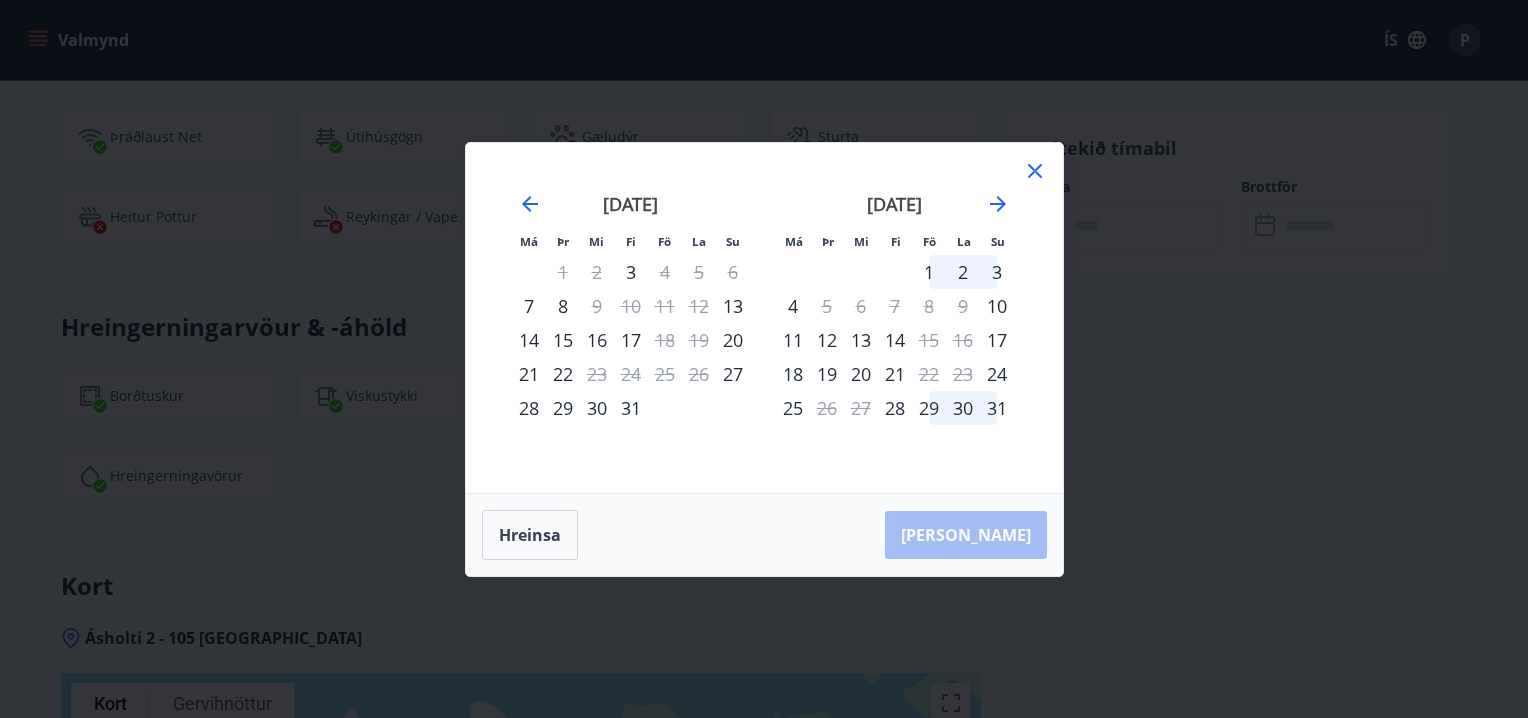 click 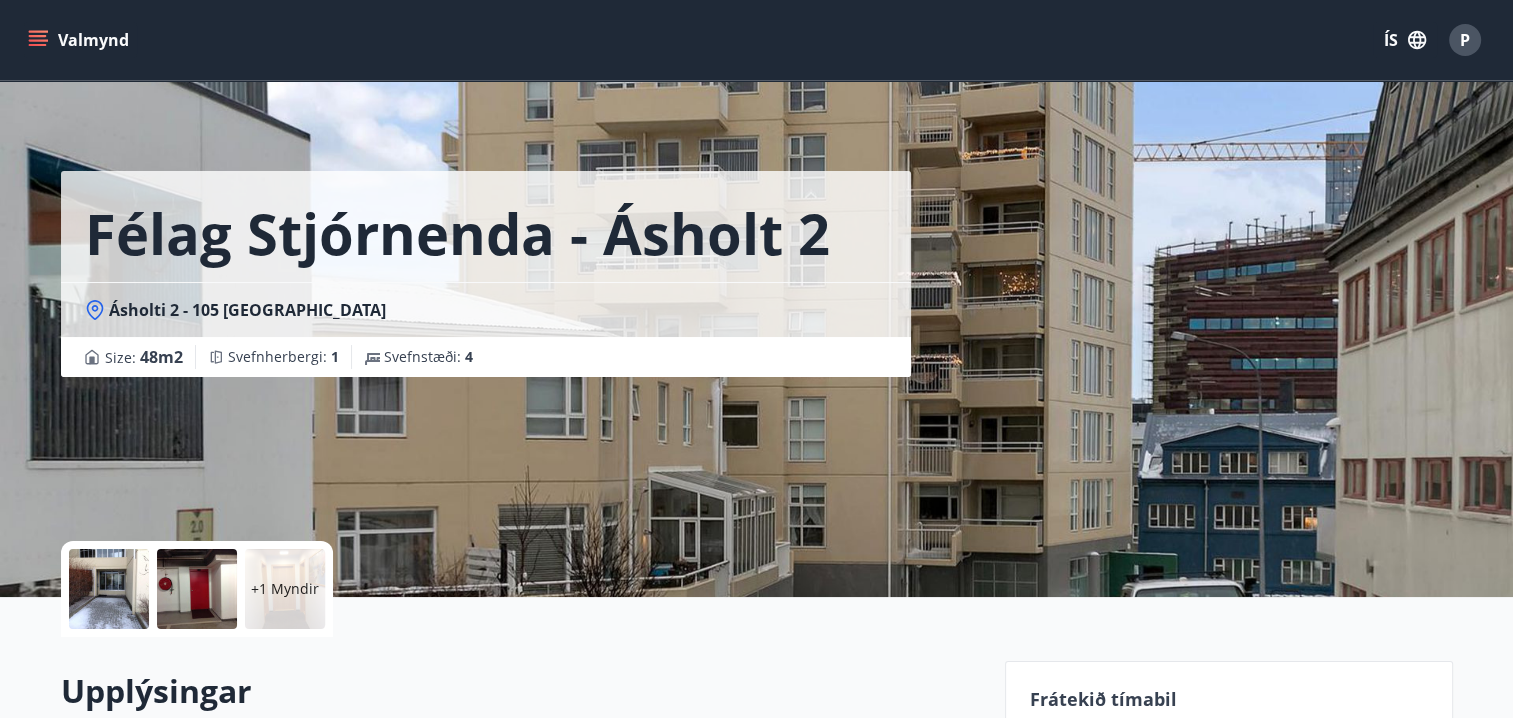 scroll, scrollTop: 0, scrollLeft: 0, axis: both 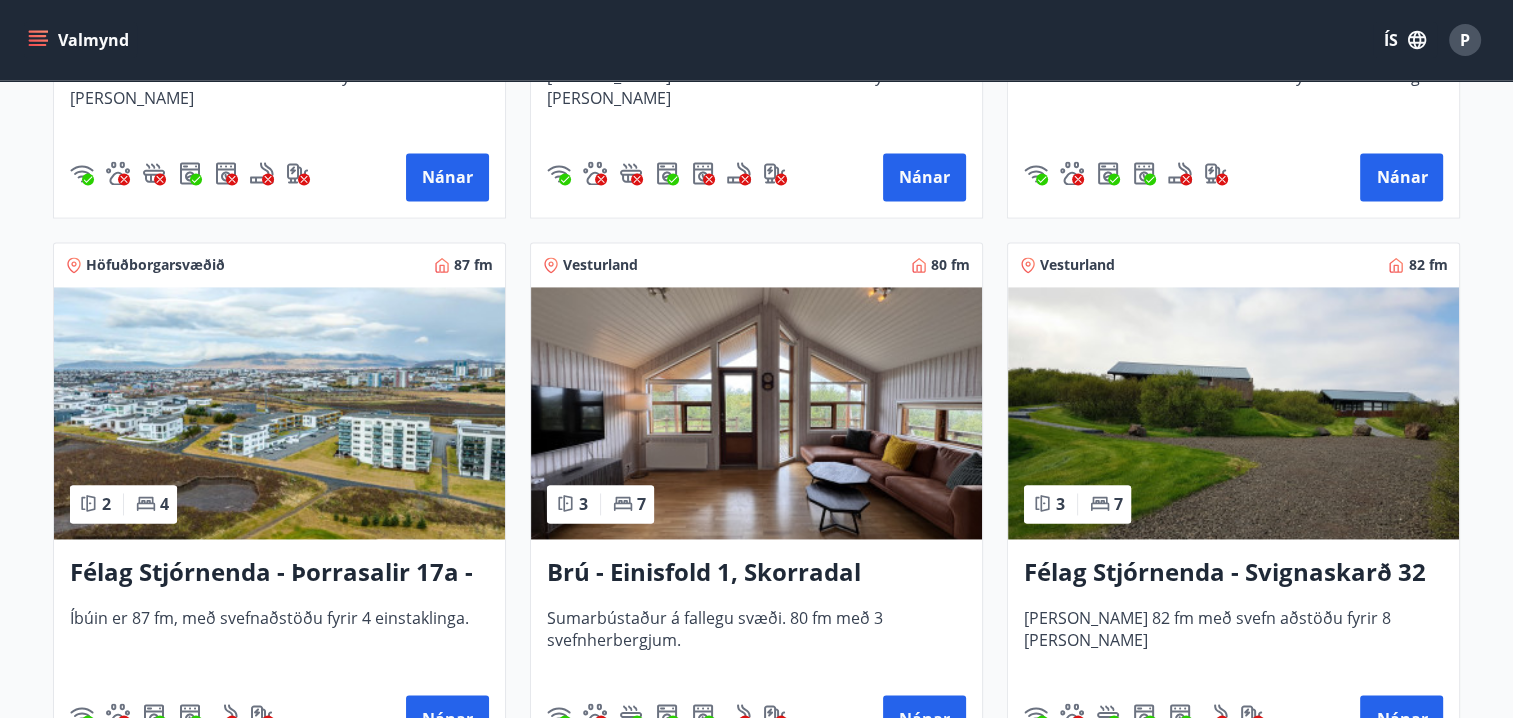 click at bounding box center [279, 413] 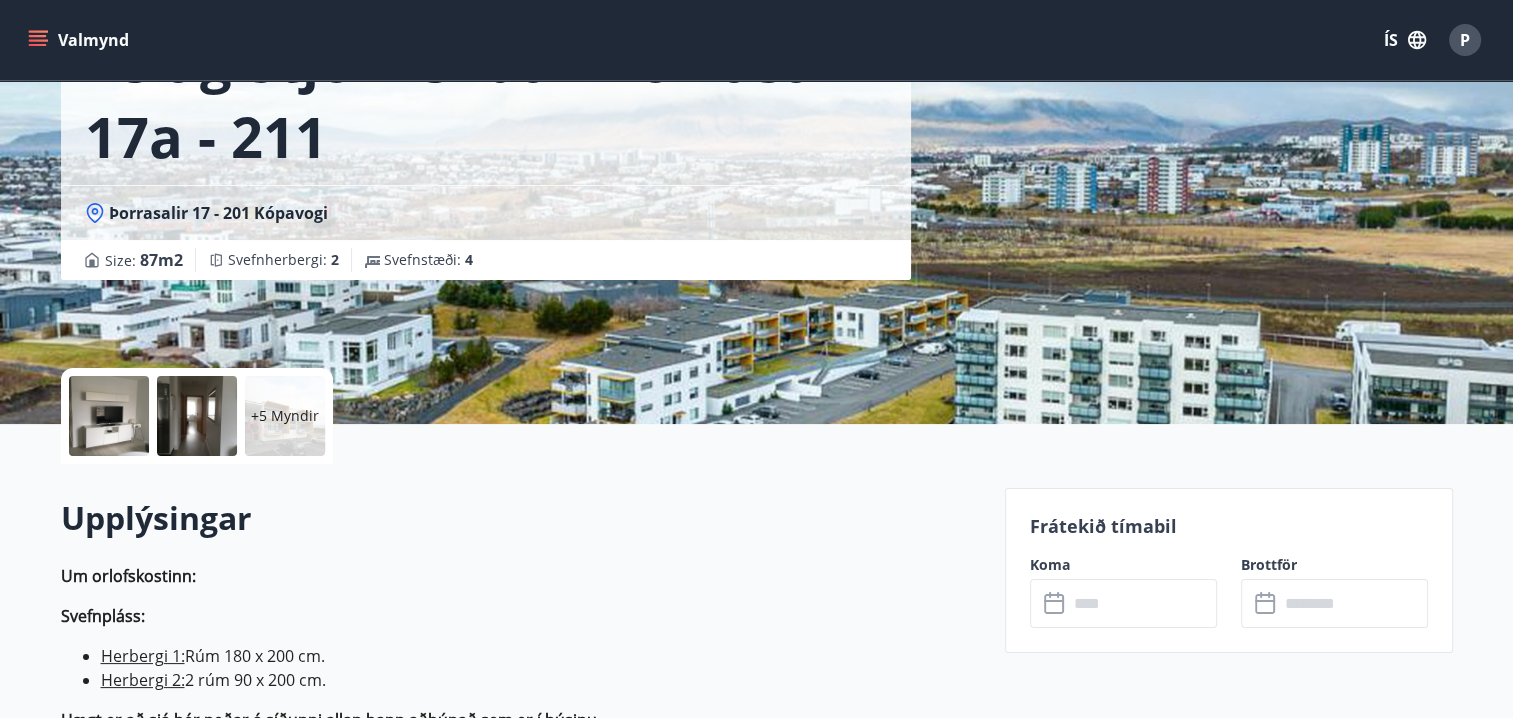 scroll, scrollTop: 200, scrollLeft: 0, axis: vertical 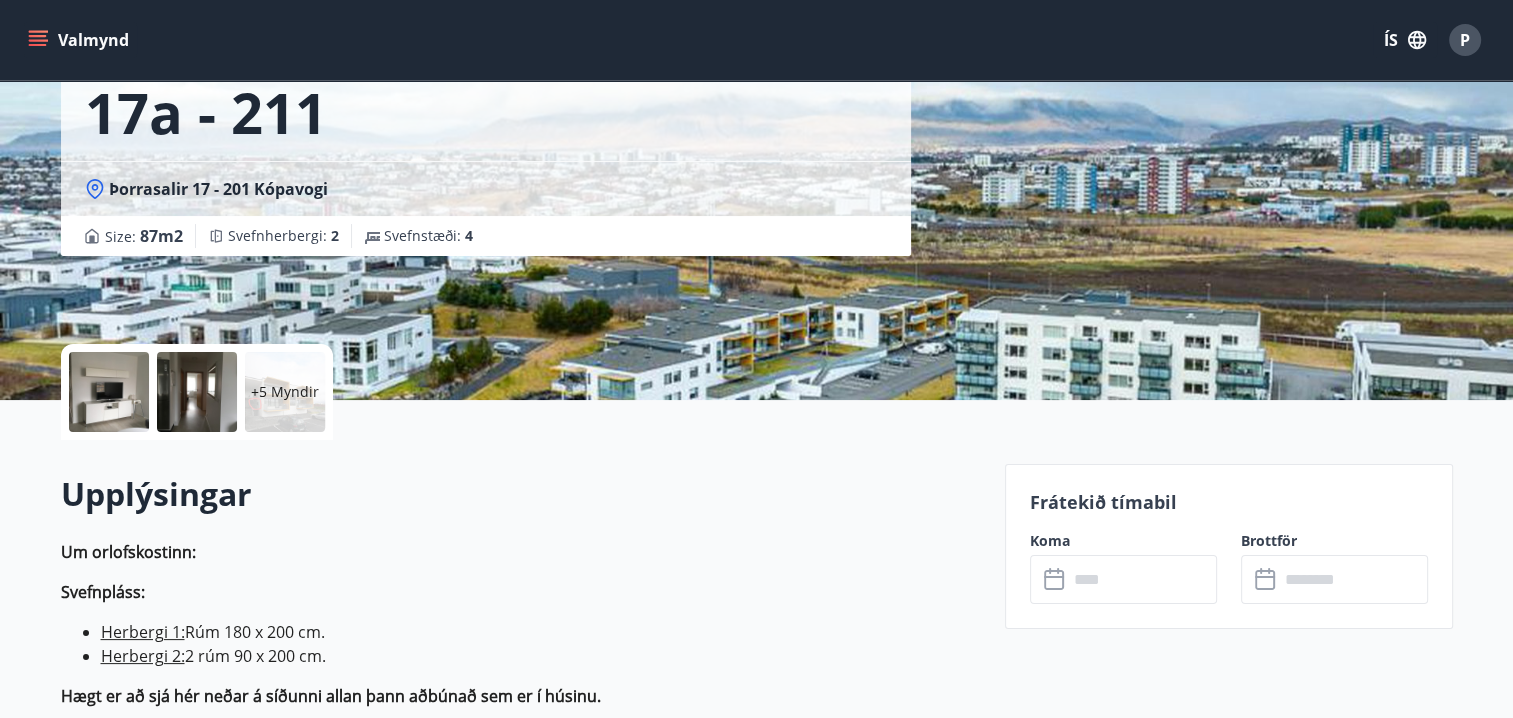 click 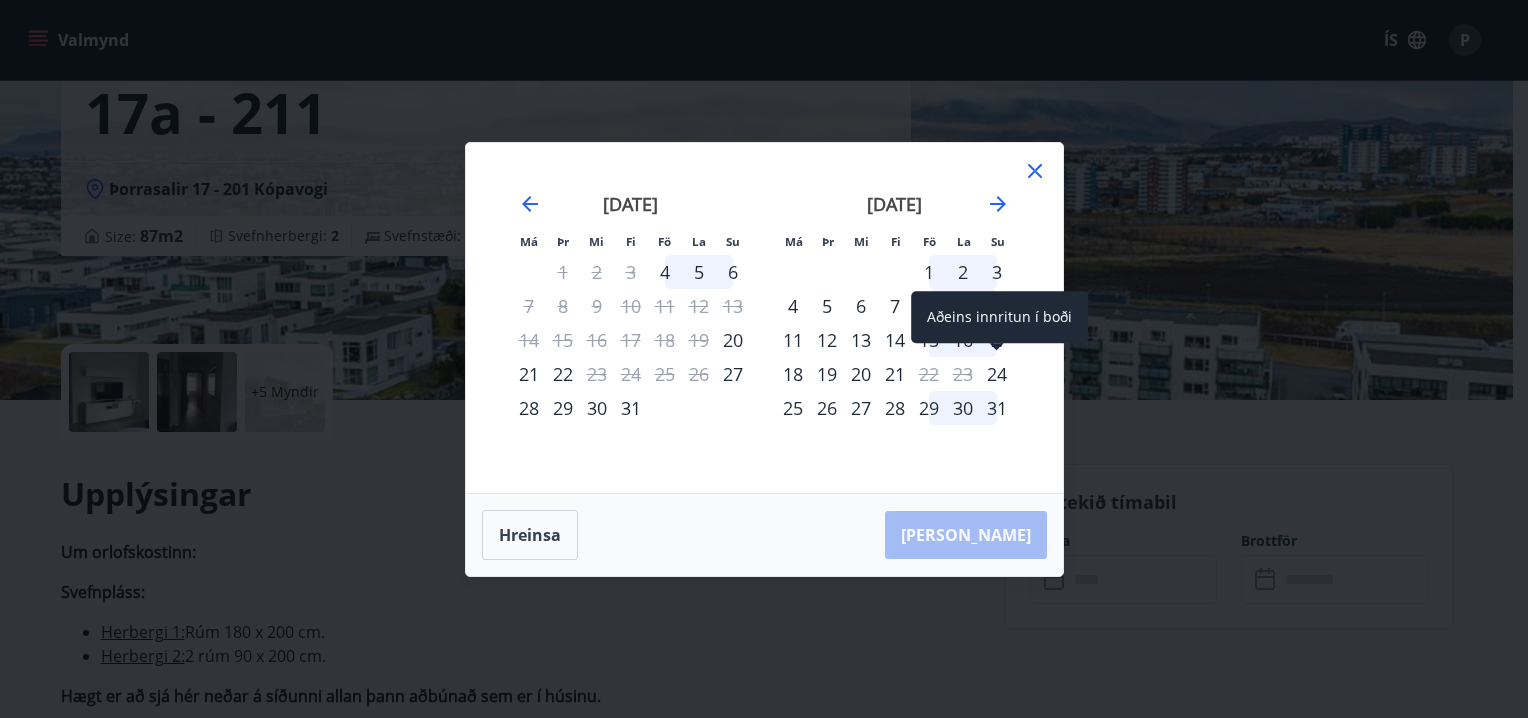 click on "24" at bounding box center [997, 374] 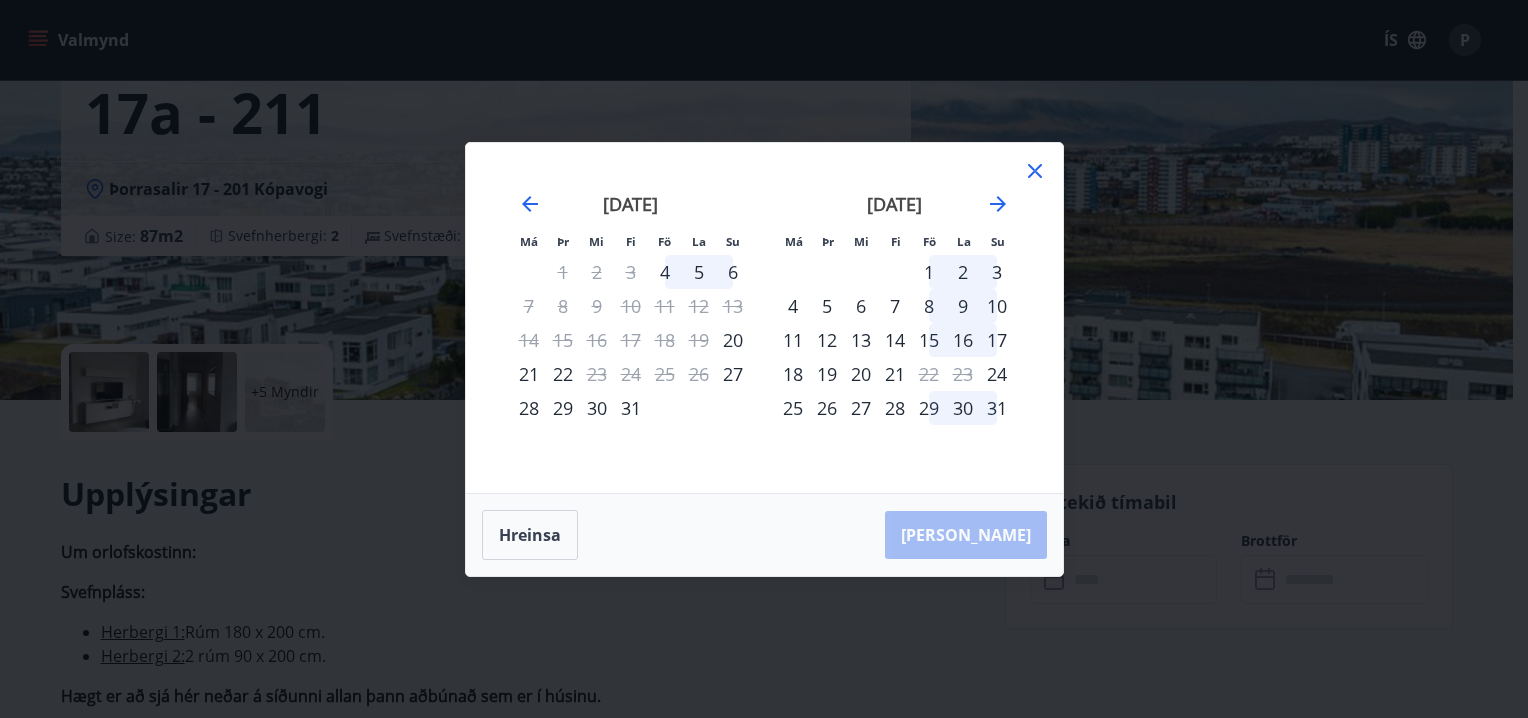 drag, startPoint x: 792, startPoint y: 403, endPoint x: 815, endPoint y: 417, distance: 26.925823 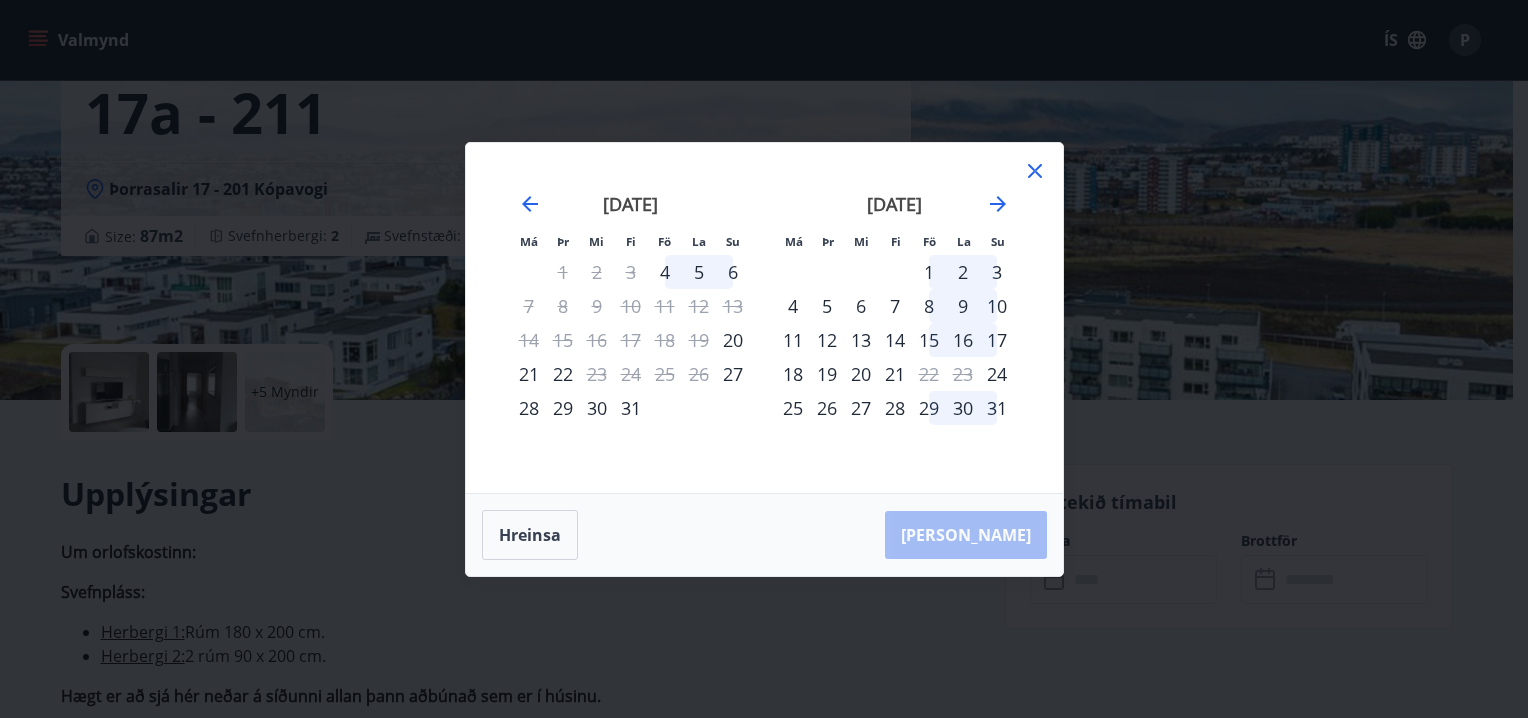 click on "Má Þr Mi Fi Fö La Su Má Þr Mi Fi Fö La Su júní 2025 1 2 3 4 5 6 7 8 9 10 11 12 13 14 15 16 17 18 19 20 21 22 23 24 25 26 27 28 29 30 júlí 2025 1 2 3 4 5 6 7 8 9 10 11 12 13 14 15 16 17 18 19 20 21 22 23 24 25 26 27 28 29 30 31 ágúst 2025 1 2 3 4 5 6 7 8 9 10 11 12 13 14 15 16 17 18 19 20 21 22 23 24 25 26 27 28 29 30 31 september 2025 1 2 3 4 5 6 7 8 9 10 11 12 13 14 15 16 17 18 19 20 21 22 23 24 25 26 27 28 29 30 Hreinsa Taka Frá" at bounding box center (764, 359) 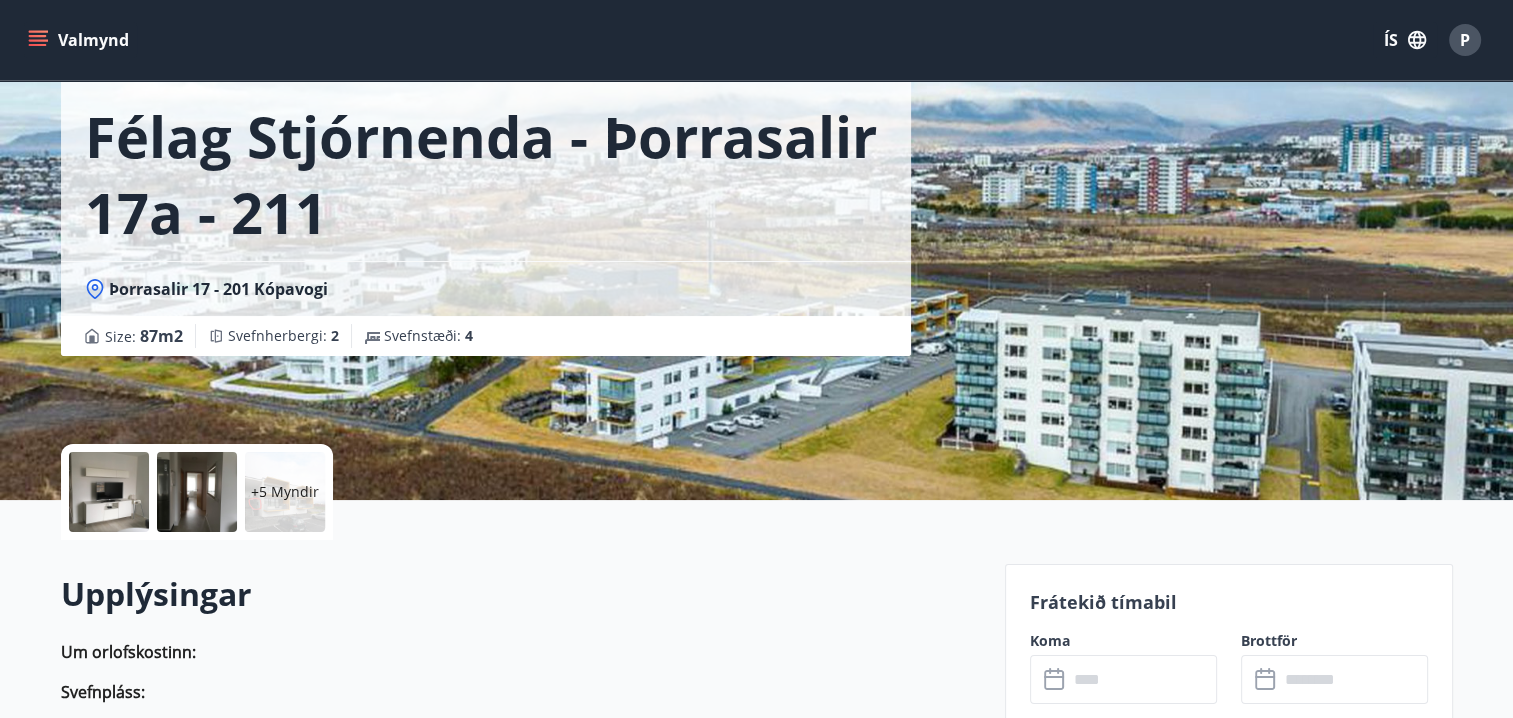 scroll, scrollTop: 0, scrollLeft: 0, axis: both 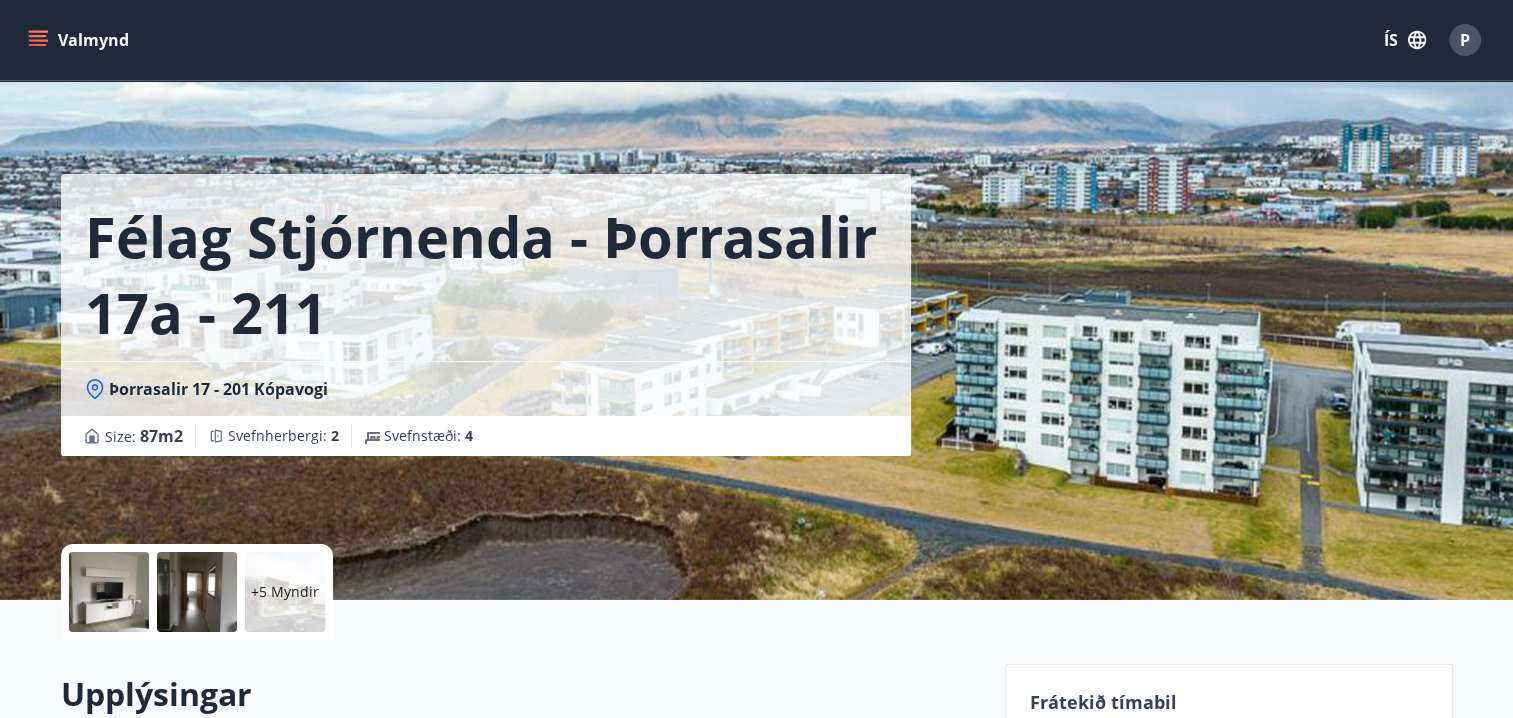 click on "Félag Stjórnenda - Þorrasalir 17a - 211" at bounding box center [486, 267] 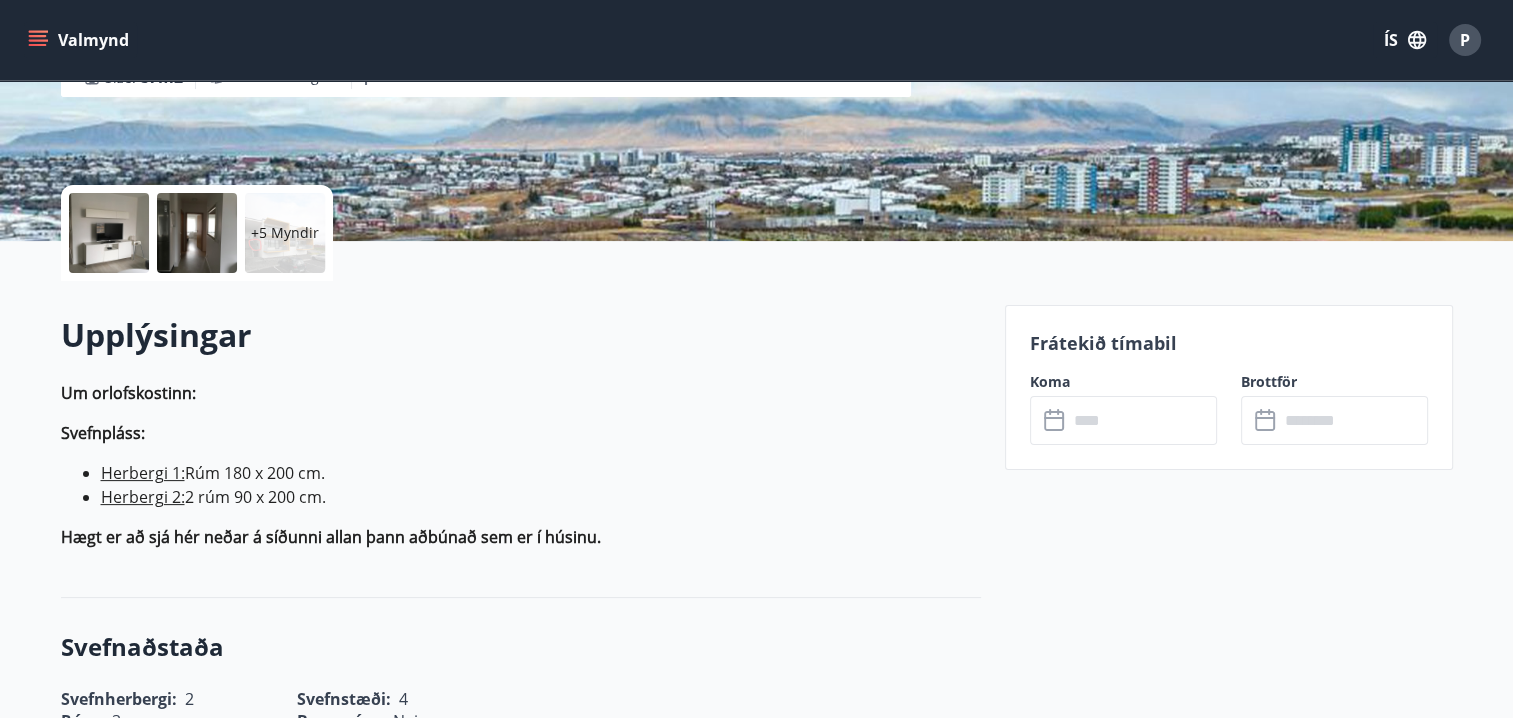scroll, scrollTop: 0, scrollLeft: 0, axis: both 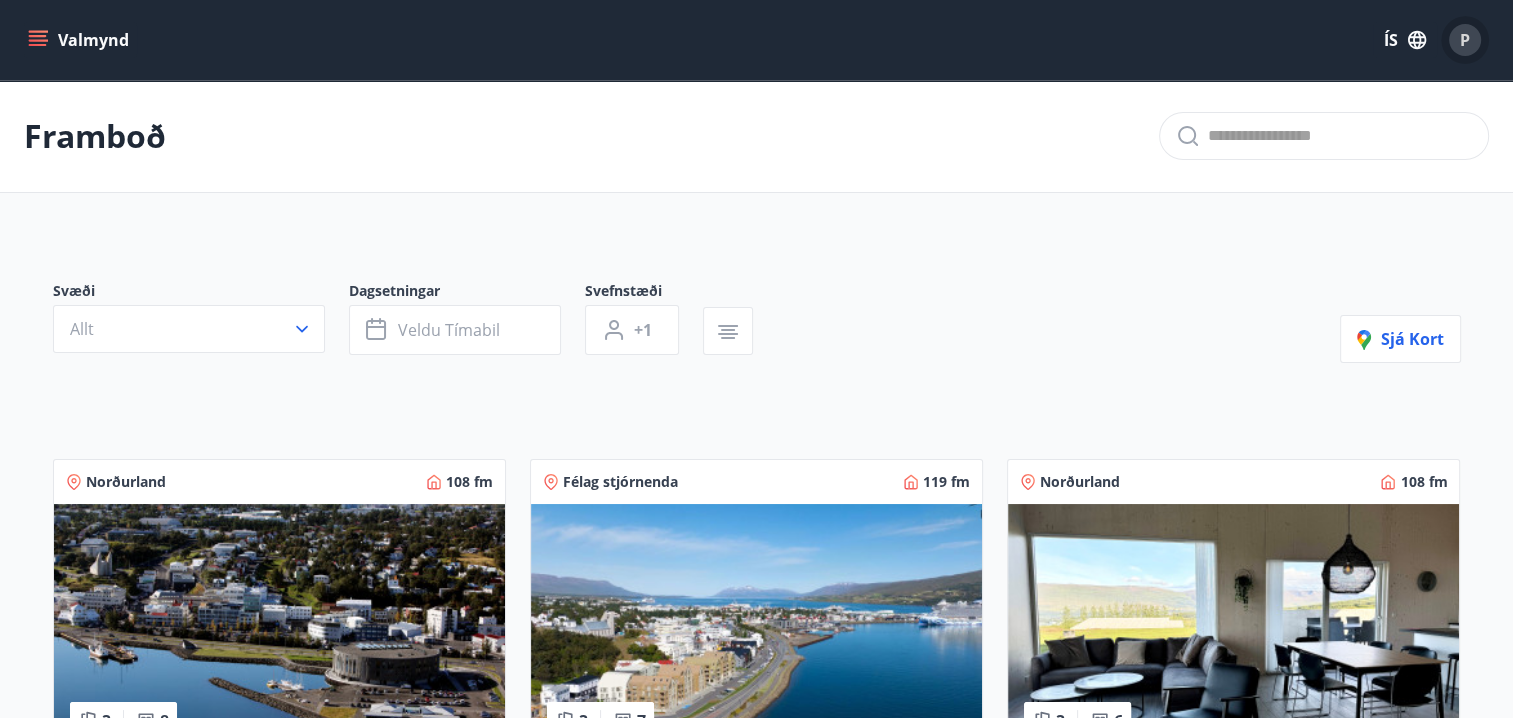 click on "P" at bounding box center [1465, 40] 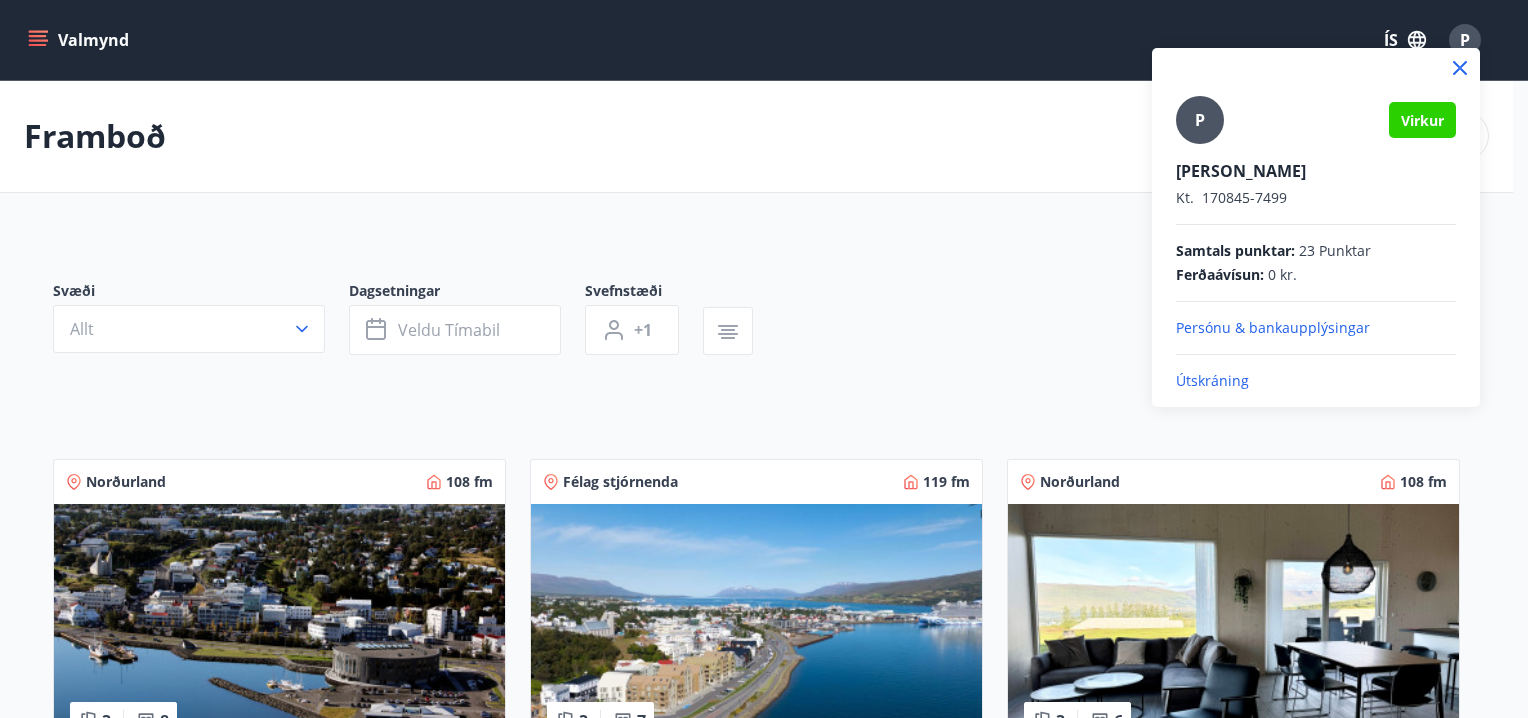 click at bounding box center (764, 359) 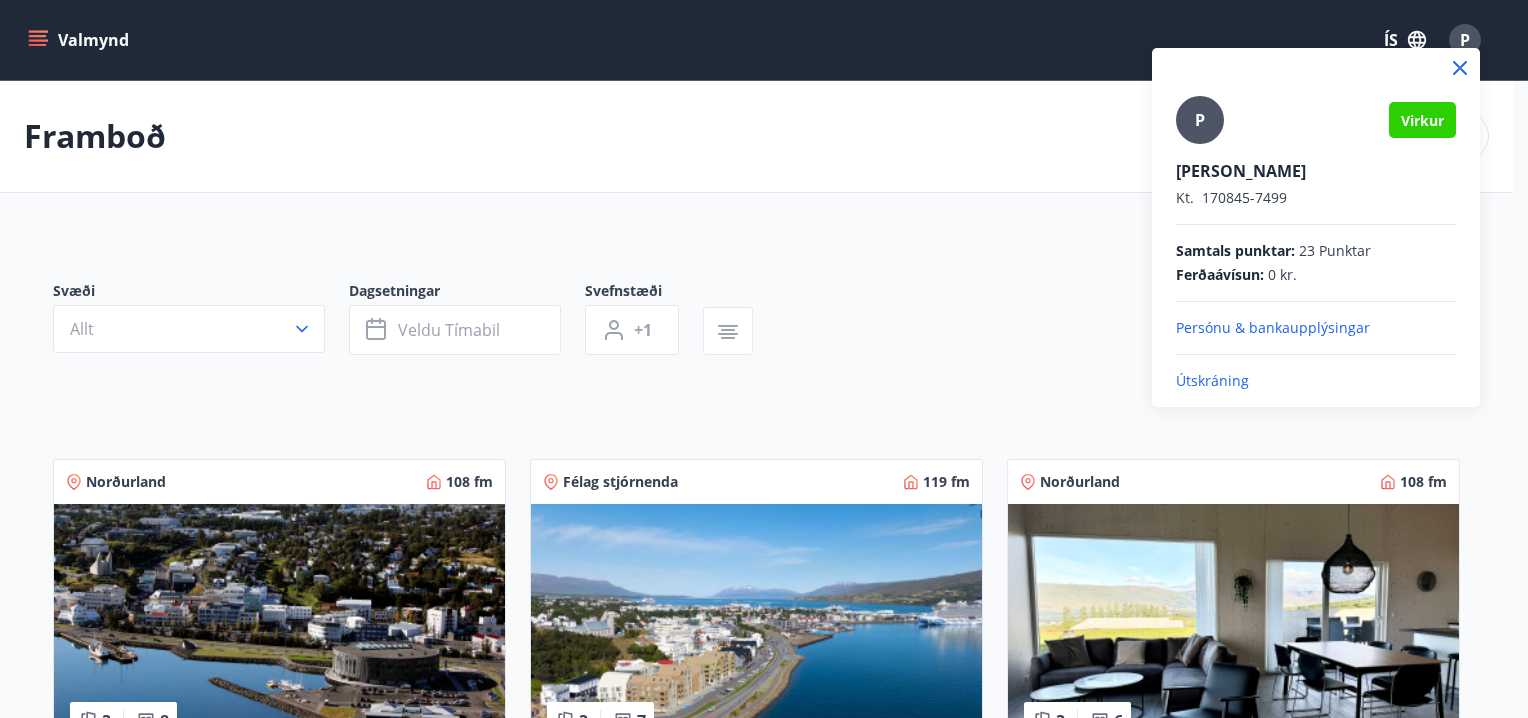 click on "Virkur" at bounding box center [1422, 120] 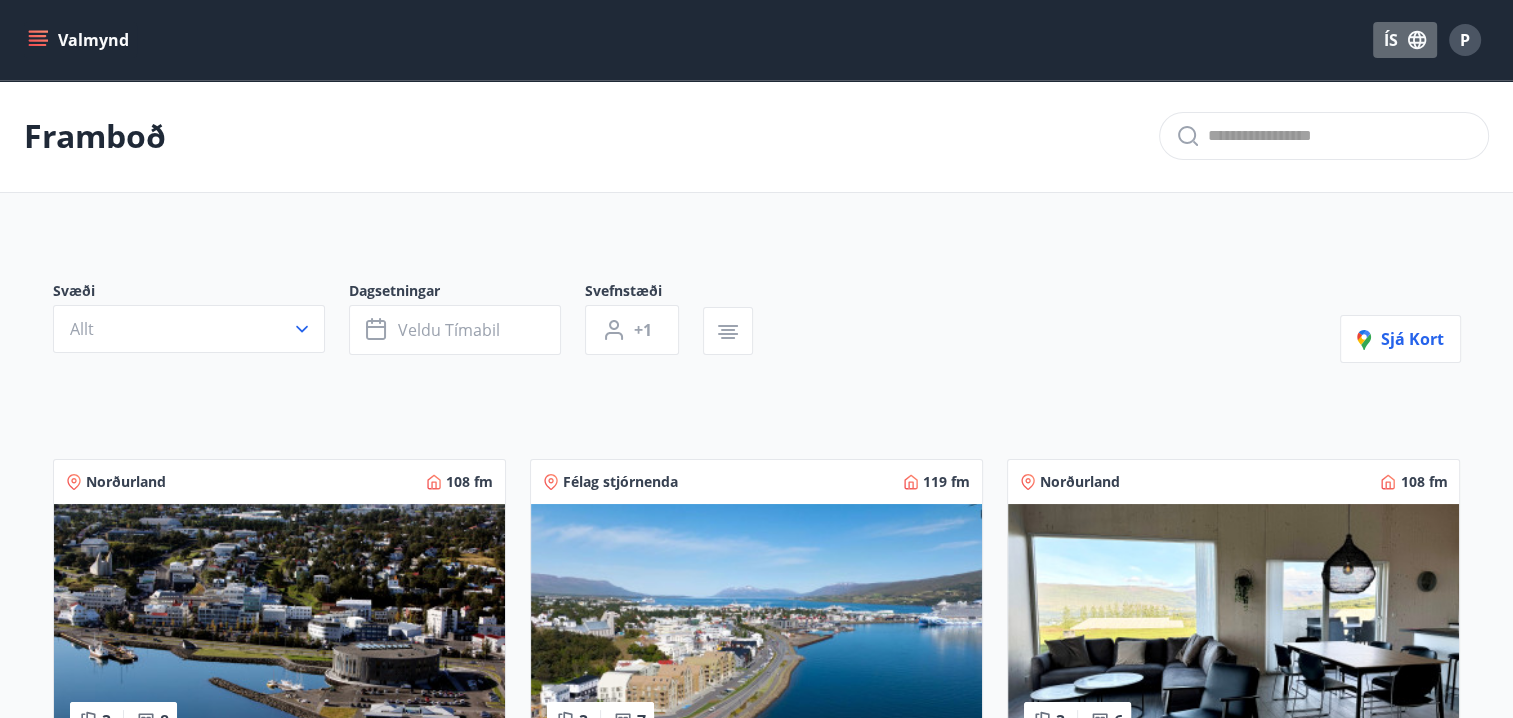 click 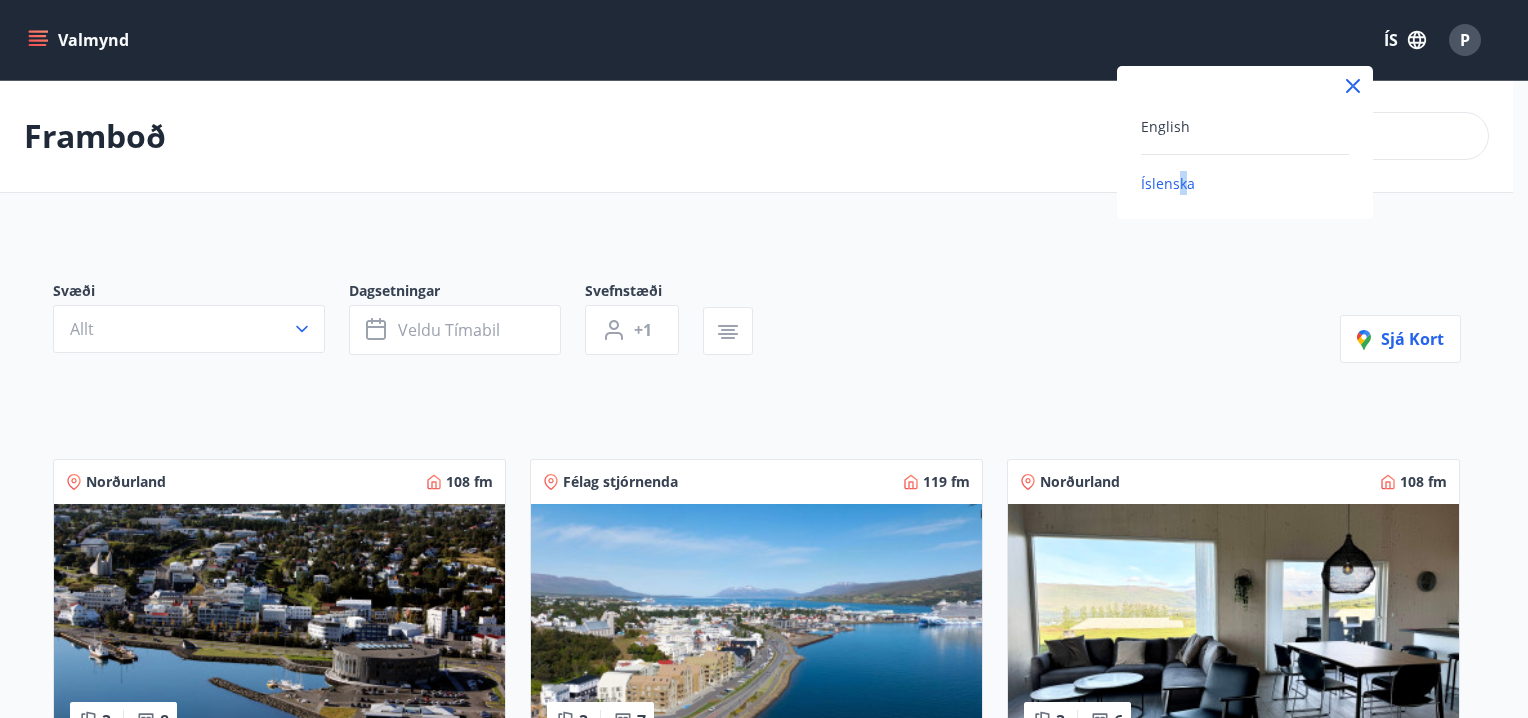 click on "Íslenska" at bounding box center (1168, 183) 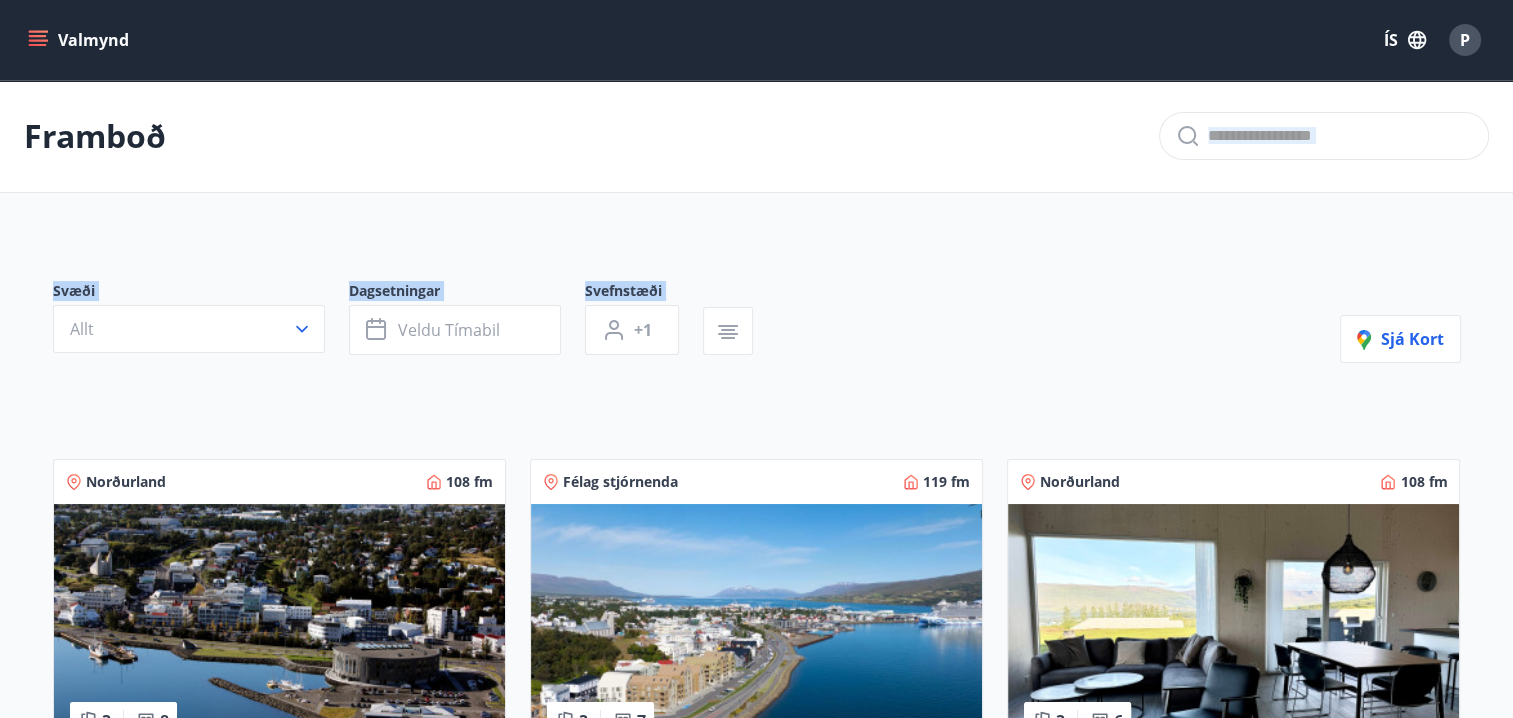 drag, startPoint x: 1196, startPoint y: 186, endPoint x: 1374, endPoint y: 192, distance: 178.10109 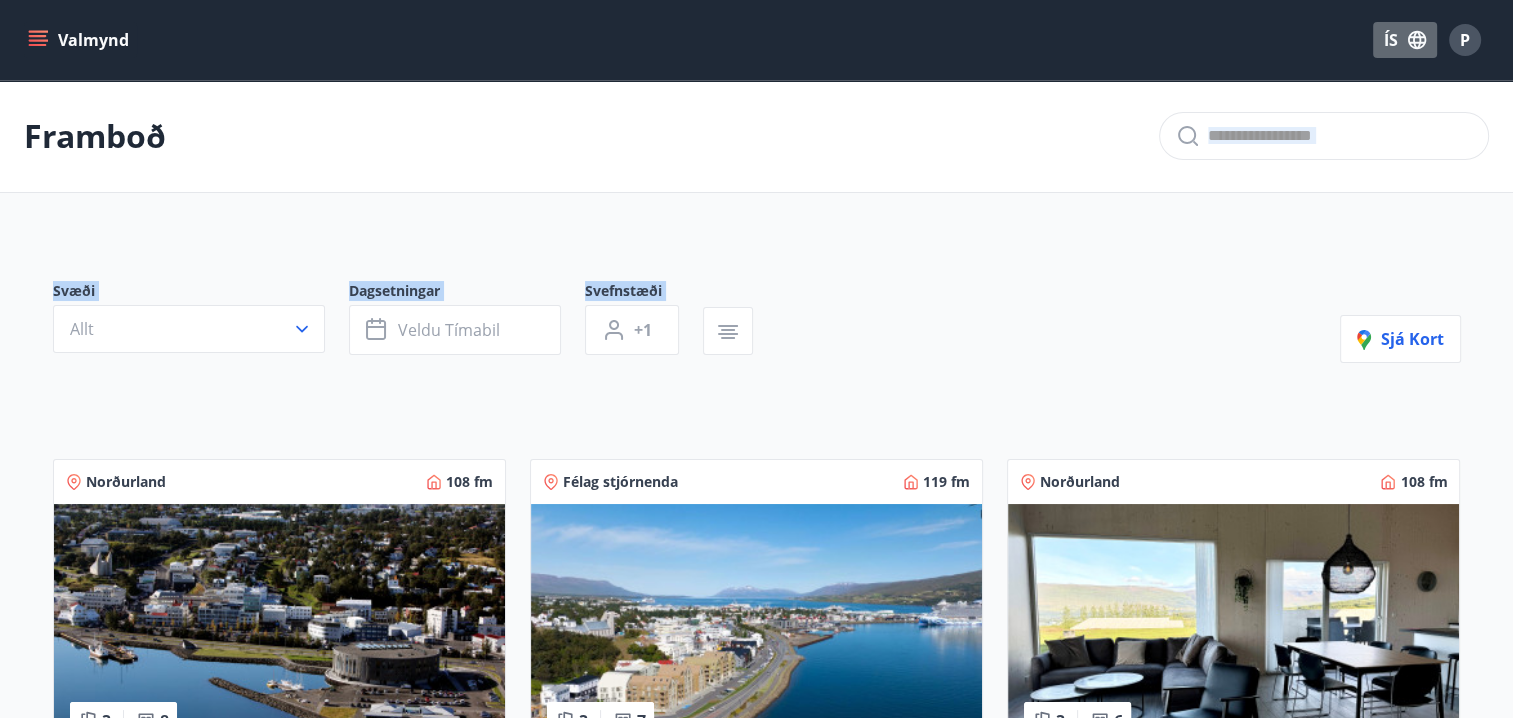 click 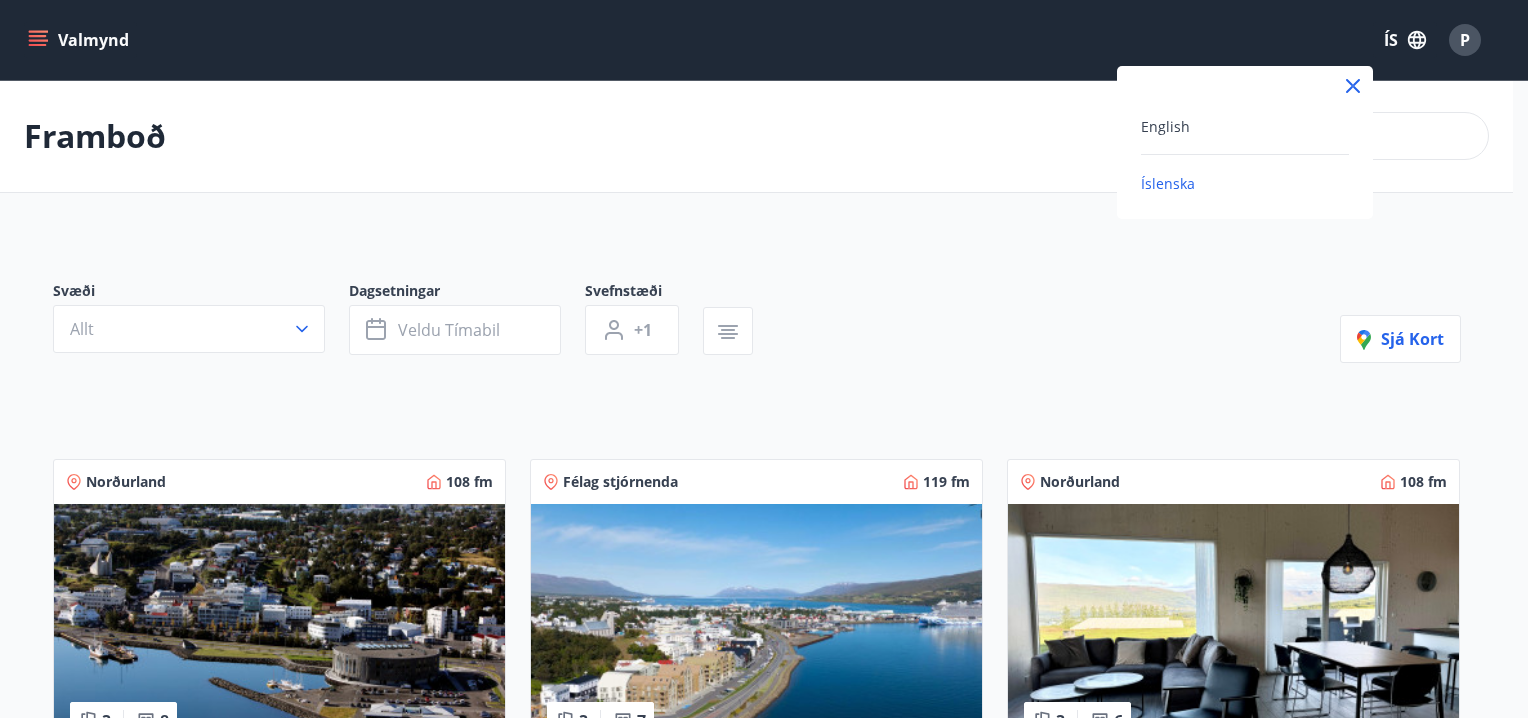 click at bounding box center (764, 359) 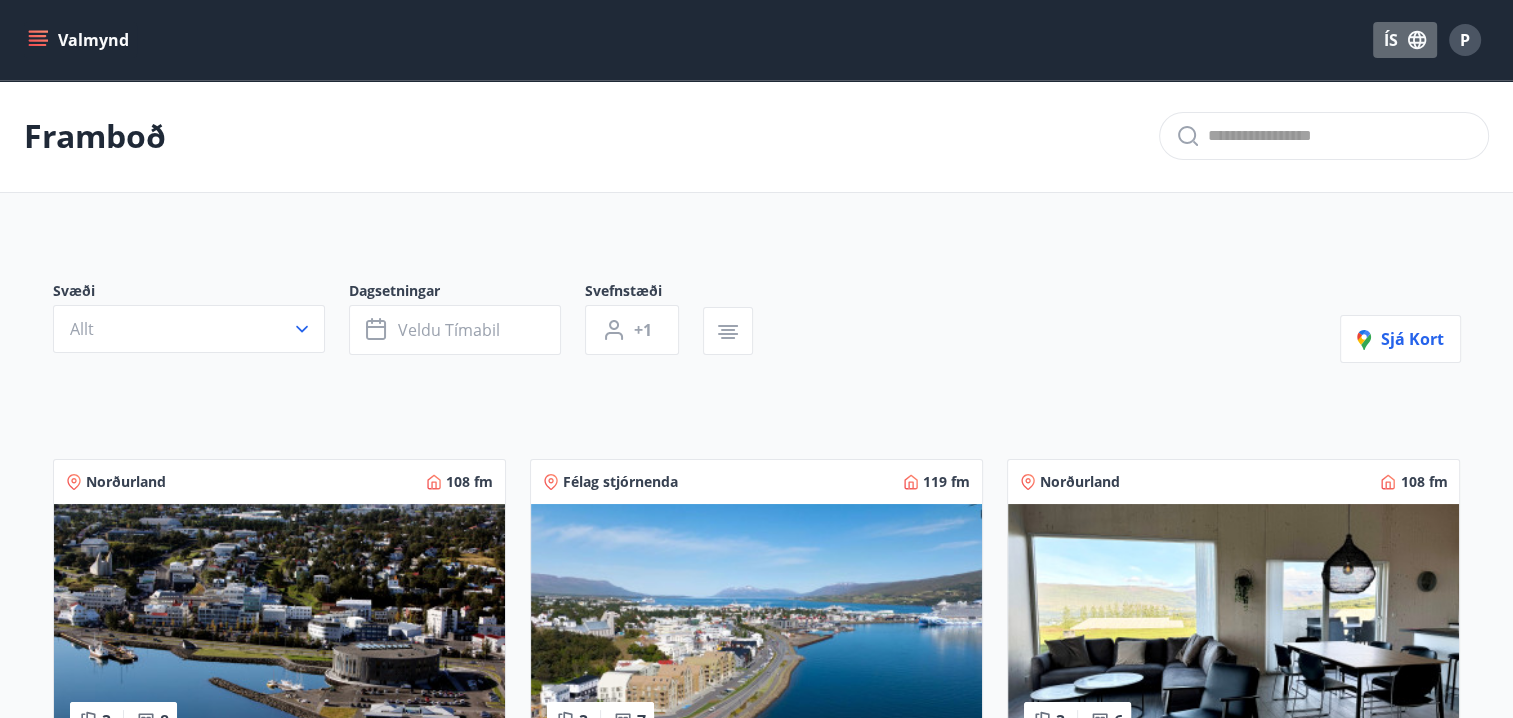 click on "ÍS" at bounding box center [1405, 40] 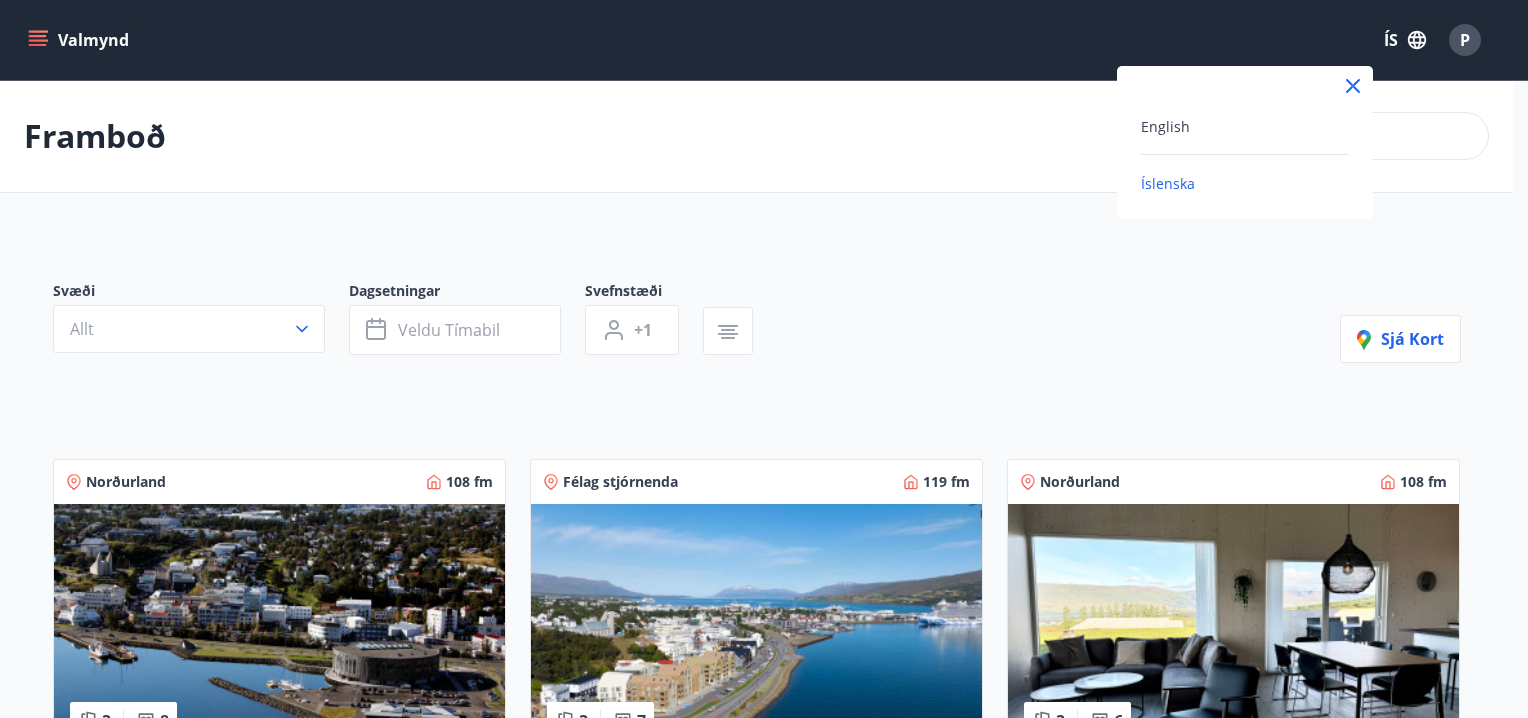 click at bounding box center [764, 359] 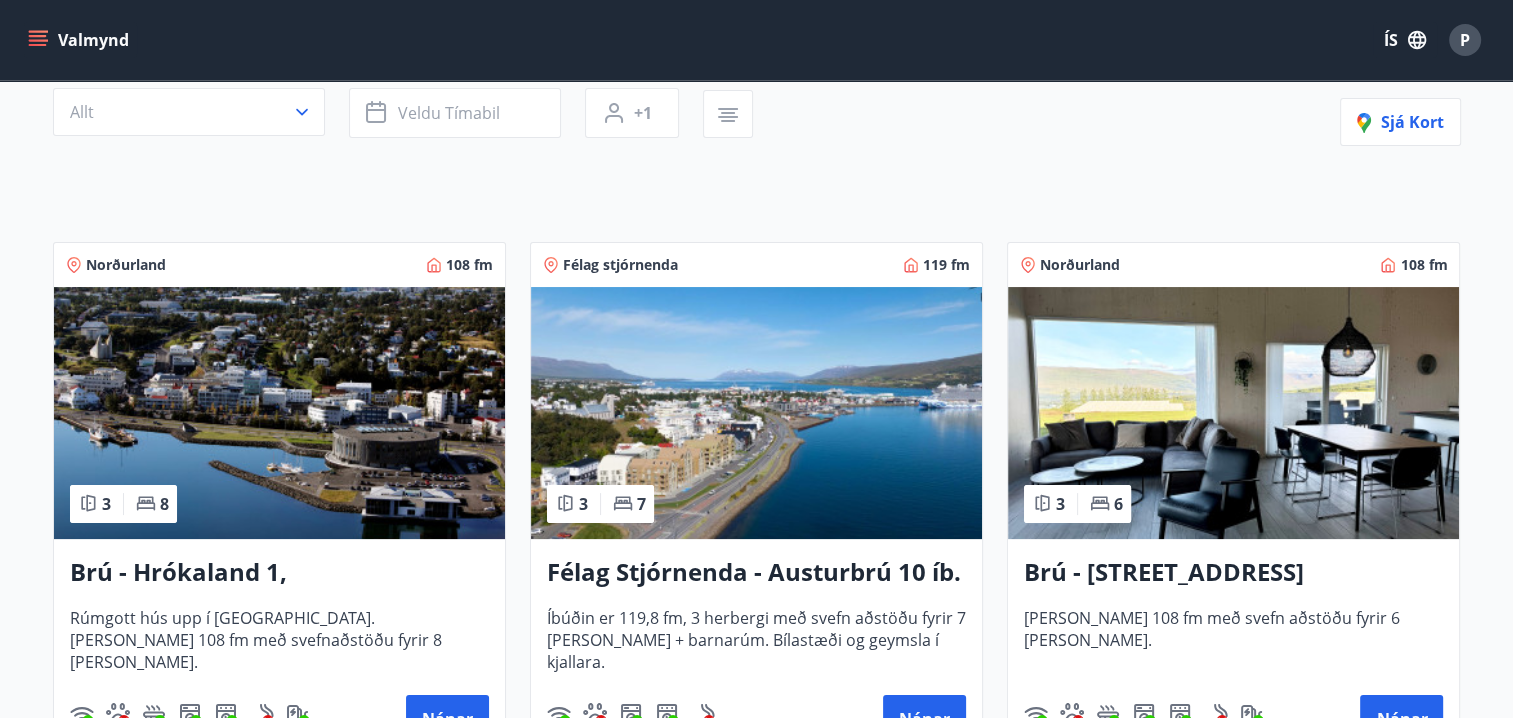 scroll, scrollTop: 0, scrollLeft: 0, axis: both 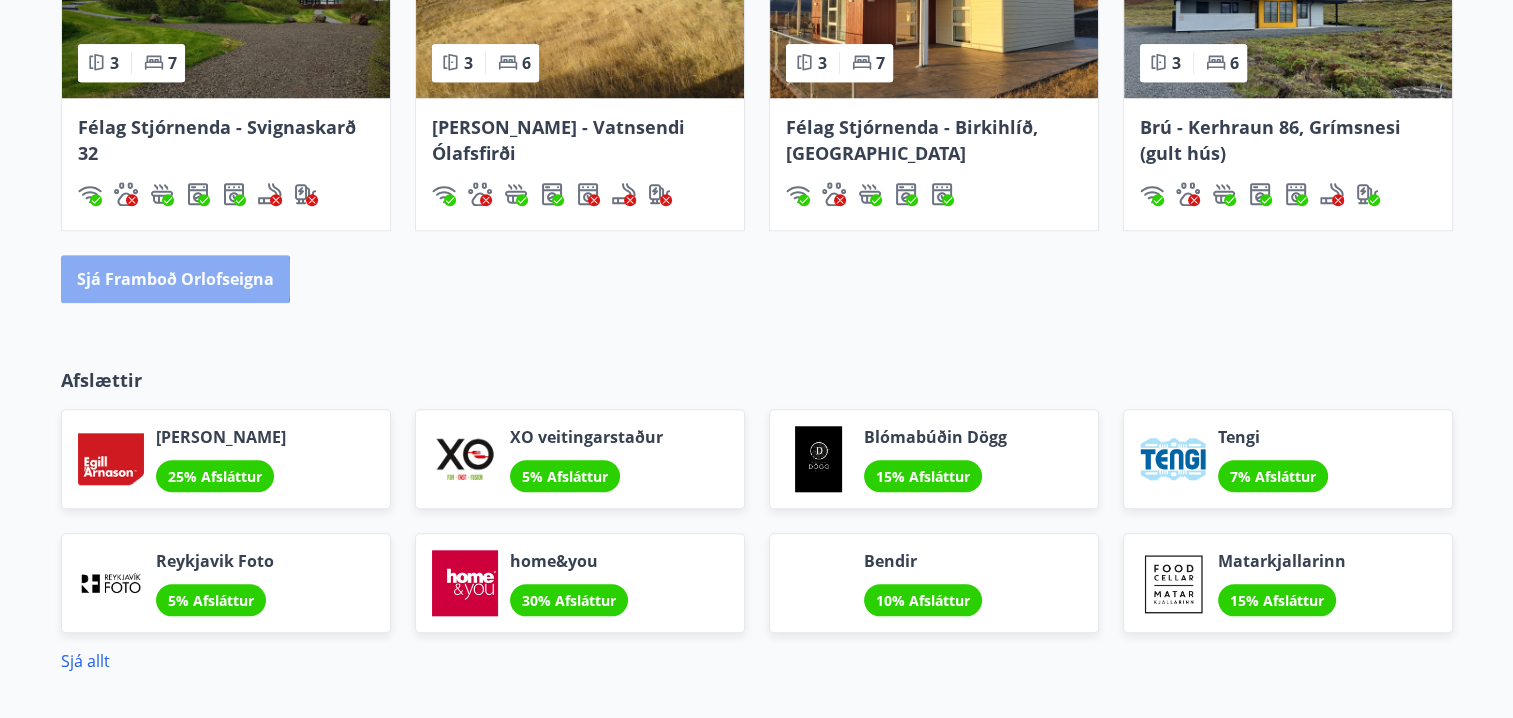 click on "Sjá framboð orlofseigna" at bounding box center [175, 279] 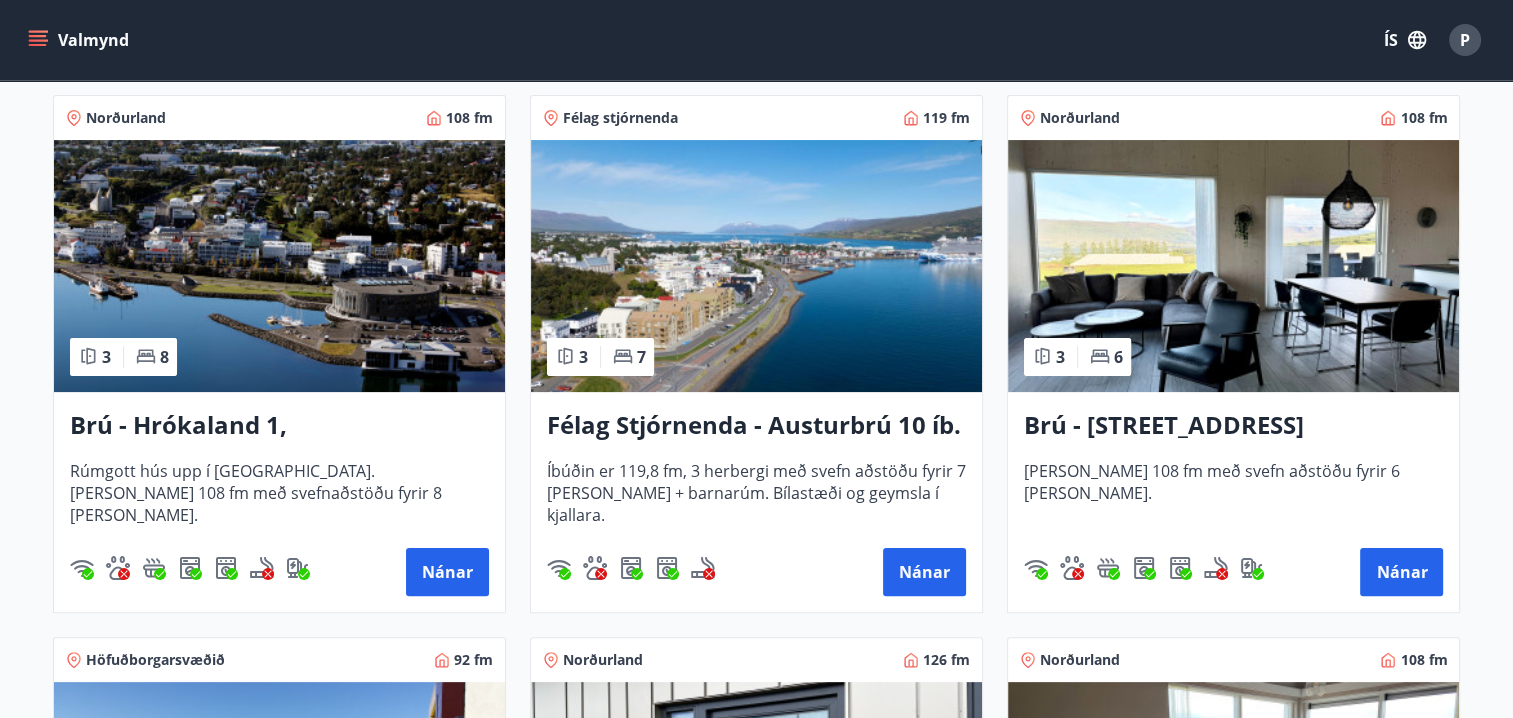 scroll, scrollTop: 0, scrollLeft: 0, axis: both 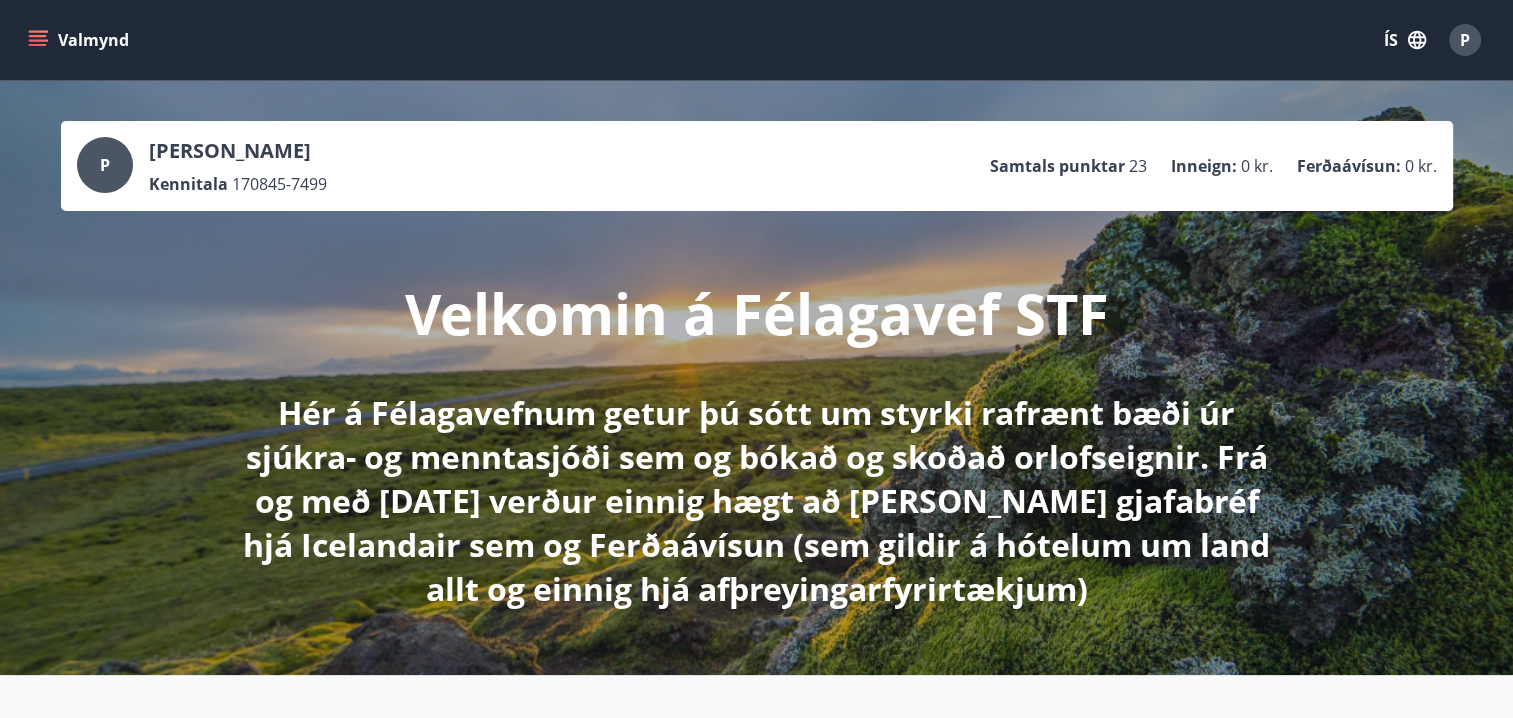 click on "Valmynd" at bounding box center [80, 40] 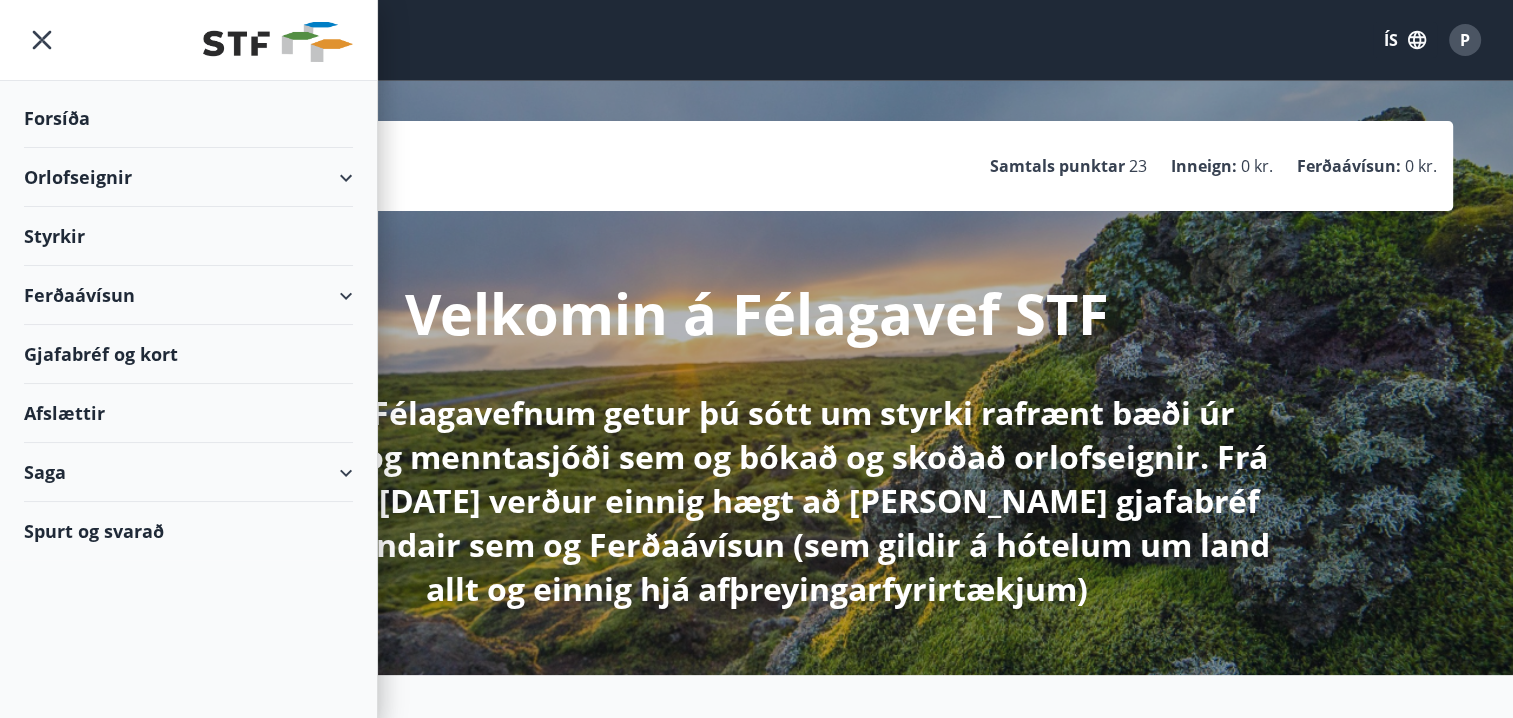 click on "Orlofseignir" at bounding box center [188, 177] 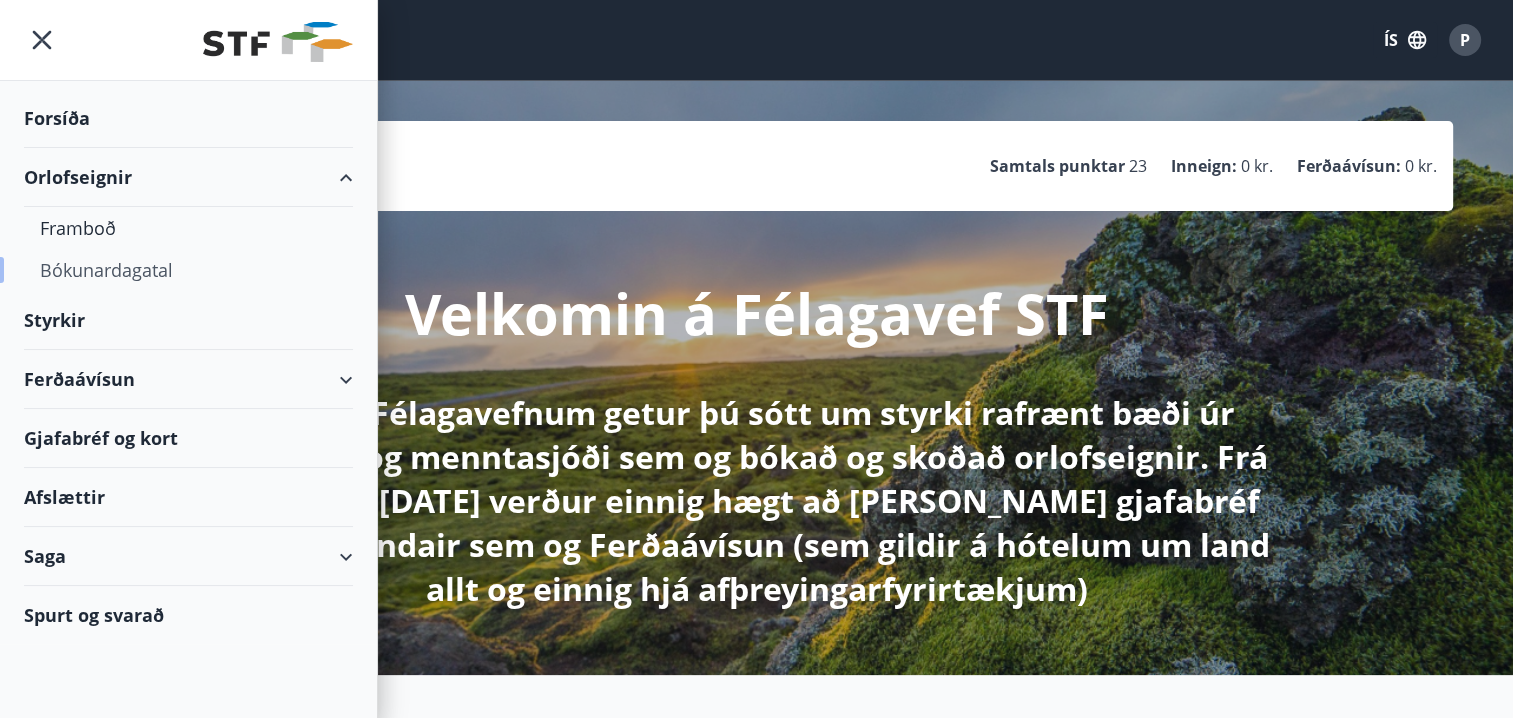 click on "Bókunardagatal" at bounding box center [188, 270] 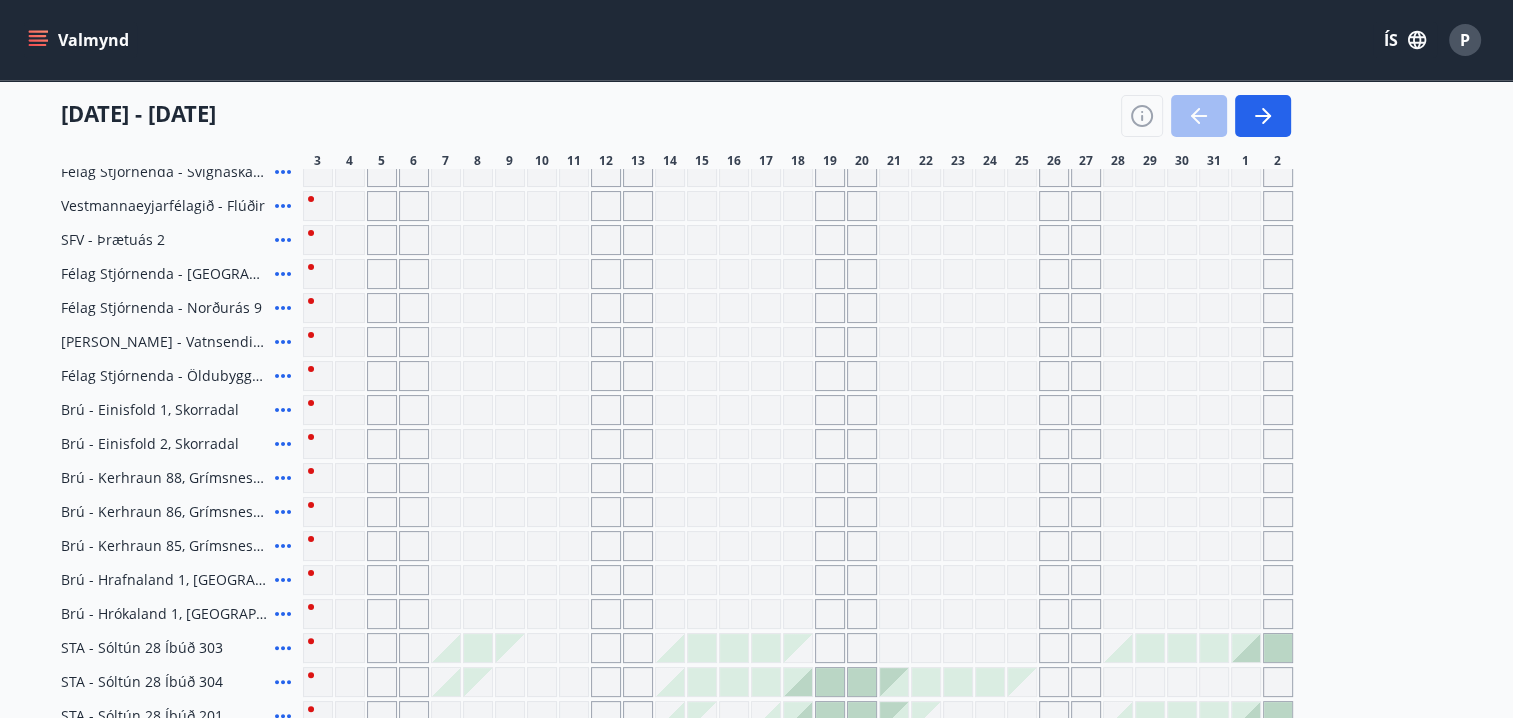 scroll, scrollTop: 0, scrollLeft: 0, axis: both 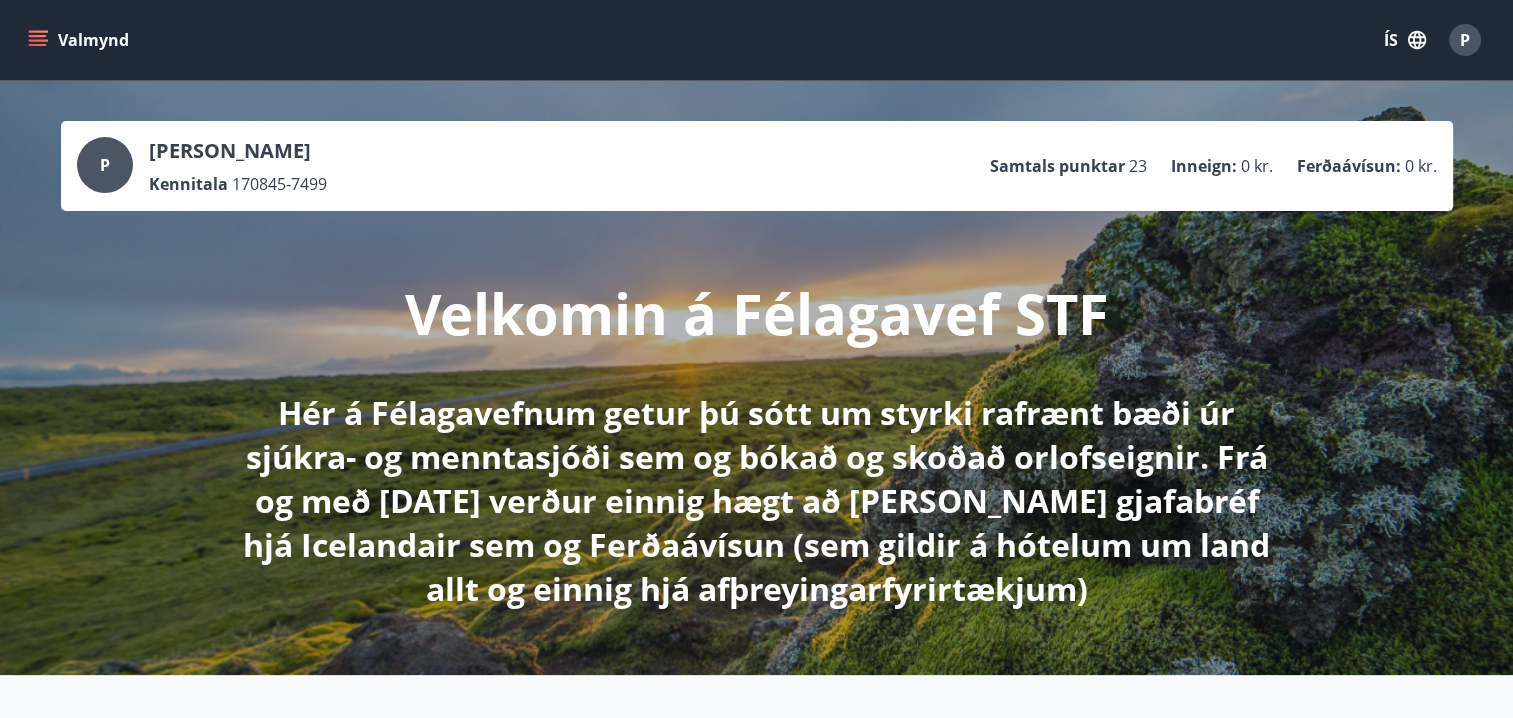 click on "P" at bounding box center (105, 165) 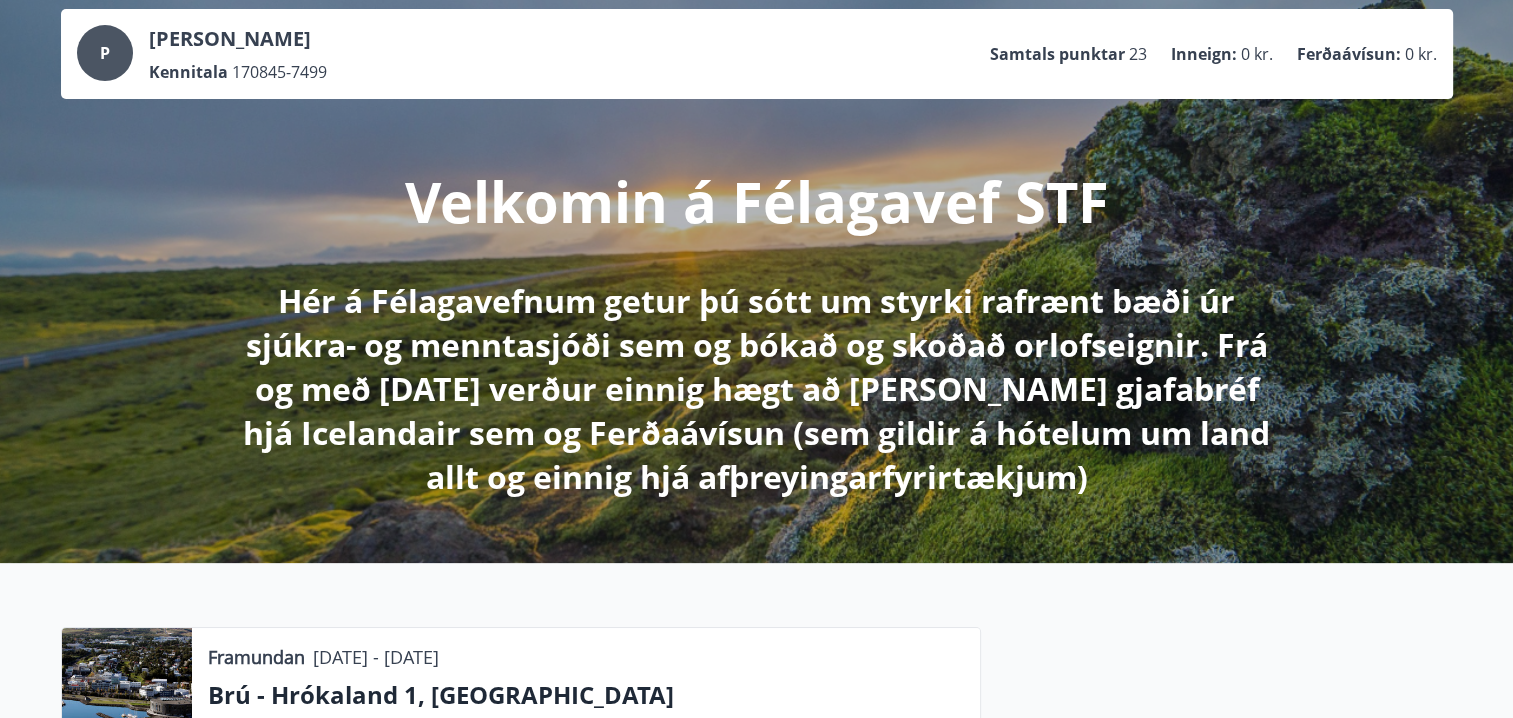 scroll, scrollTop: 0, scrollLeft: 0, axis: both 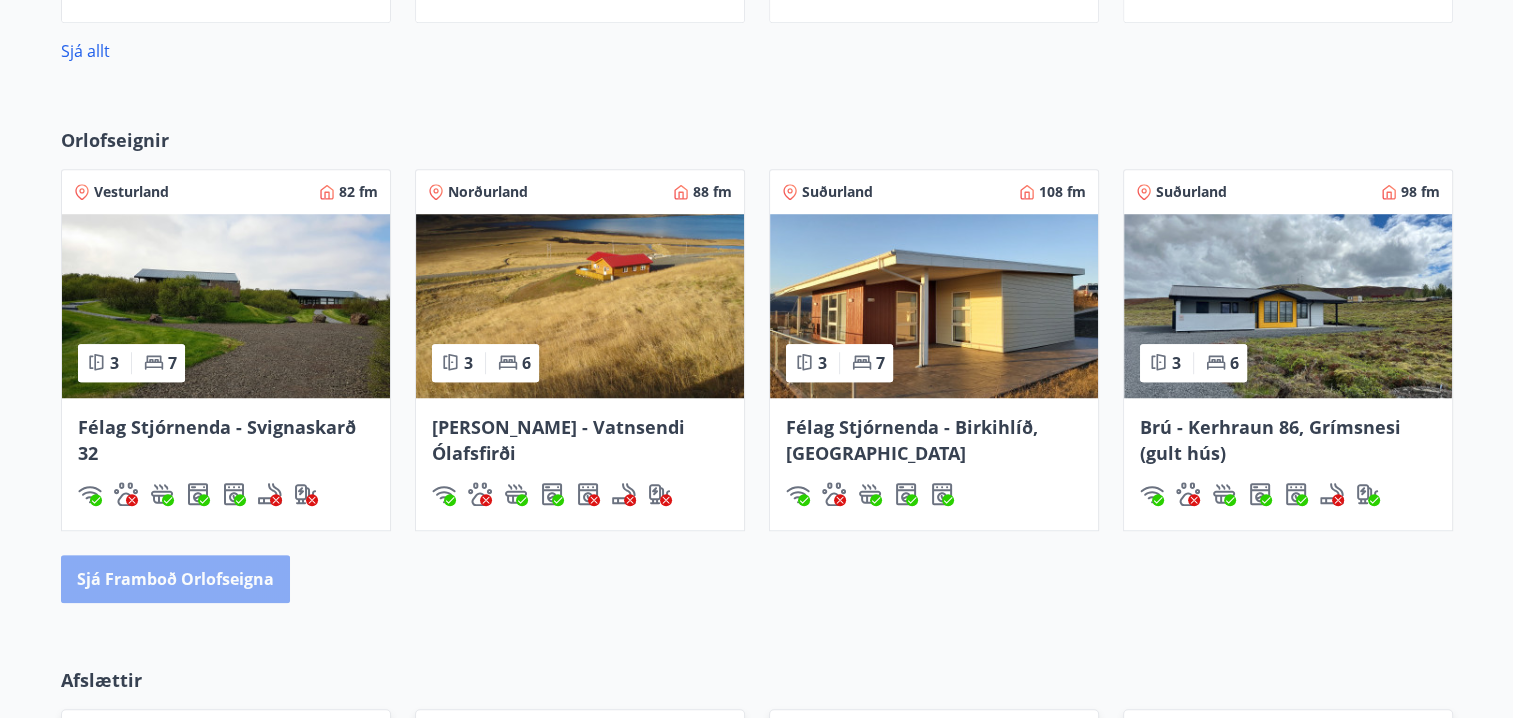 click on "Sjá framboð orlofseigna" at bounding box center [175, 579] 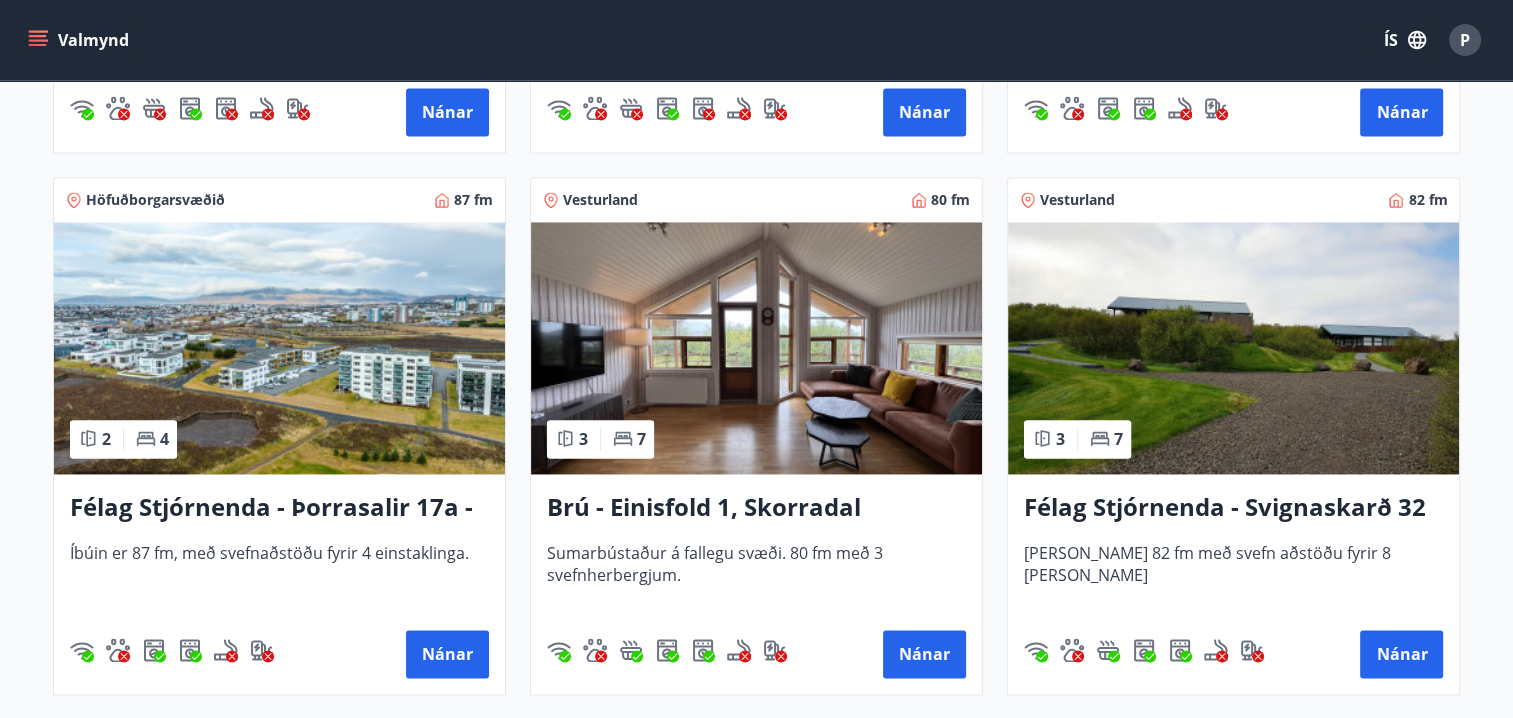 scroll, scrollTop: 3200, scrollLeft: 0, axis: vertical 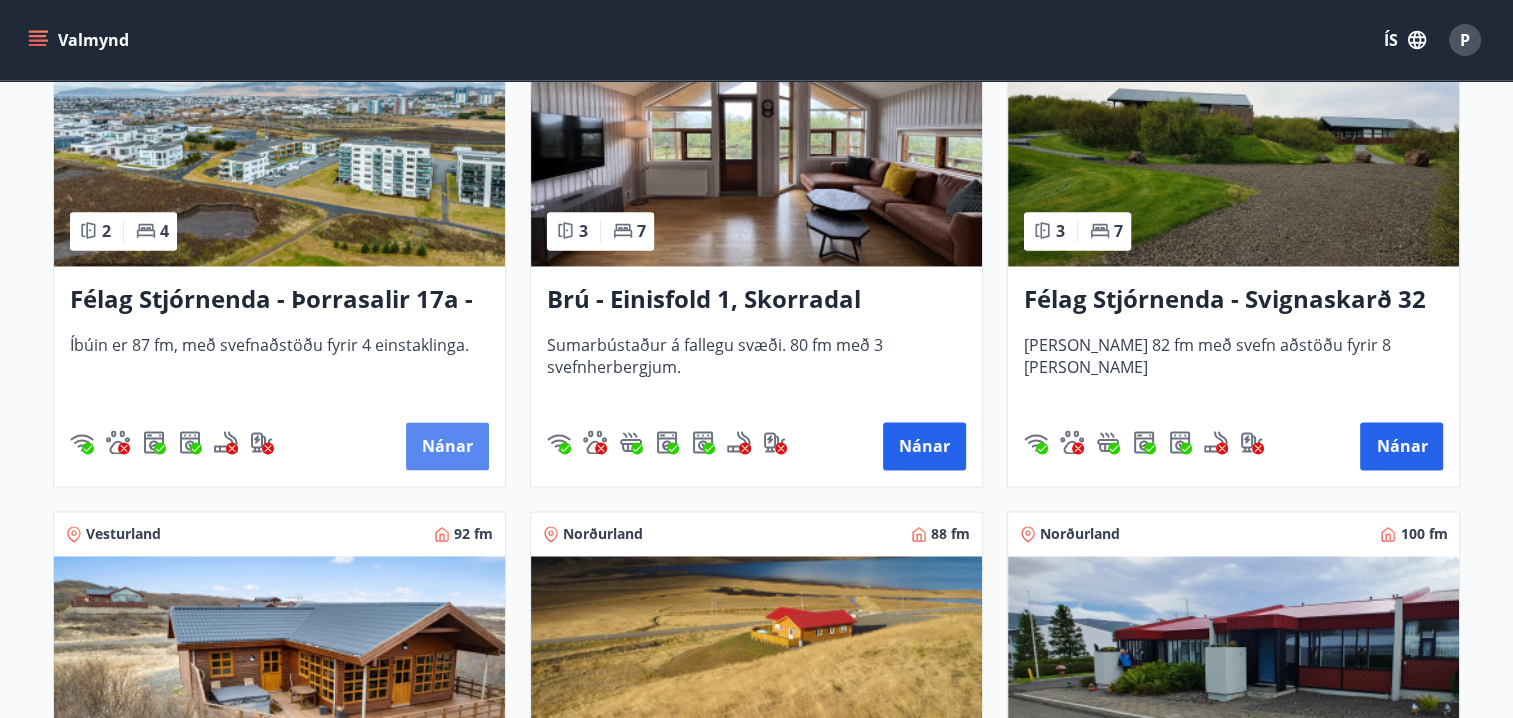 click on "Nánar" at bounding box center [447, 446] 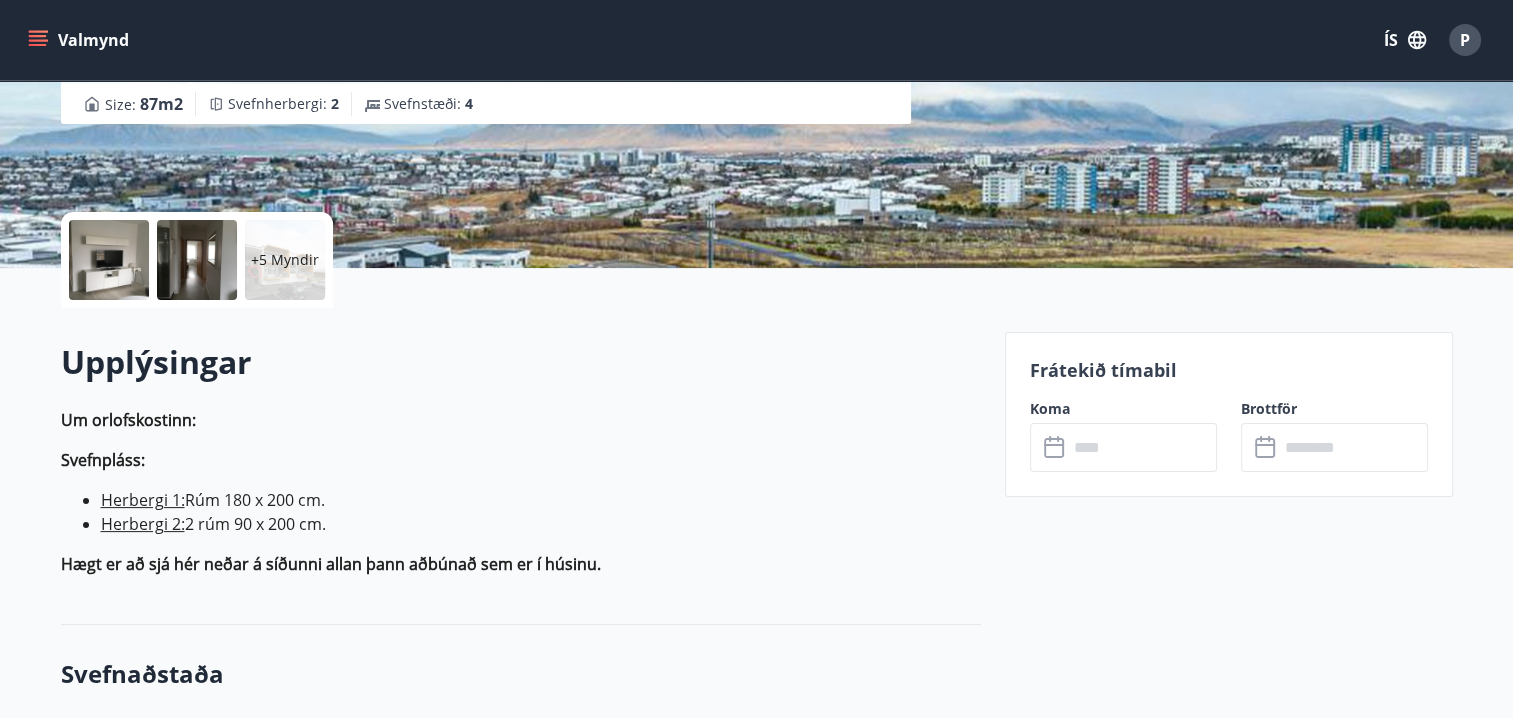 scroll, scrollTop: 0, scrollLeft: 0, axis: both 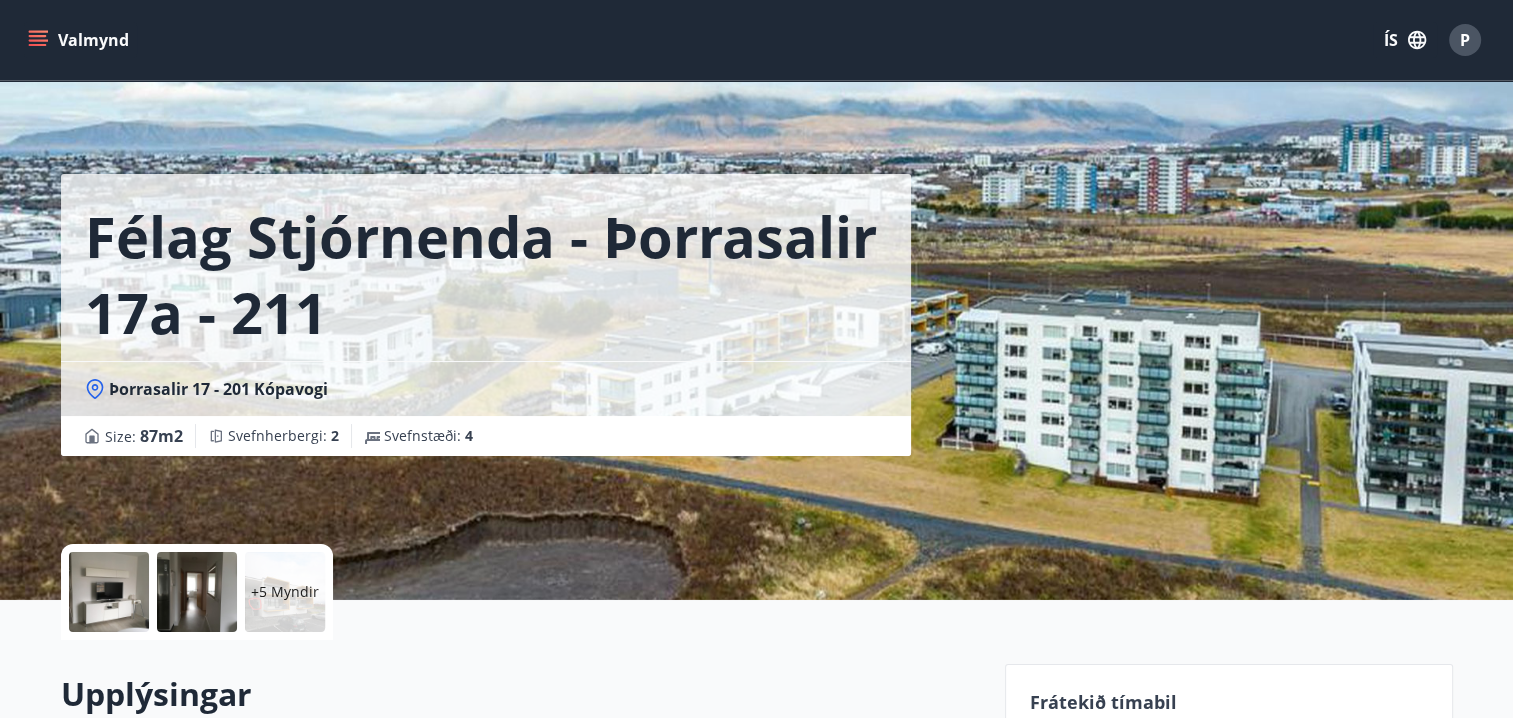 drag, startPoint x: 436, startPoint y: 344, endPoint x: 404, endPoint y: 554, distance: 212.4241 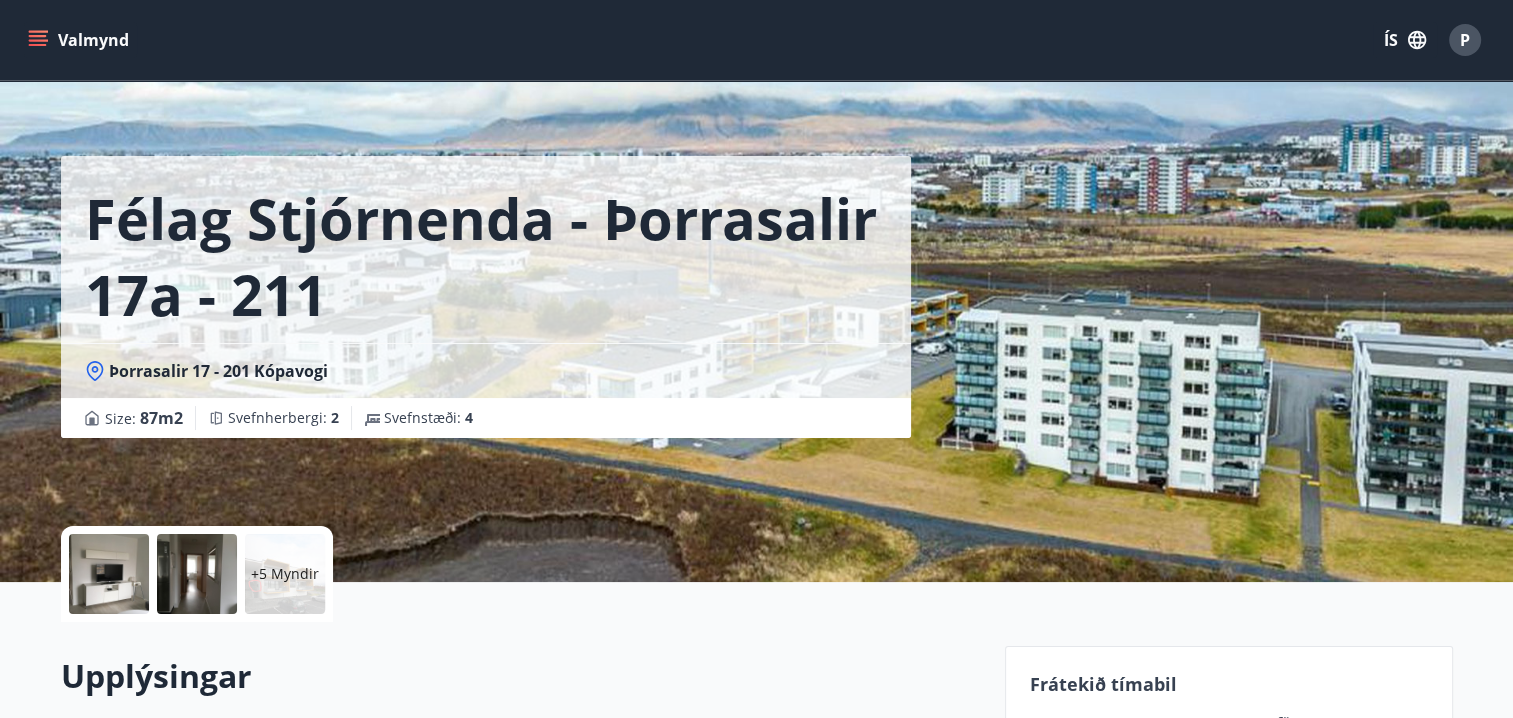 scroll, scrollTop: 0, scrollLeft: 0, axis: both 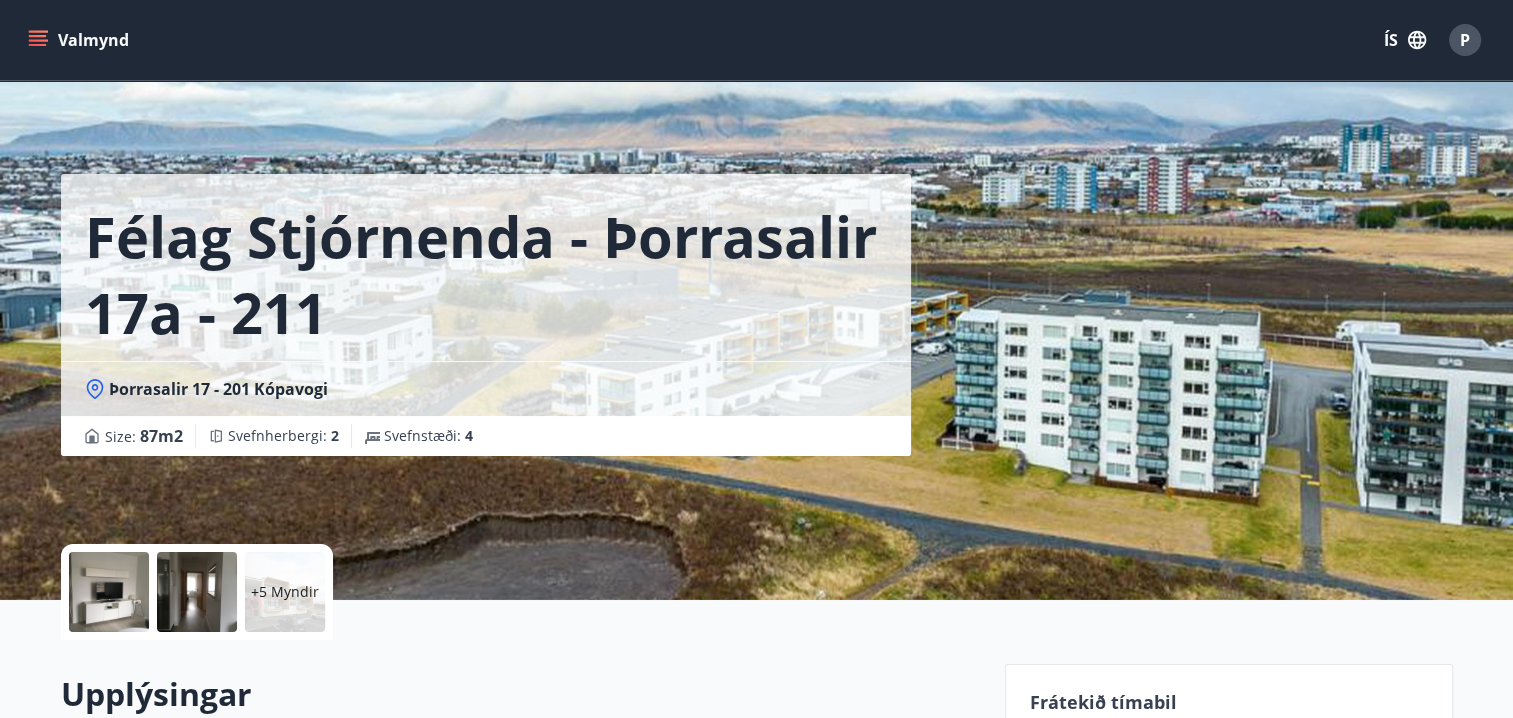 click on "Valmynd" at bounding box center (80, 40) 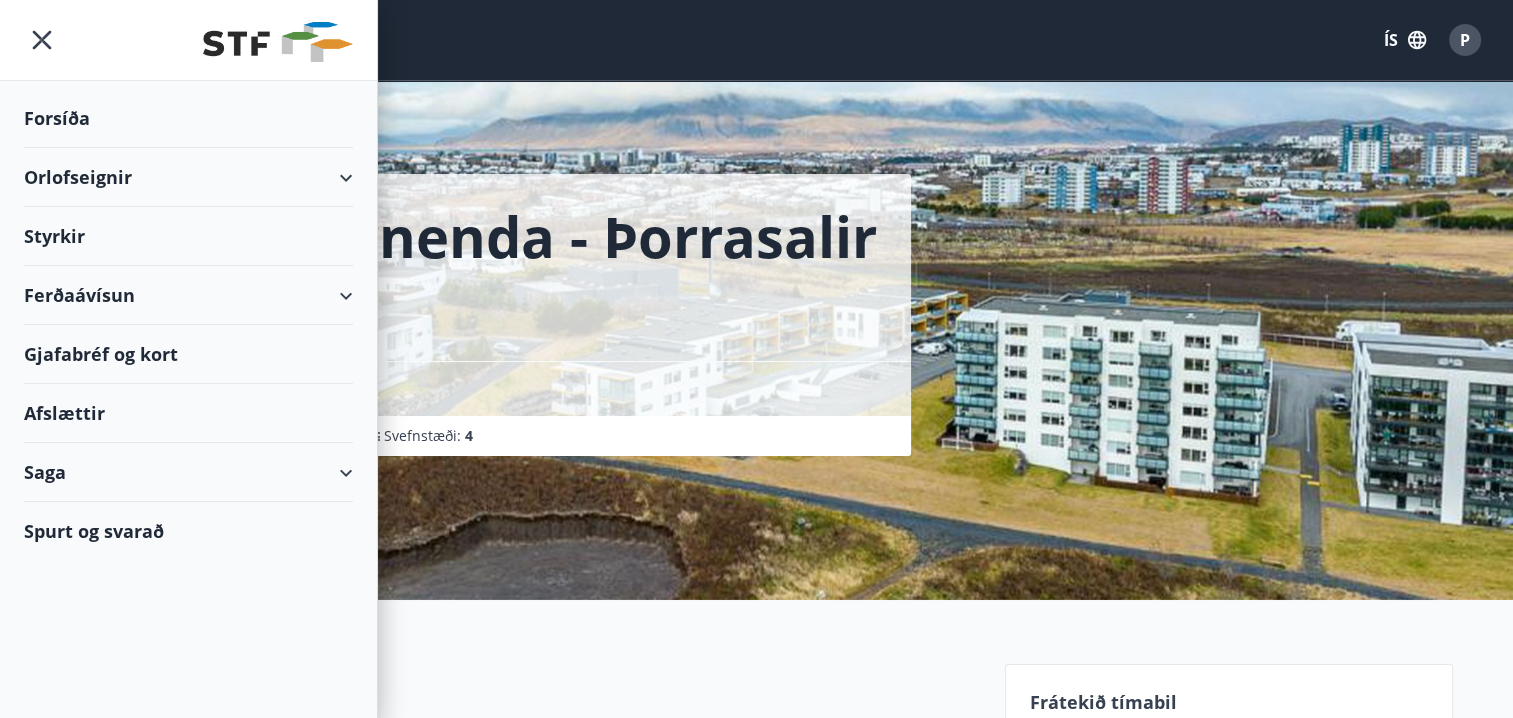 click on "Forsíða" at bounding box center [188, 118] 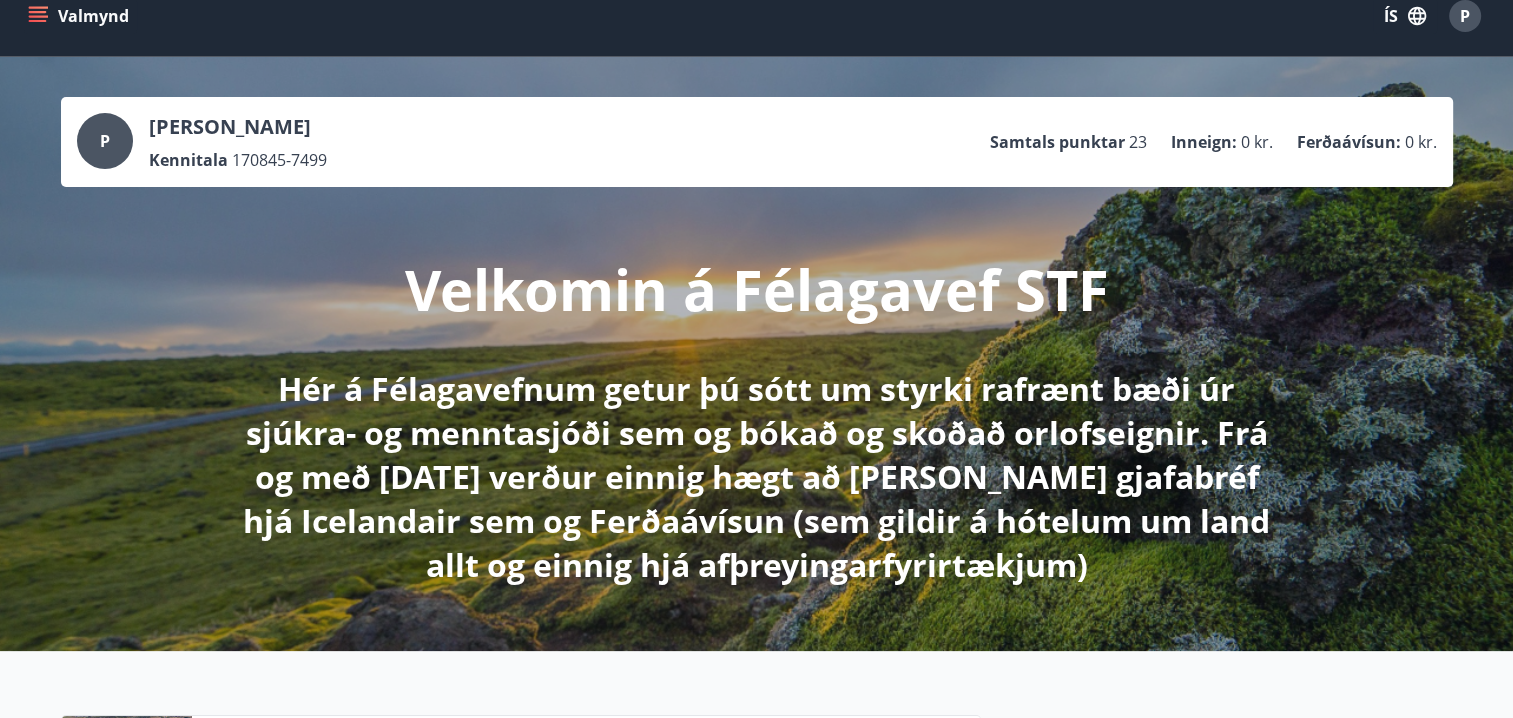 scroll, scrollTop: 0, scrollLeft: 0, axis: both 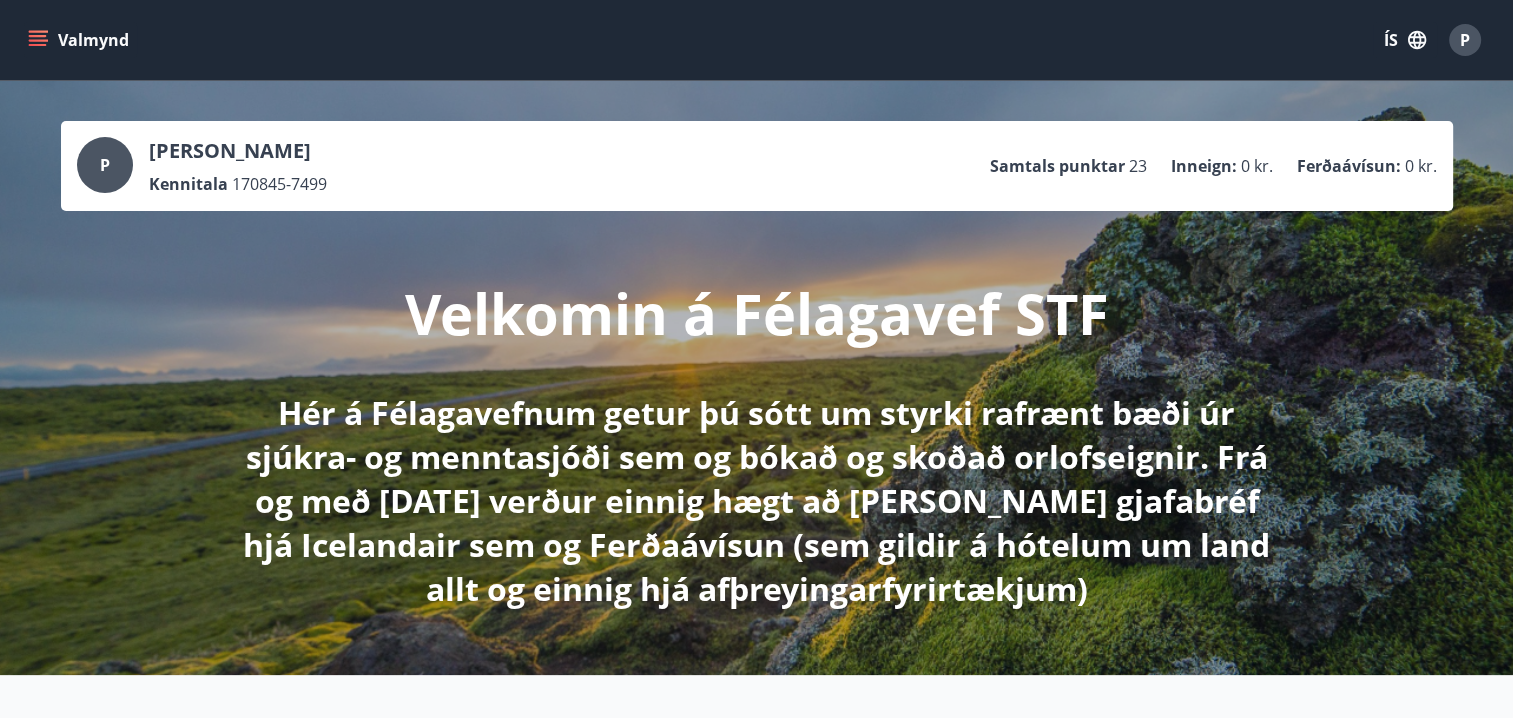 click on "Valmynd" at bounding box center (80, 40) 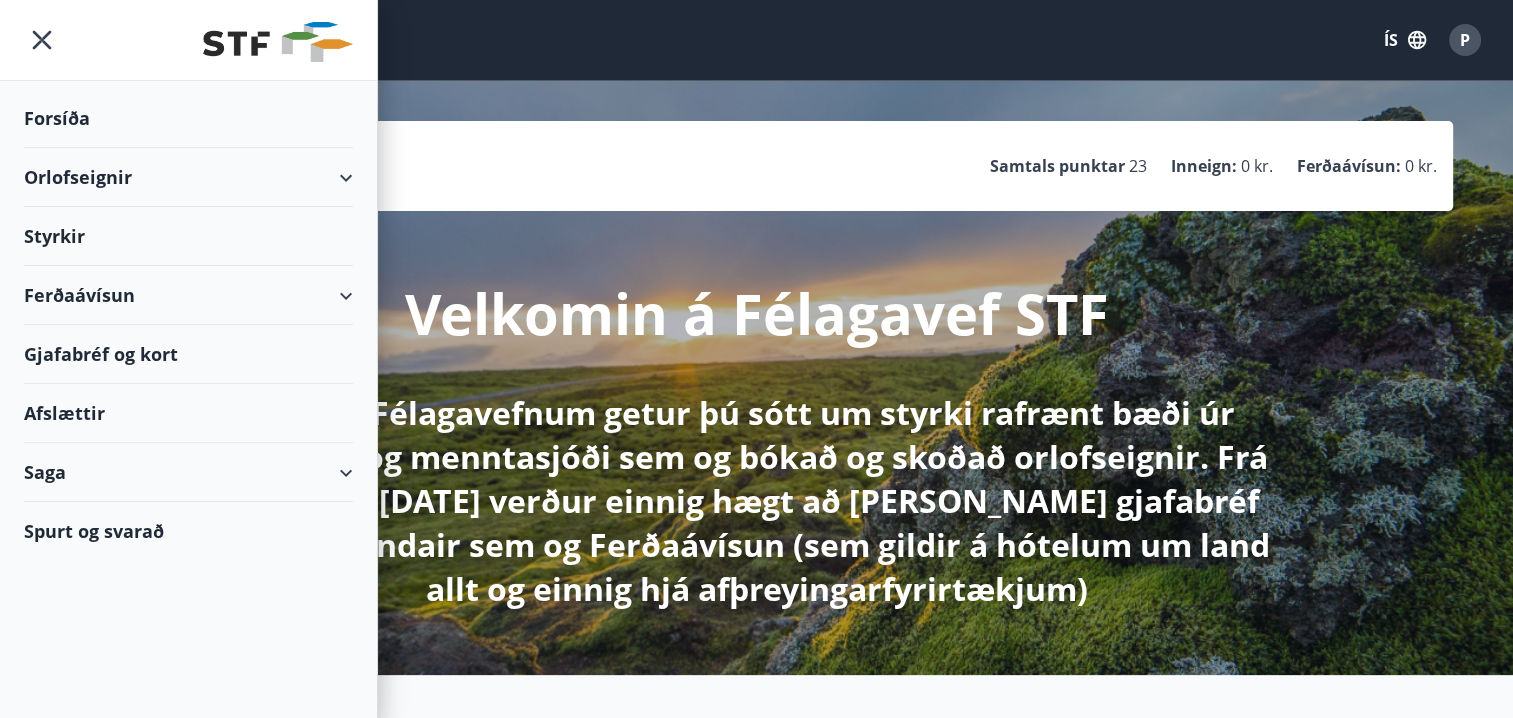 click on "Orlofseignir" at bounding box center [188, 177] 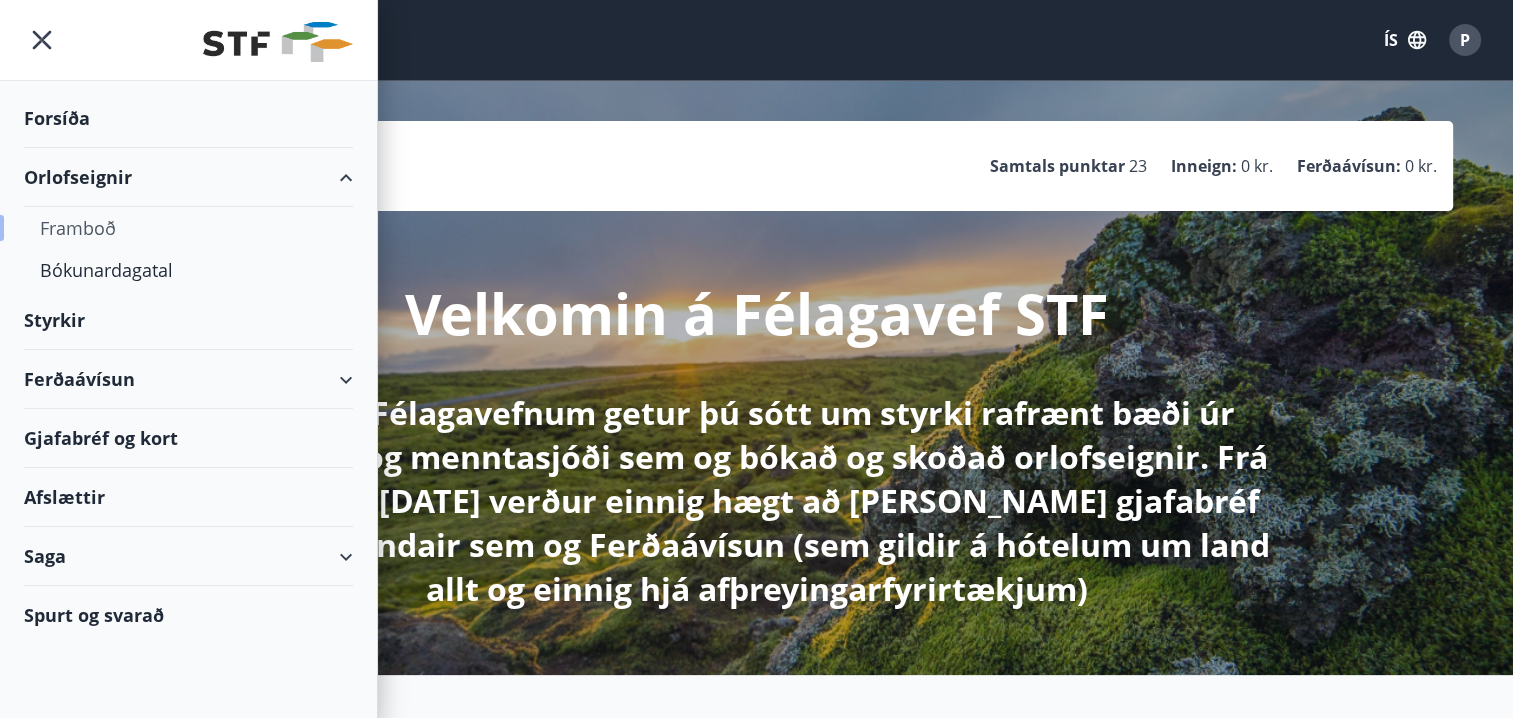 click on "Framboð" at bounding box center (188, 228) 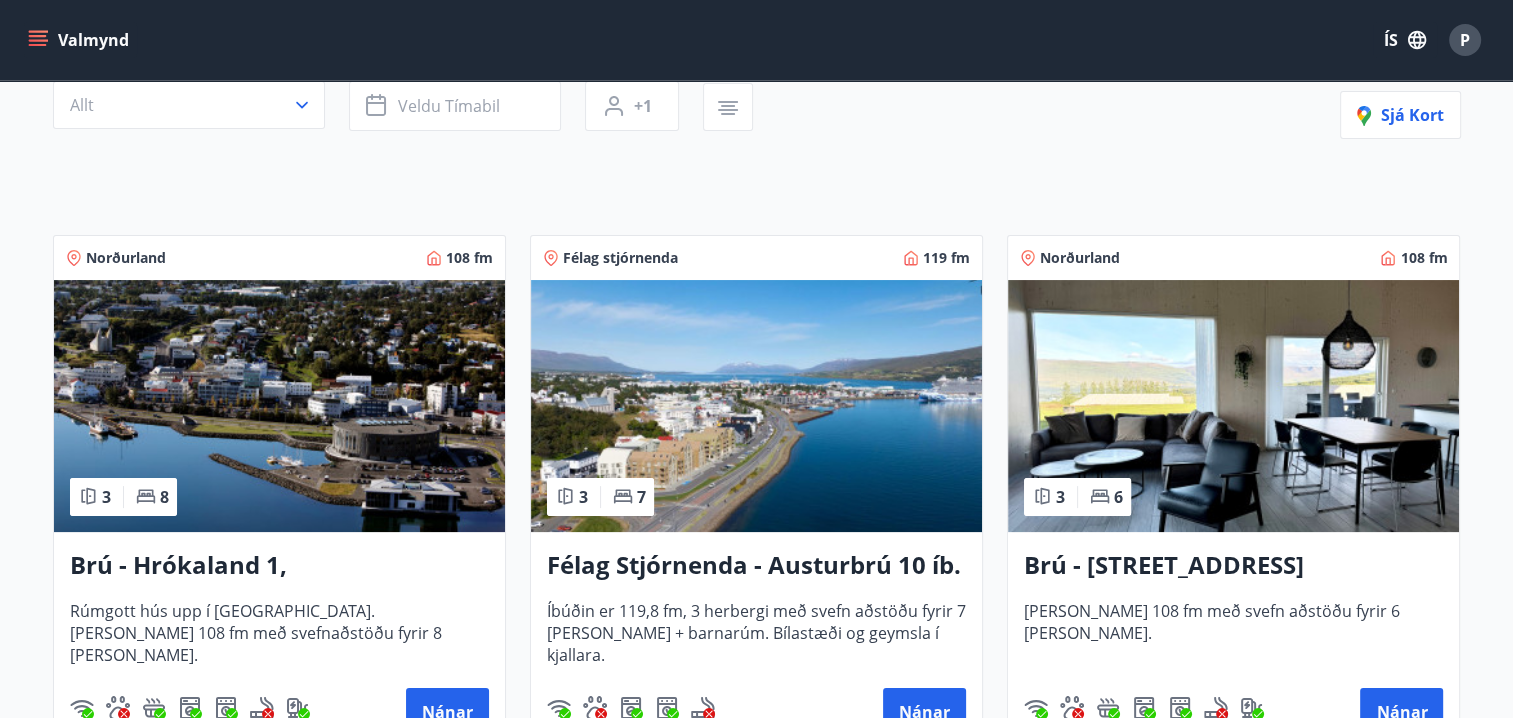 scroll, scrollTop: 0, scrollLeft: 0, axis: both 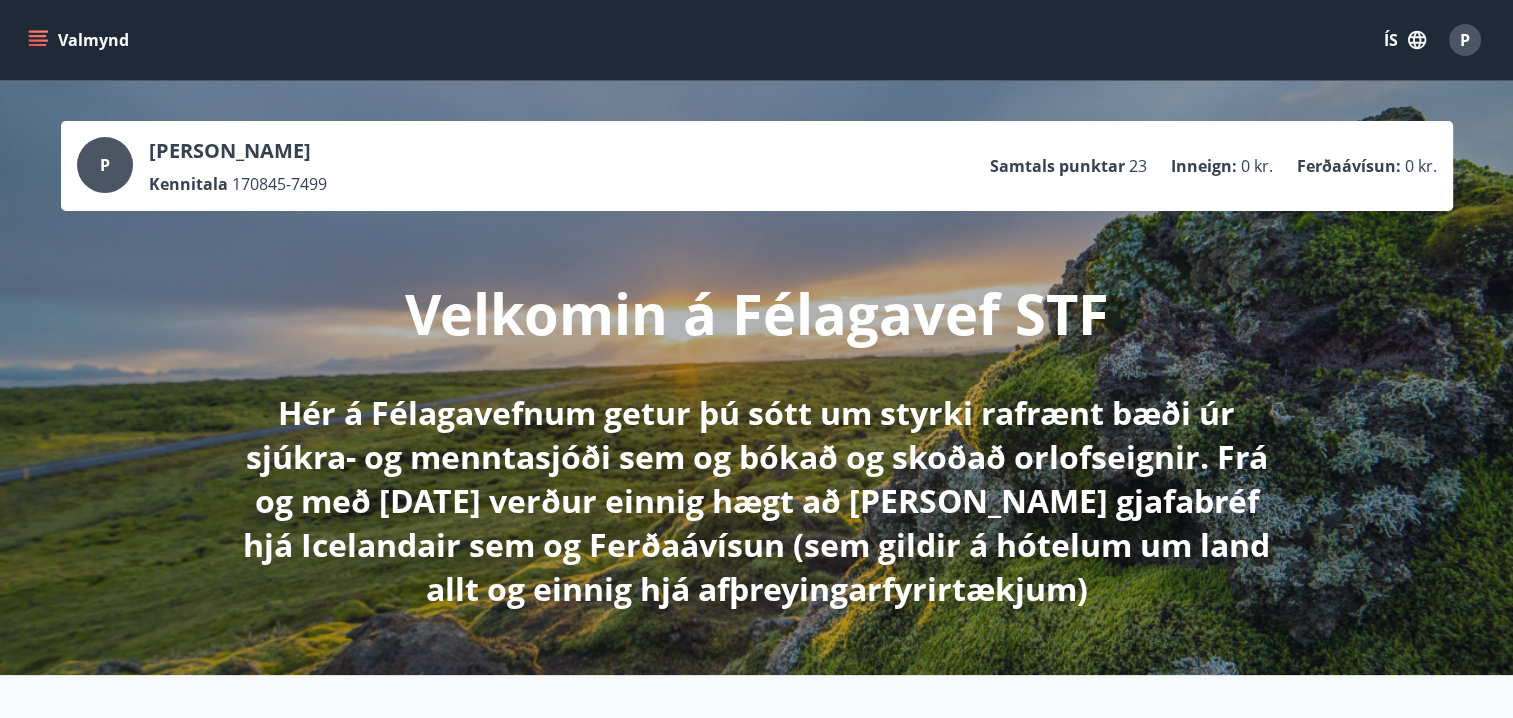 click on "P" at bounding box center (105, 165) 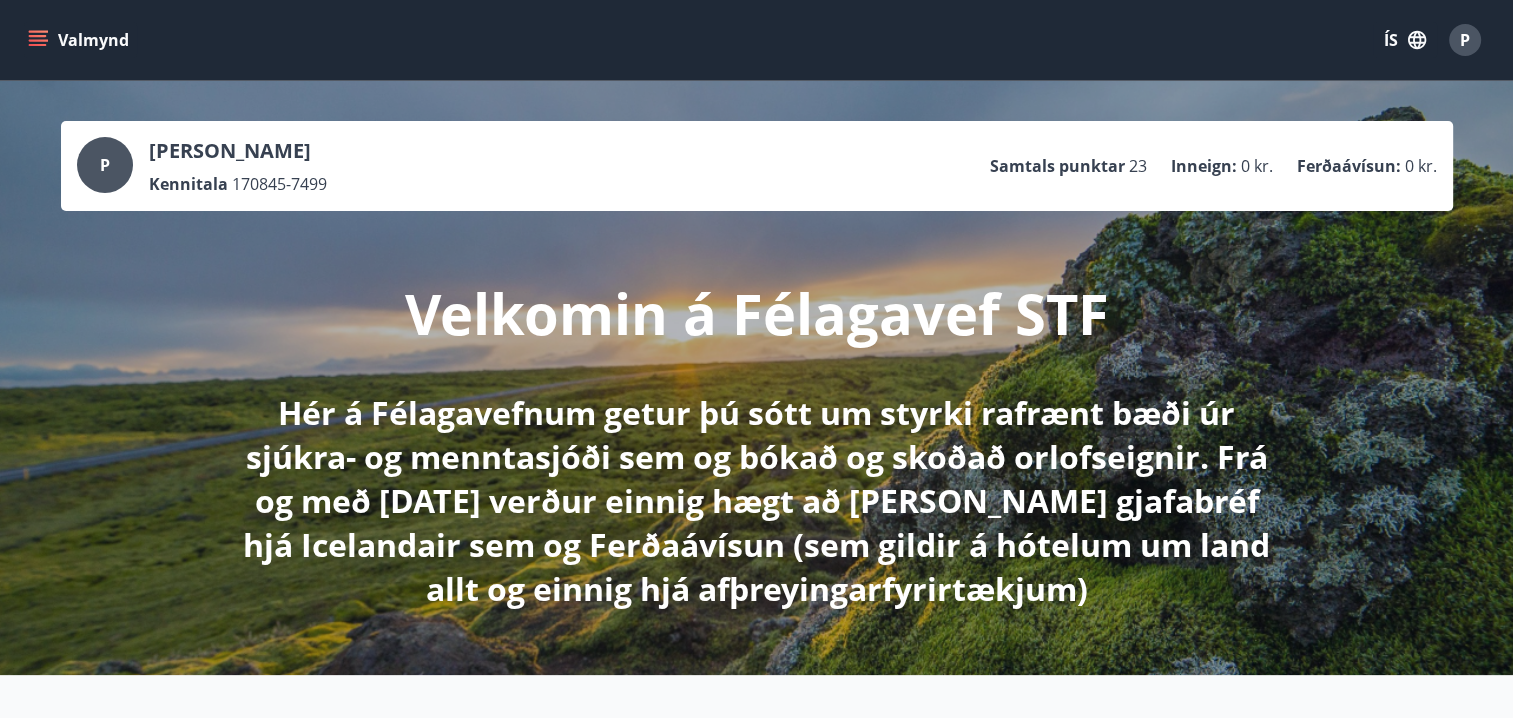 click on "[PERSON_NAME]" at bounding box center [238, 151] 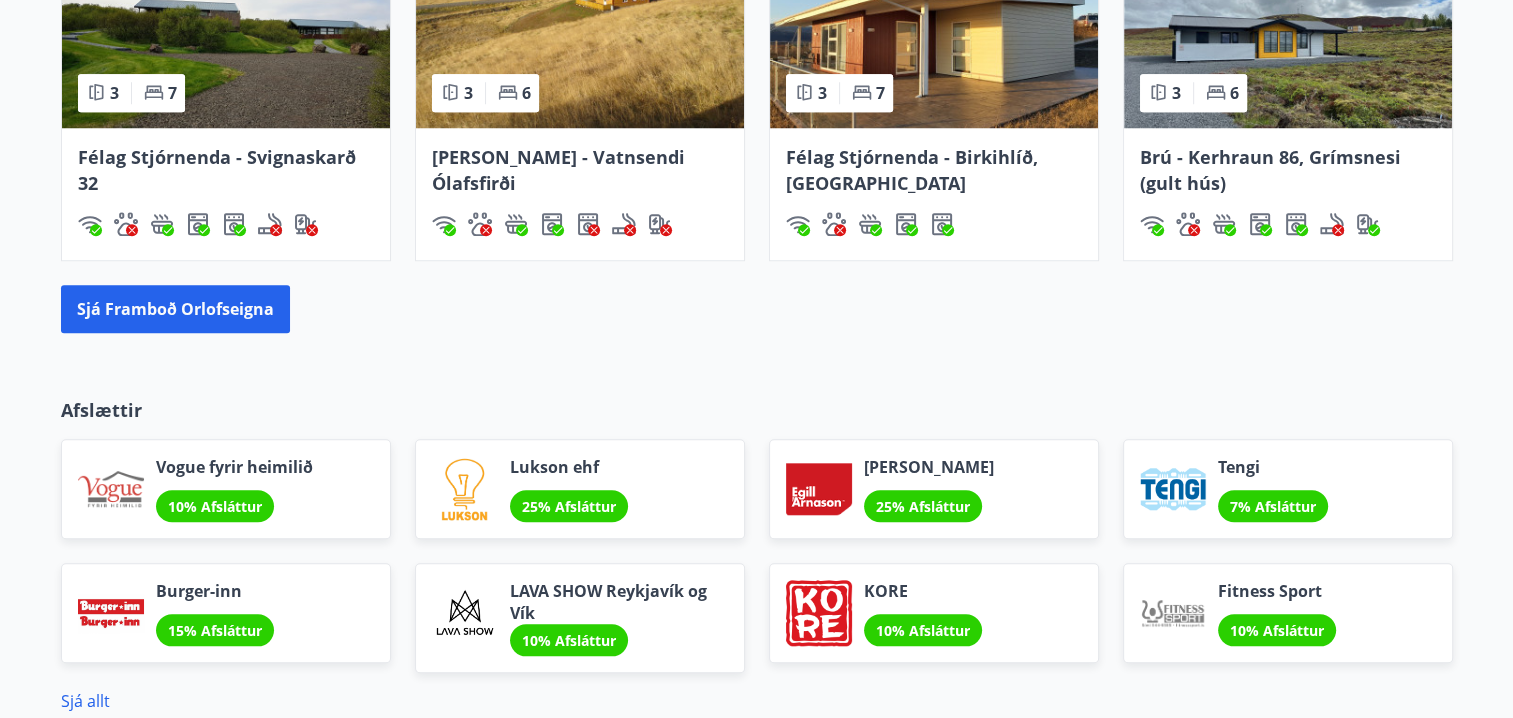 scroll, scrollTop: 1800, scrollLeft: 0, axis: vertical 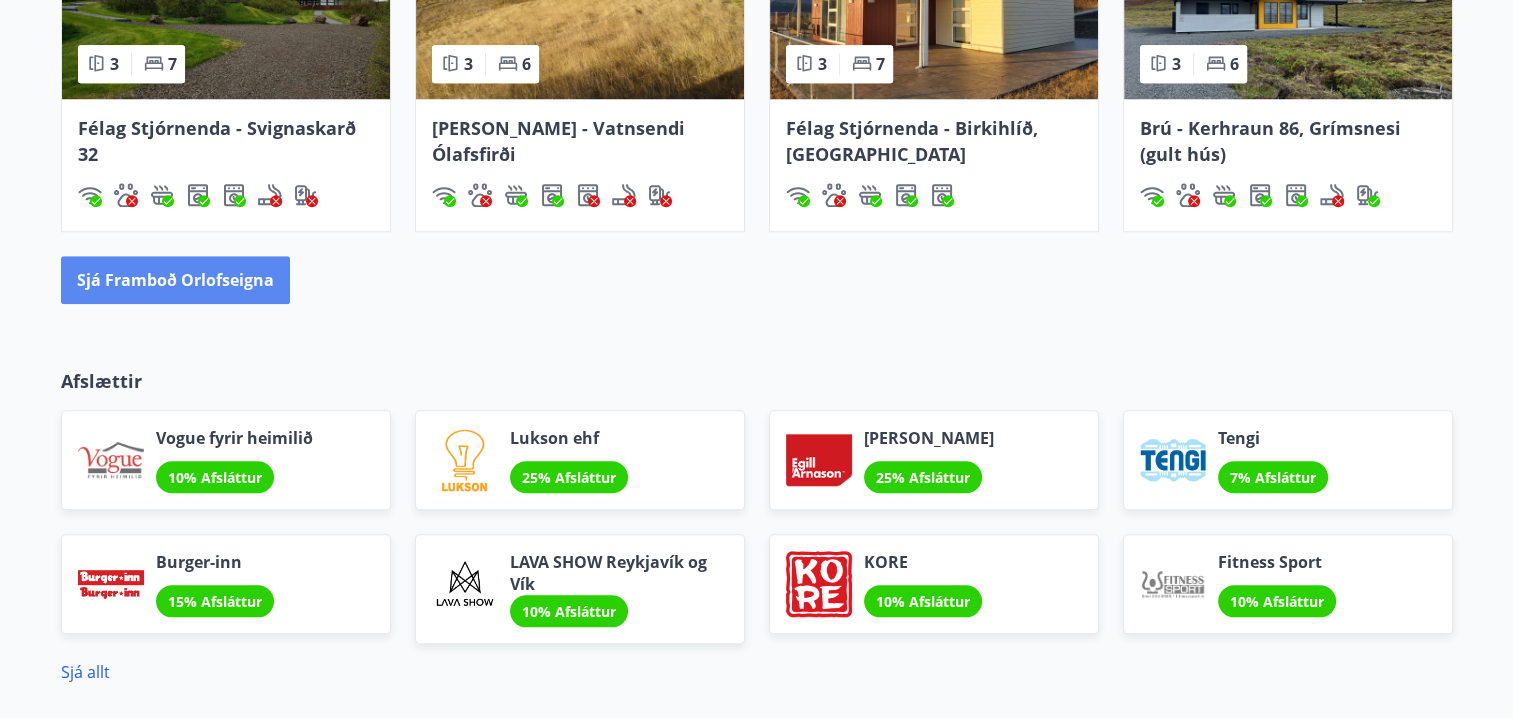 click on "Sjá framboð orlofseigna" at bounding box center [175, 280] 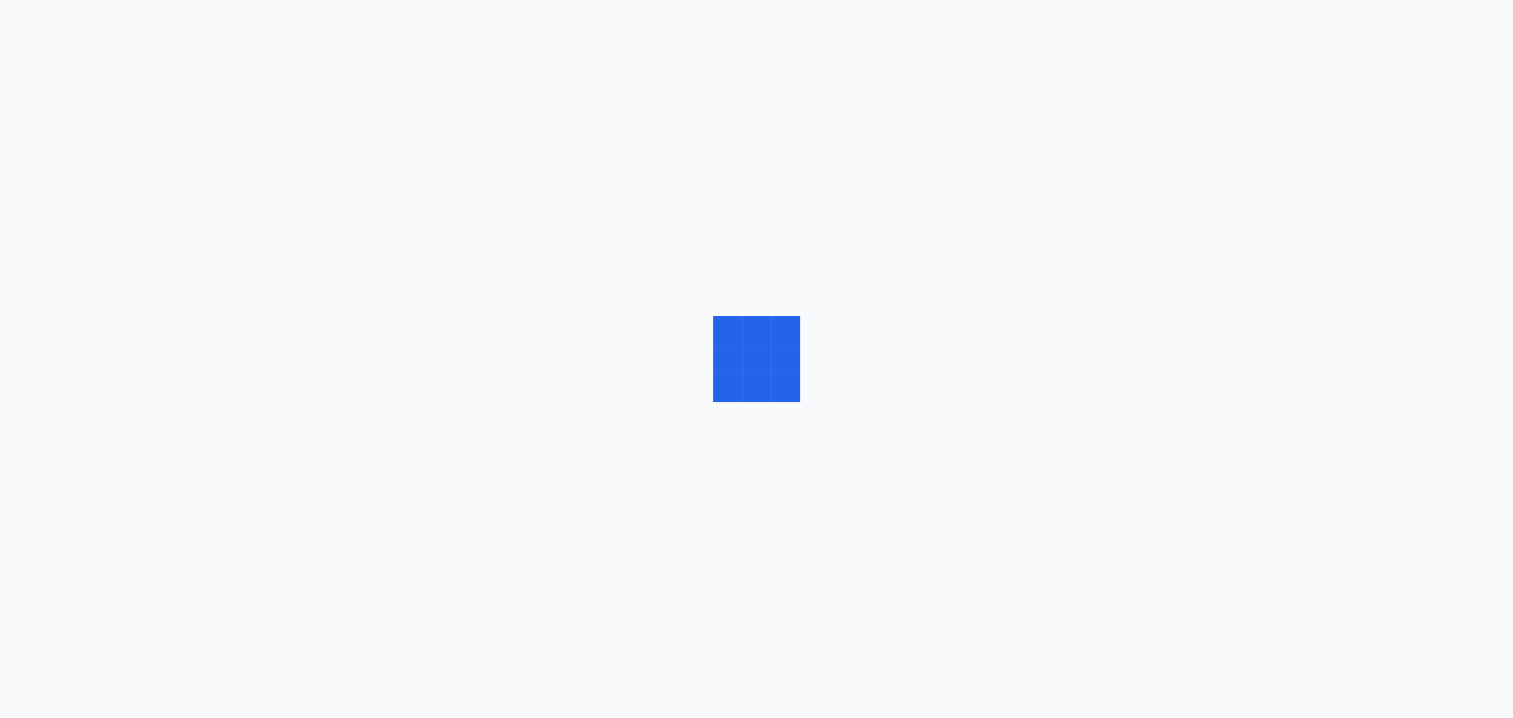 scroll, scrollTop: 0, scrollLeft: 0, axis: both 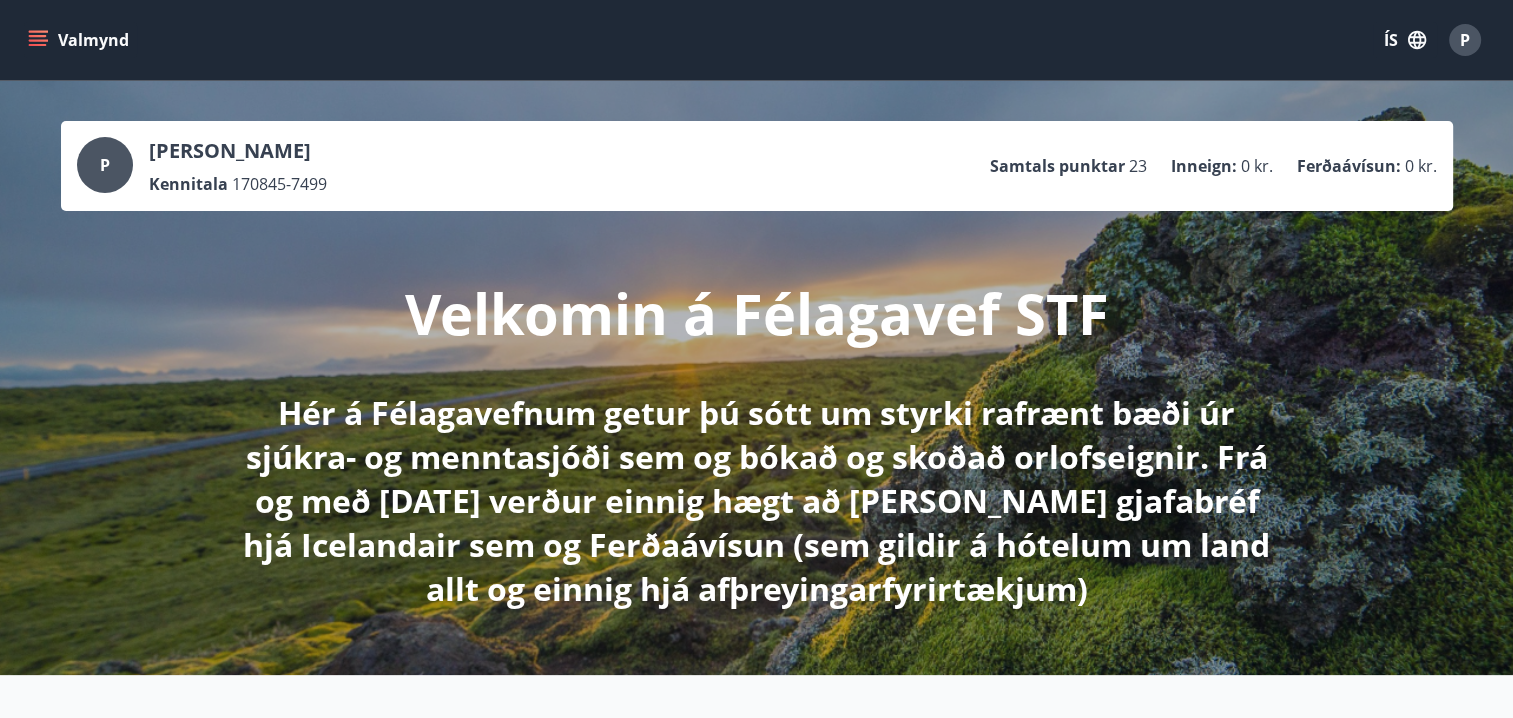 click on "Valmynd" at bounding box center [80, 40] 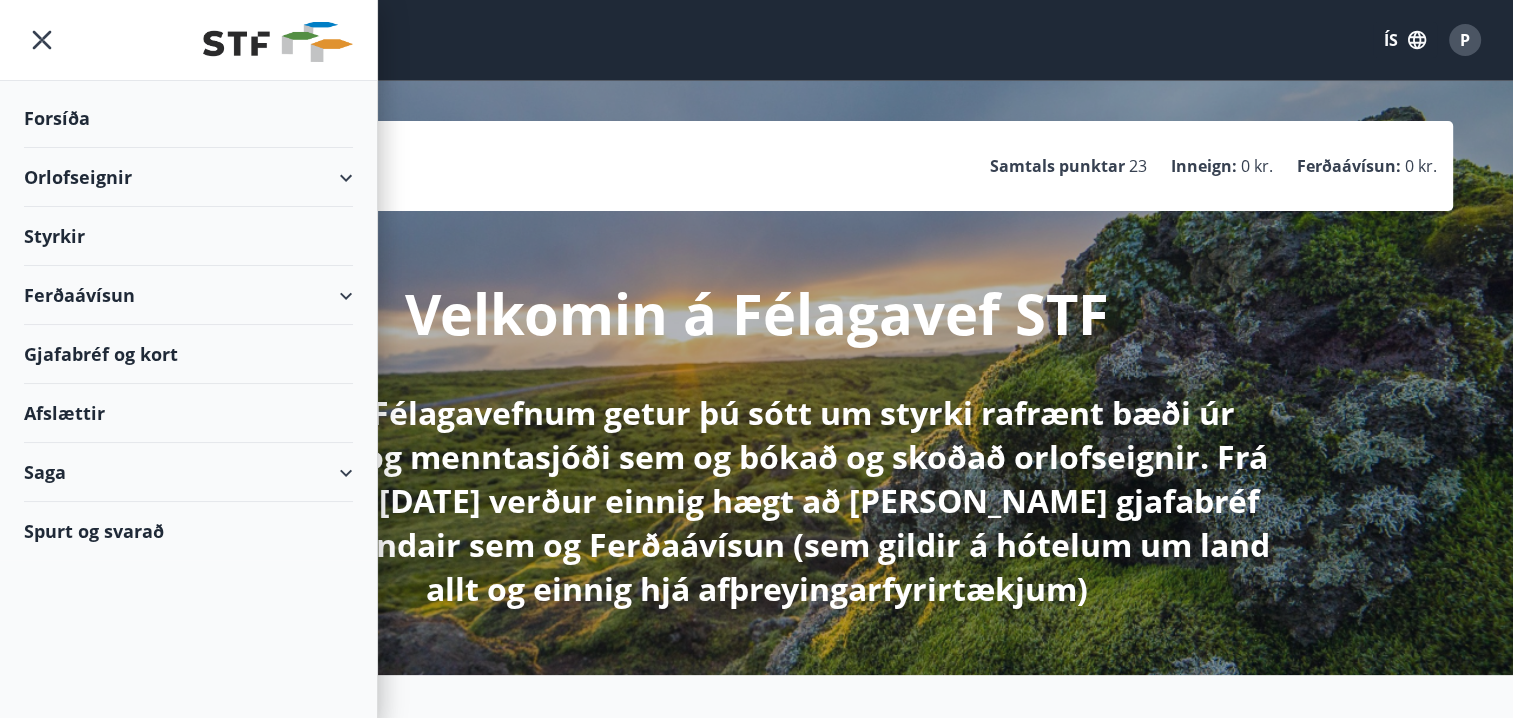 click on "Orlofseignir" at bounding box center [188, 177] 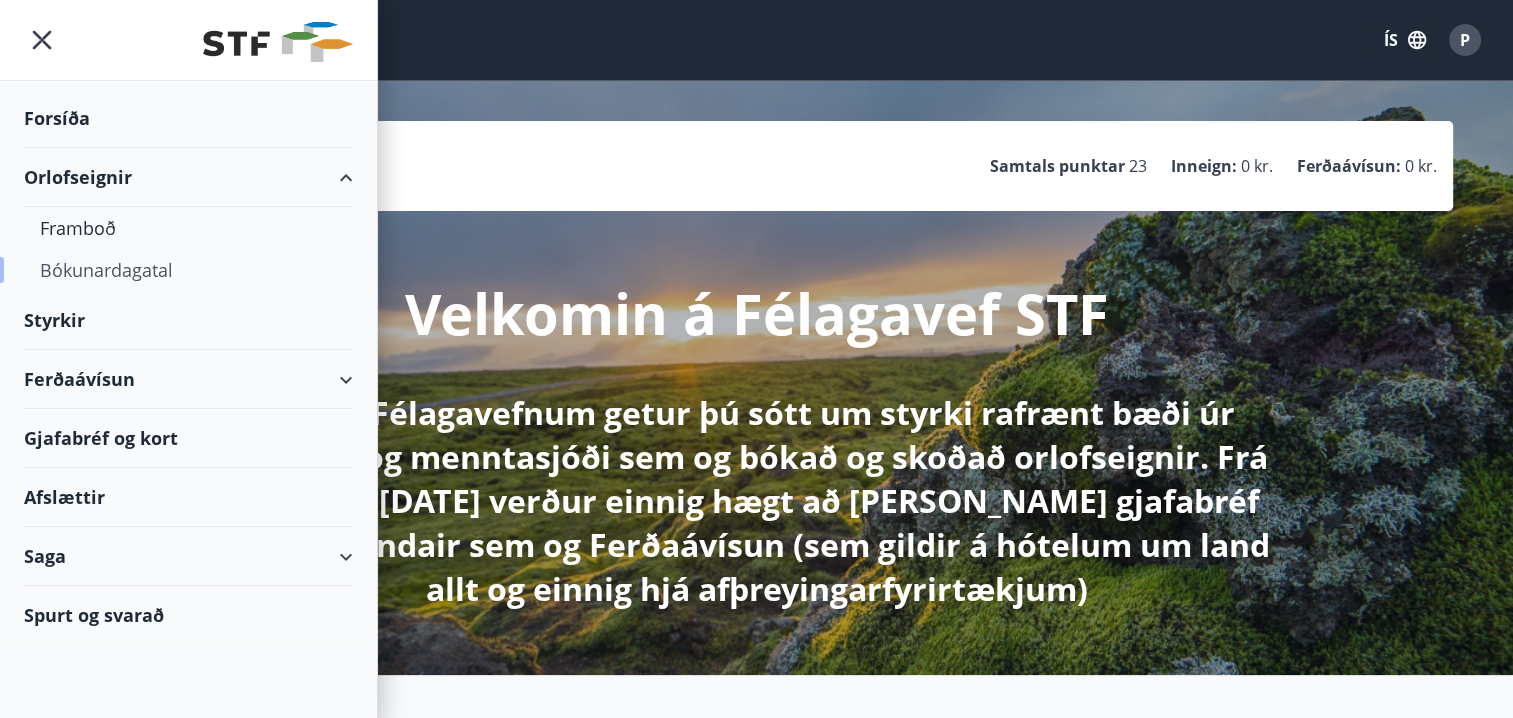 click on "Bókunardagatal" at bounding box center (188, 270) 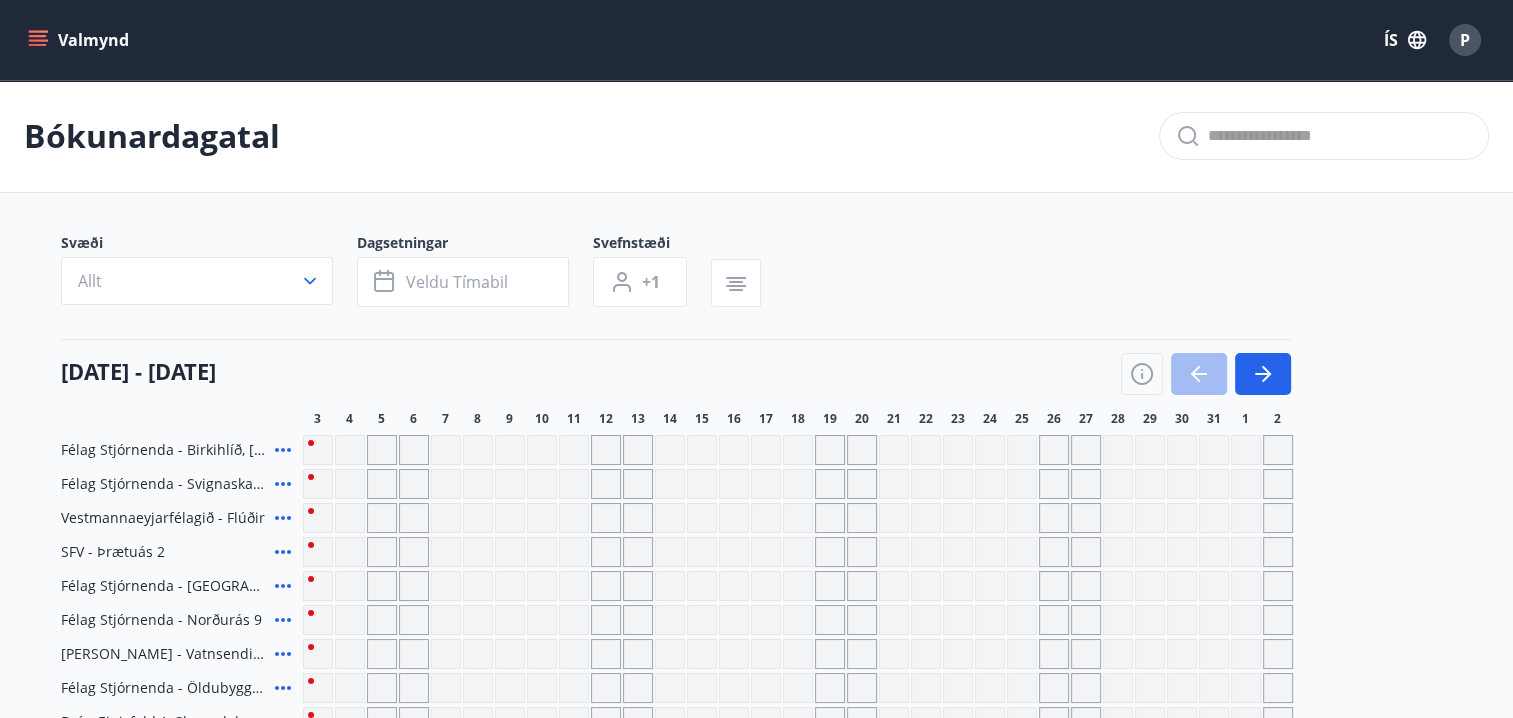 scroll, scrollTop: 912, scrollLeft: 0, axis: vertical 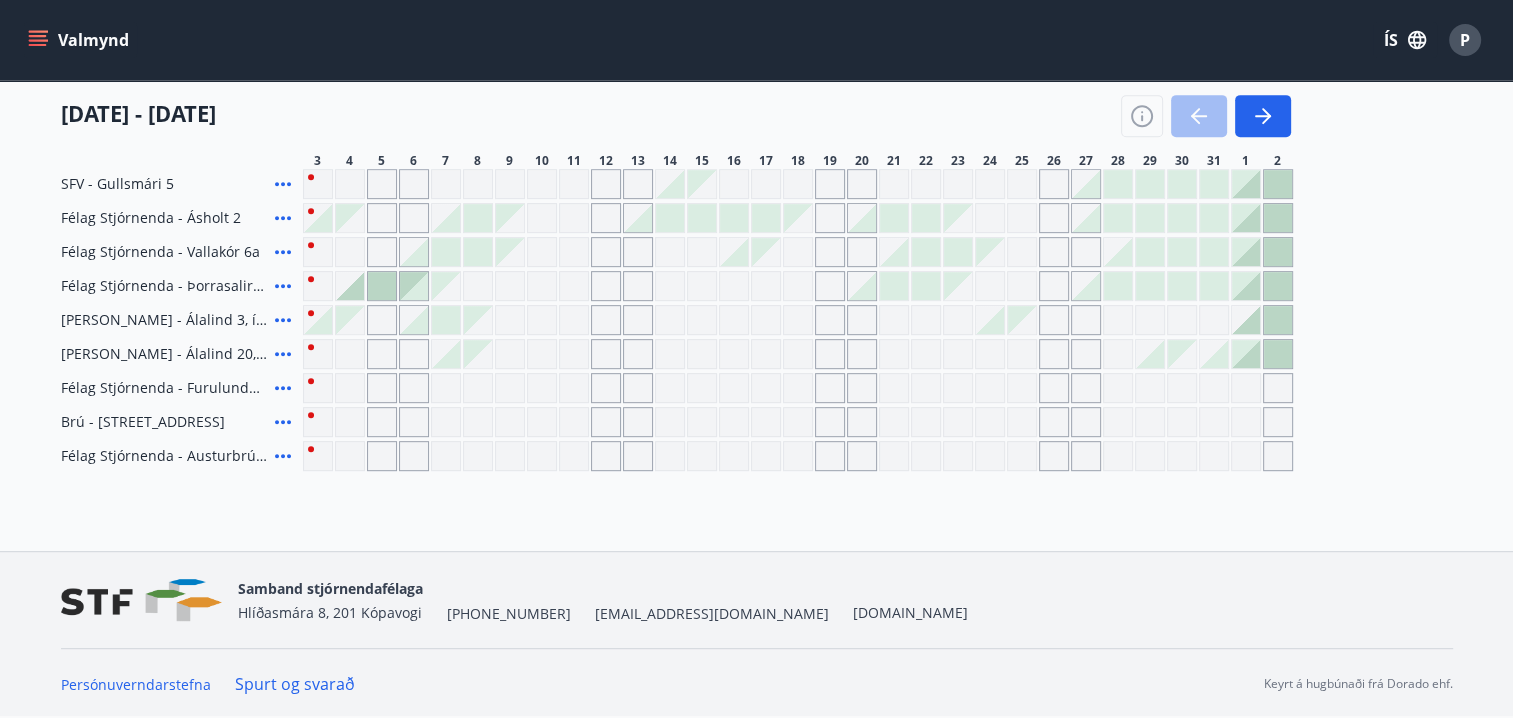 click at bounding box center [990, 286] 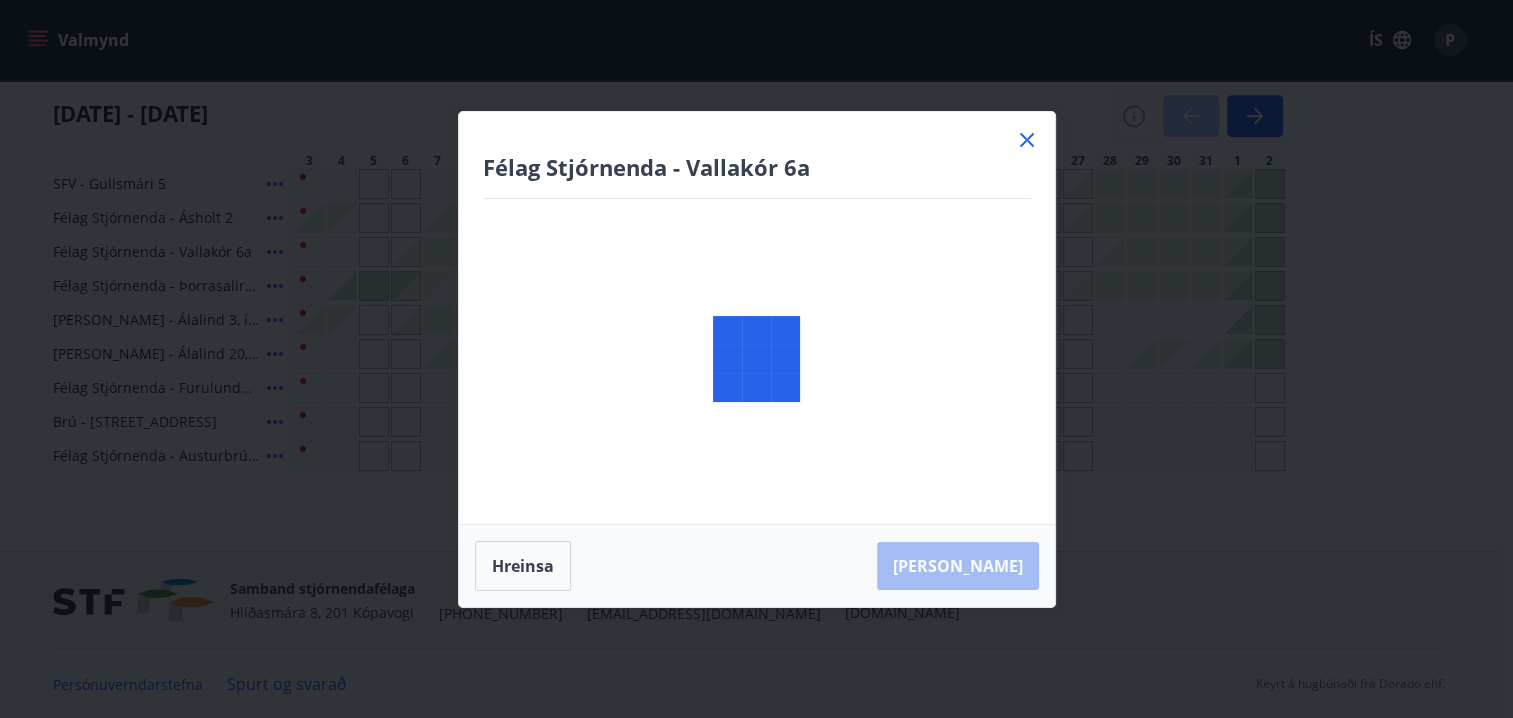 click on "Valmynd ÍS P Bókunardagatal Svæði Allt Dagsetningar Veldu tímabil Svefnstæði +1 03 júlí - 02 ágúst 3 4 5 6 7 8 9 10 11 12 13 14 15 16 17 18 19 20 21 22 23 24 25 26 27 28 29 30 31 1 2 Félag Stjórnenda - Birkihlíð, Brekkuheiði Félag Stjórnenda - Svignaskarð 32 Vestmannaeyjarfélagið - Flúðir SFV - Þrætuás 2 Félag Stjórnenda - Hvassaland 7 Félag Stjórnenda - Norðurás 9 Berg - Vatnsendi Ólafsfirði Félag Stjórnenda - Öldubyggð 5 Brú - Einisfold 1, Skorradal Brú - Einisfold 2, Skorradal Brú - Kerhraun 88, Grímsnesi (grænt hús) Brú - Kerhraun 86, Grímsnesi (gult hús) Brú - Kerhraun 85, Grímsnesi (rautt hús) (gæludýr velkomin) Brú - Hrafnaland 1, Akureyri (gæludýr velkomin) Brú - Hrókaland 1, Akureyri STA - Sóltún 28 Íbúð 303 STA - Sóltún 28 Íbúð 304 STA - Sóltún 28 Íbúð 201 STA - Akureyri Hulduholt 12 SFV - Gullsmári 5 Félag Stjórnenda - Ásholt 2 Félag Stjórnenda - Vallakór 6a Félag Stjórnenda - Þorrasalir 17a - 211 Forsíða Framboð *" at bounding box center [756, -98] 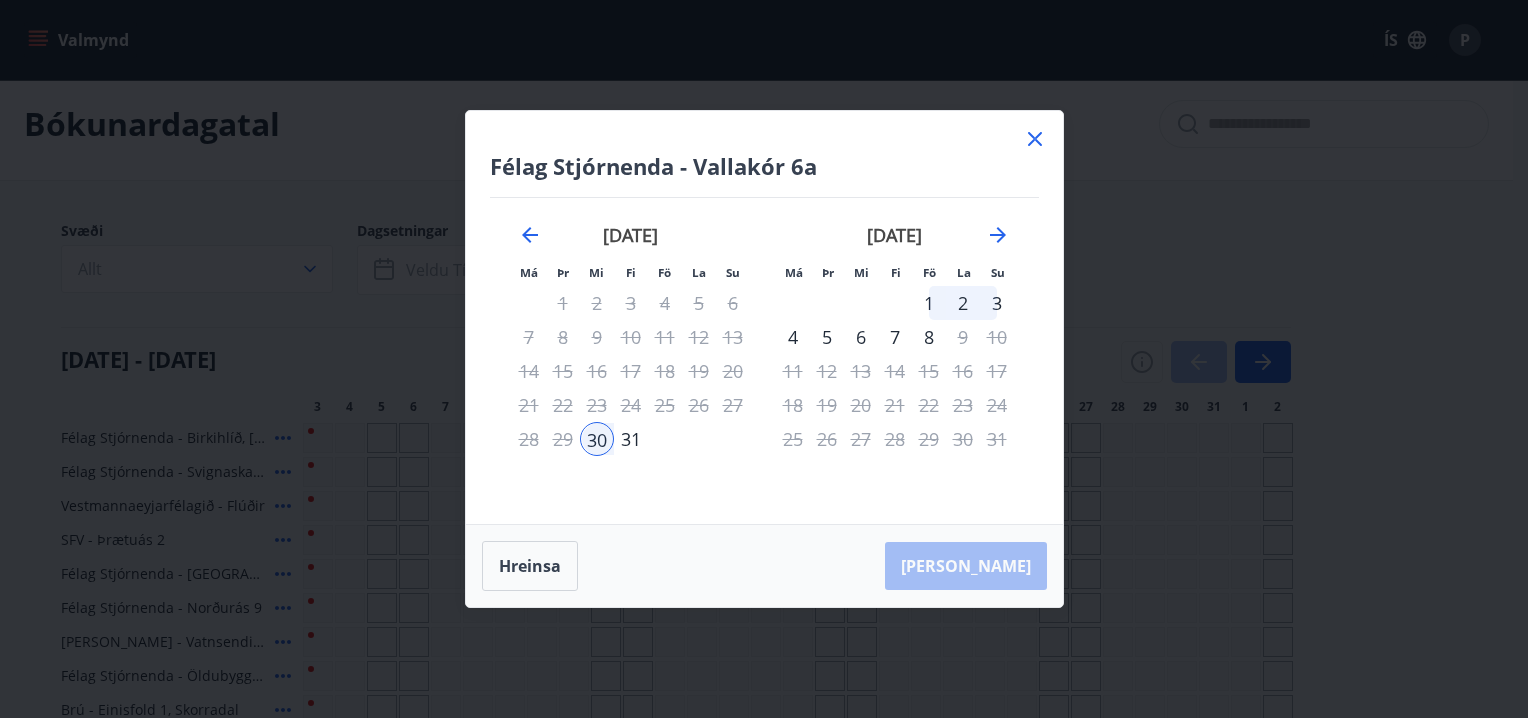click 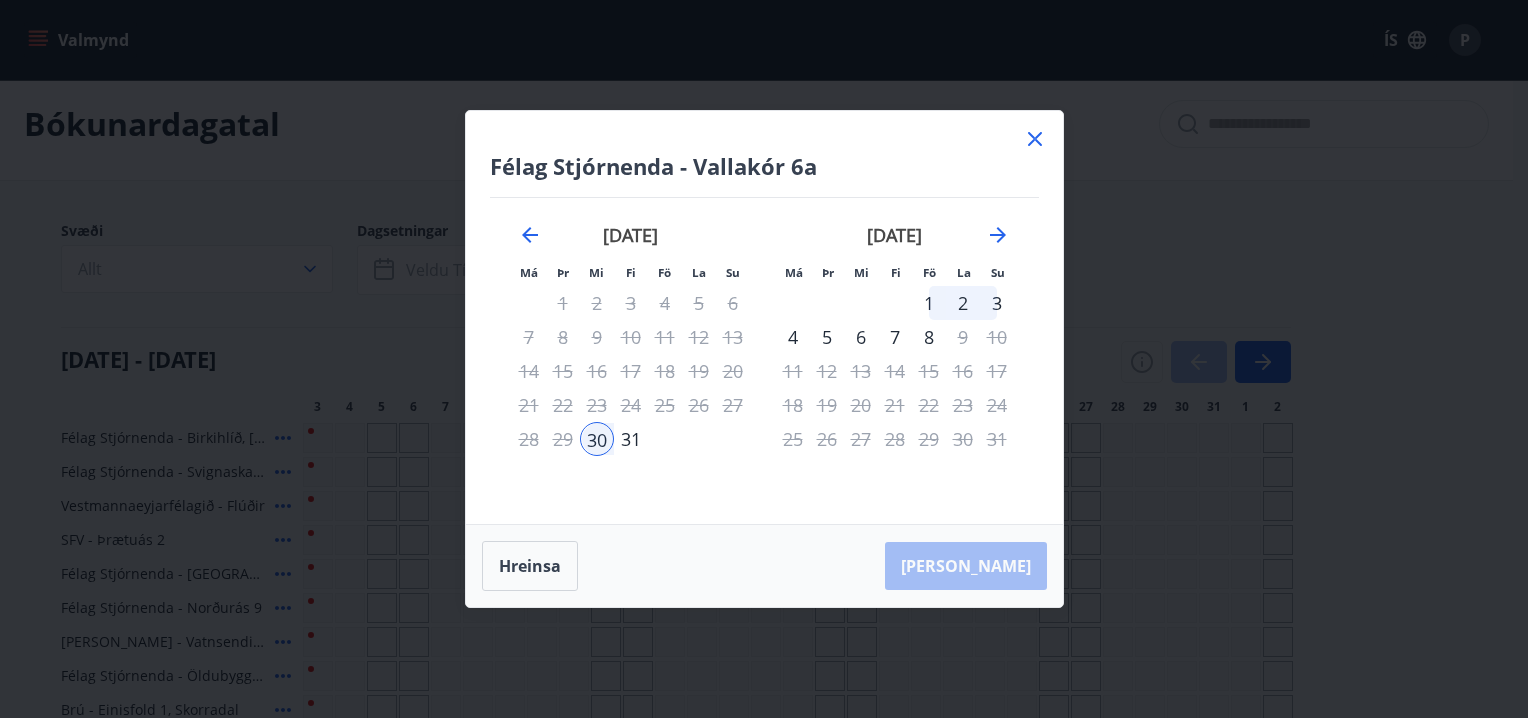 drag, startPoint x: 1040, startPoint y: 136, endPoint x: 1028, endPoint y: 129, distance: 13.892444 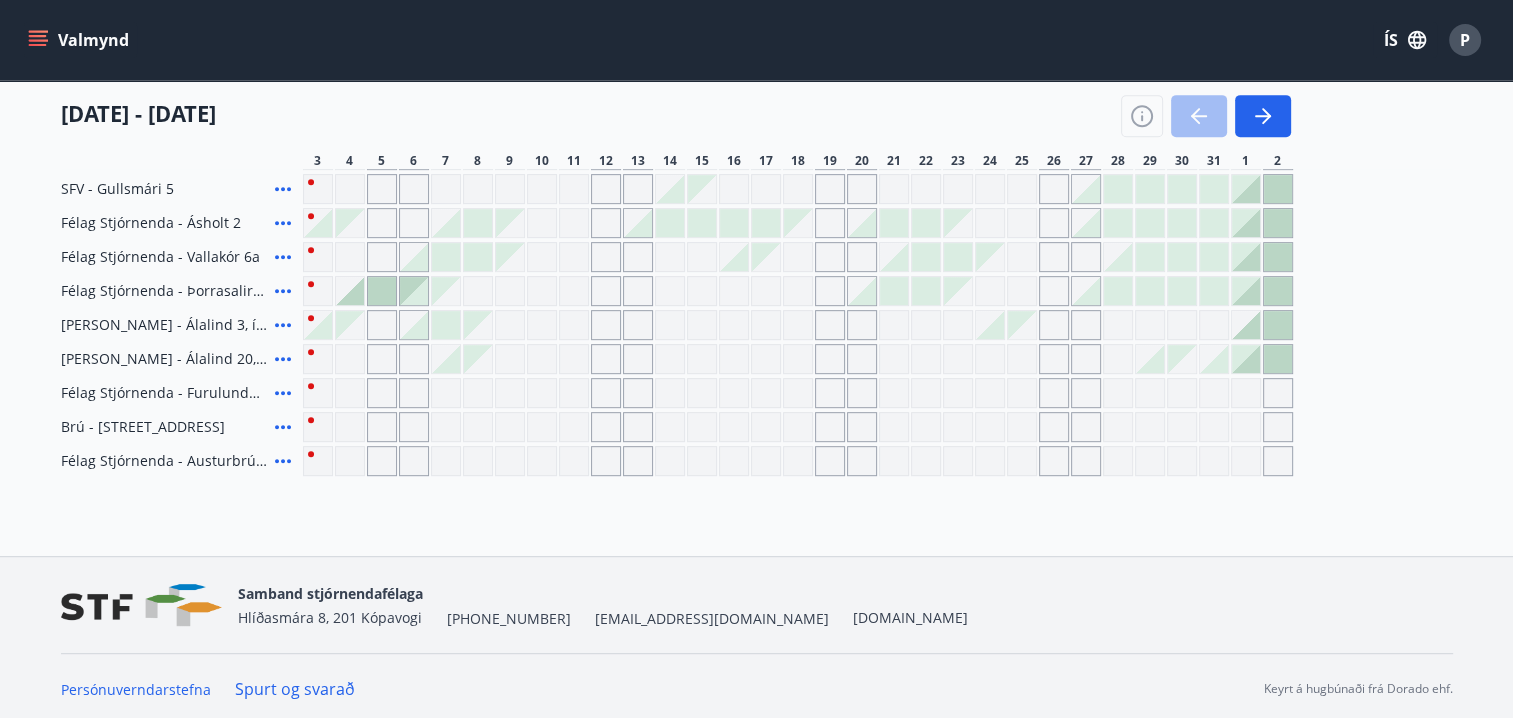 scroll, scrollTop: 912, scrollLeft: 0, axis: vertical 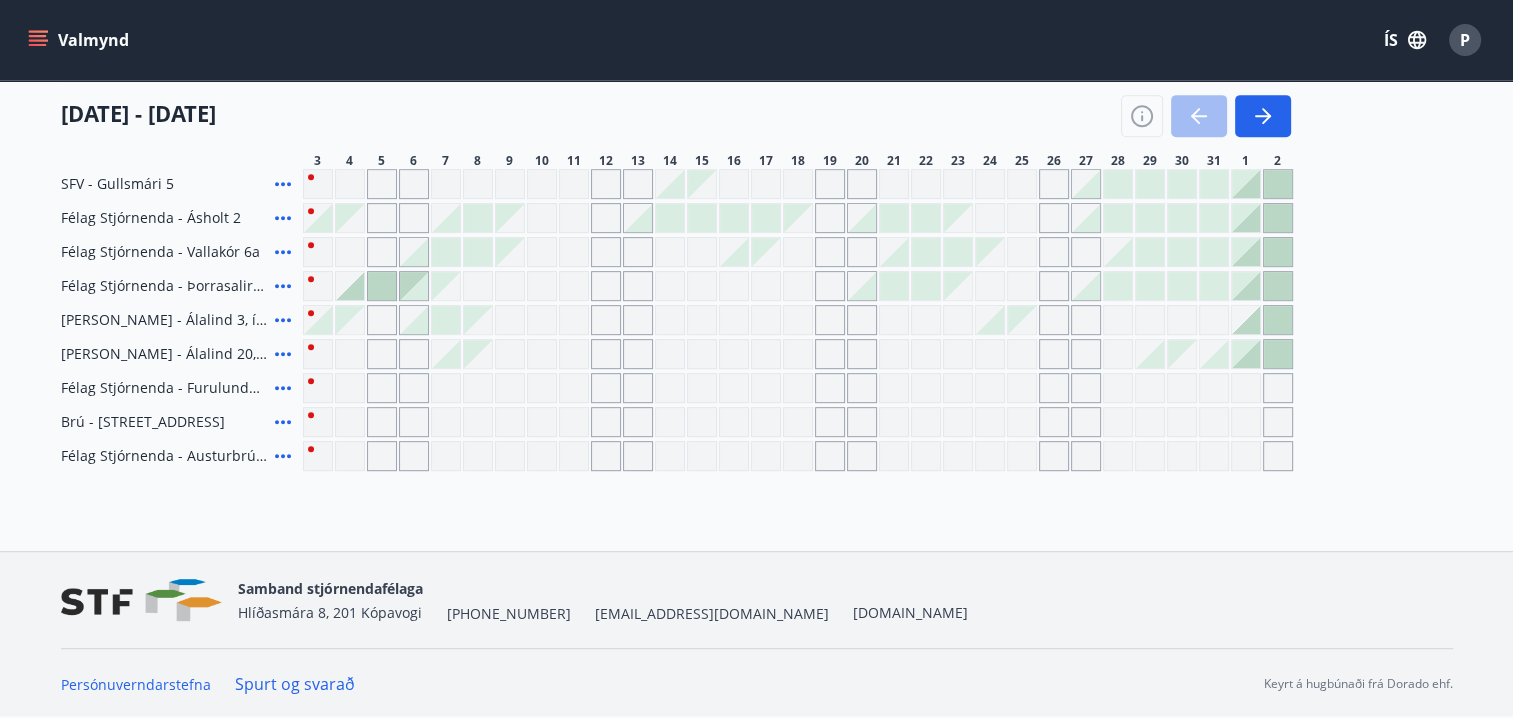 click at bounding box center (990, 286) 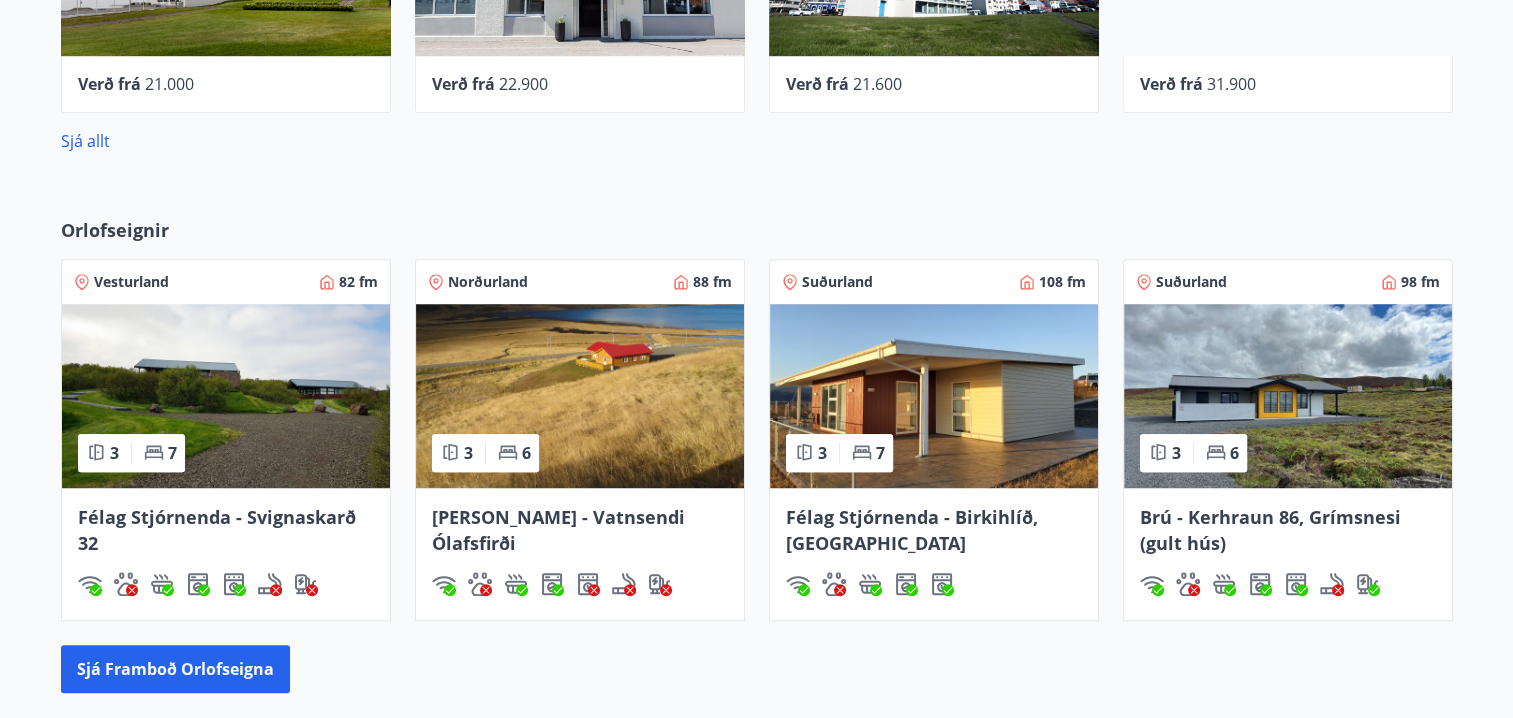 scroll, scrollTop: 1511, scrollLeft: 0, axis: vertical 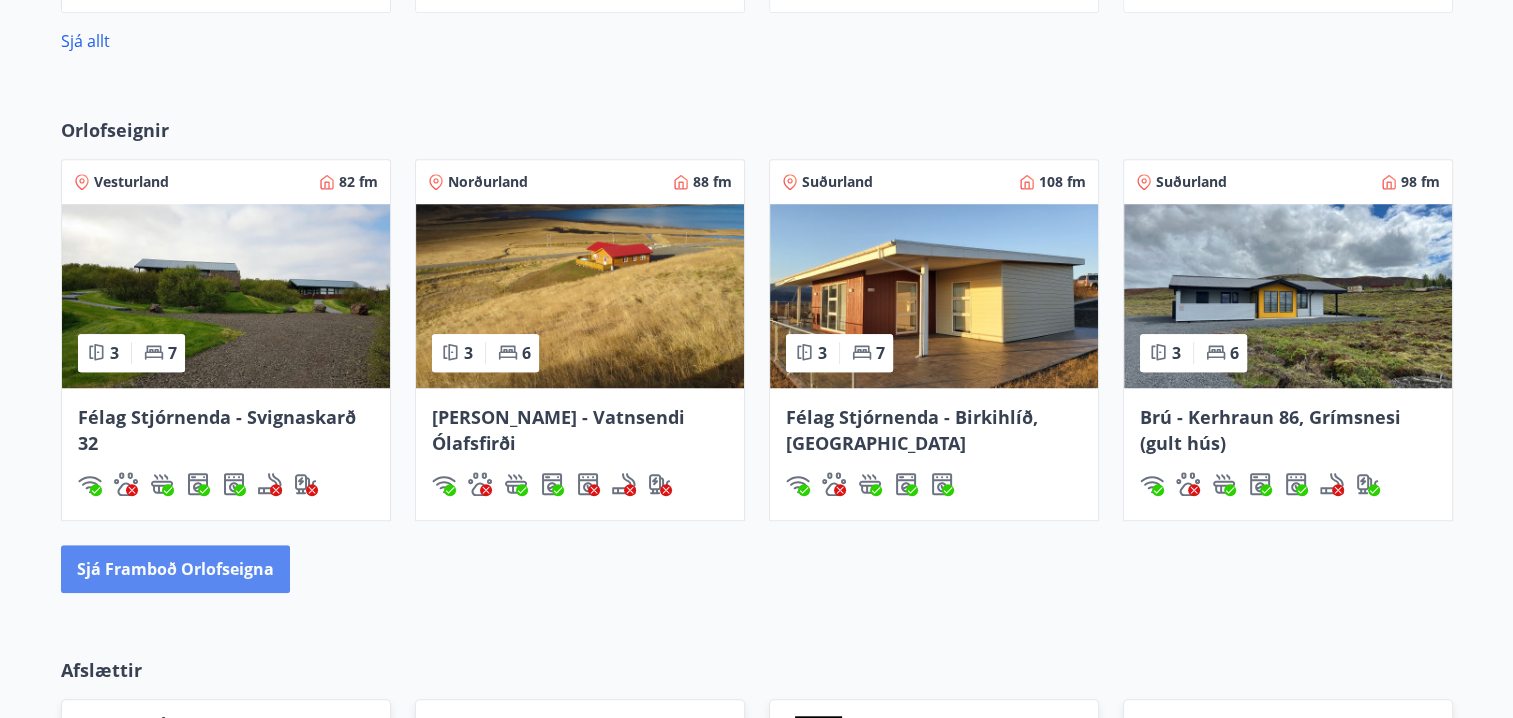 click on "Sjá framboð orlofseigna" at bounding box center (175, 569) 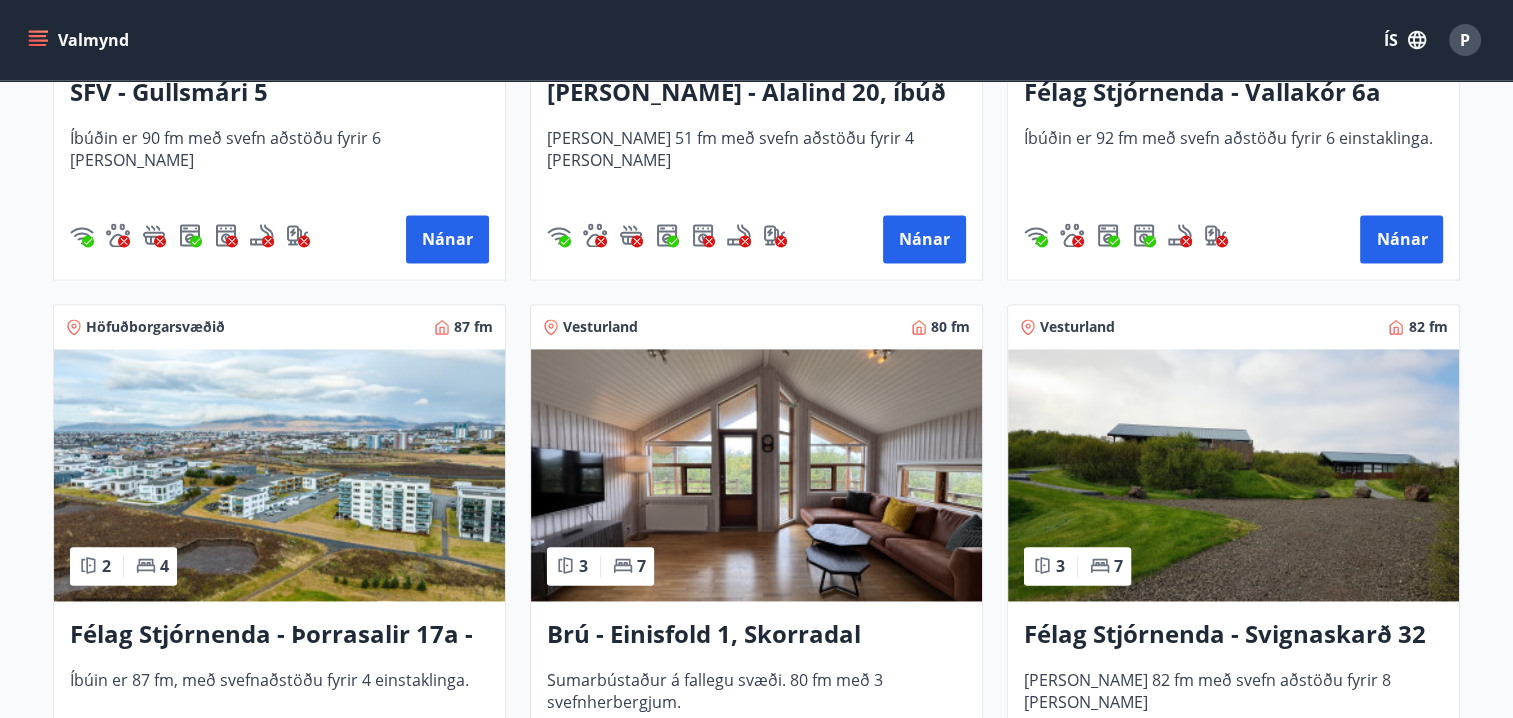 scroll, scrollTop: 2900, scrollLeft: 0, axis: vertical 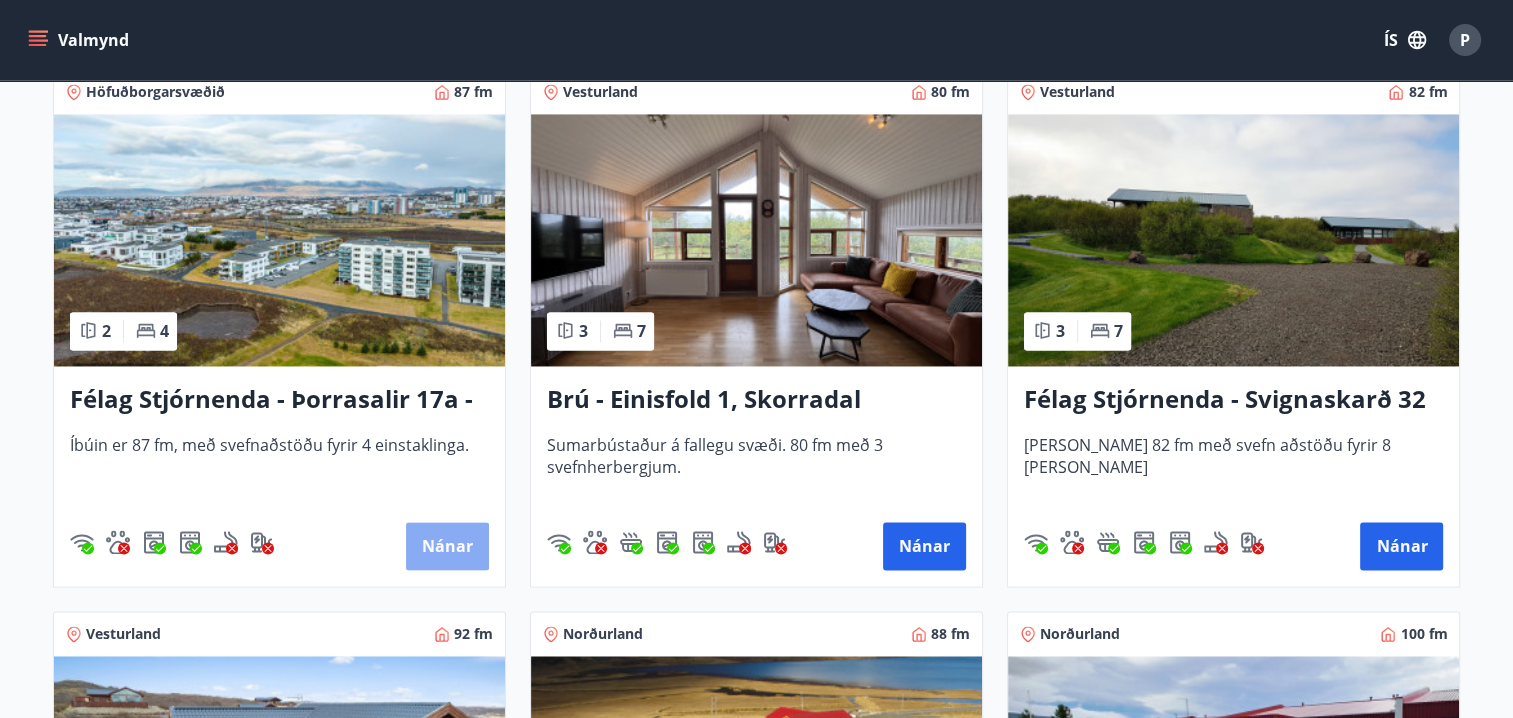 click on "Nánar" at bounding box center (447, 546) 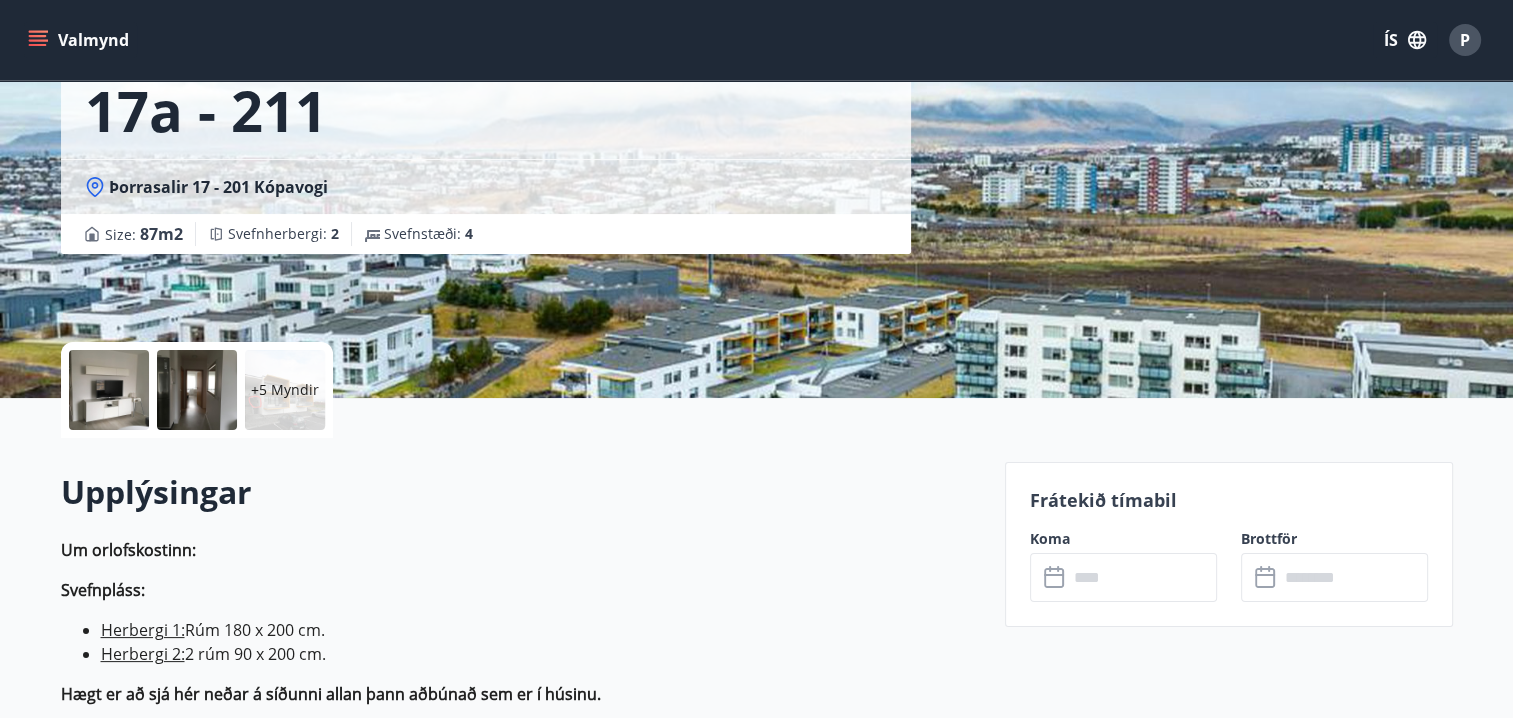 scroll, scrollTop: 300, scrollLeft: 0, axis: vertical 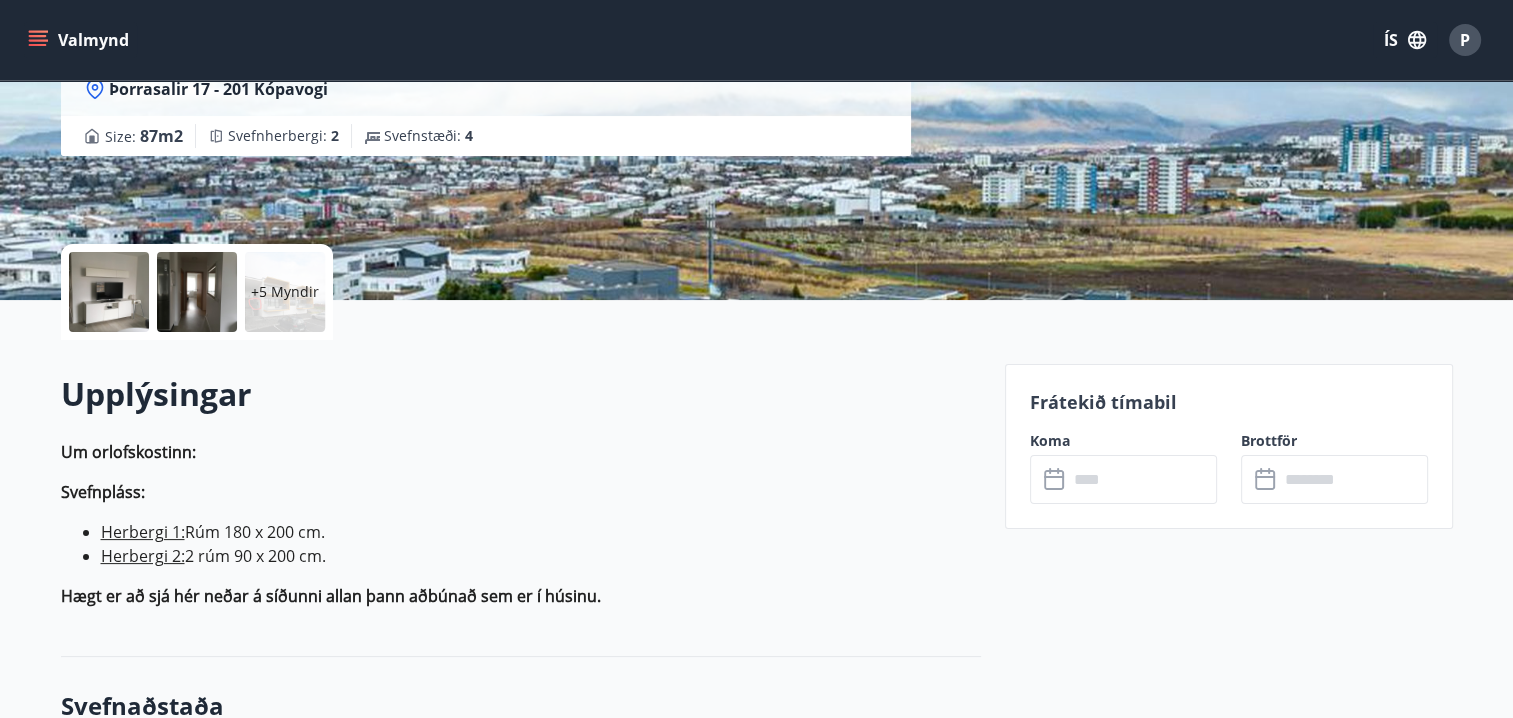 click 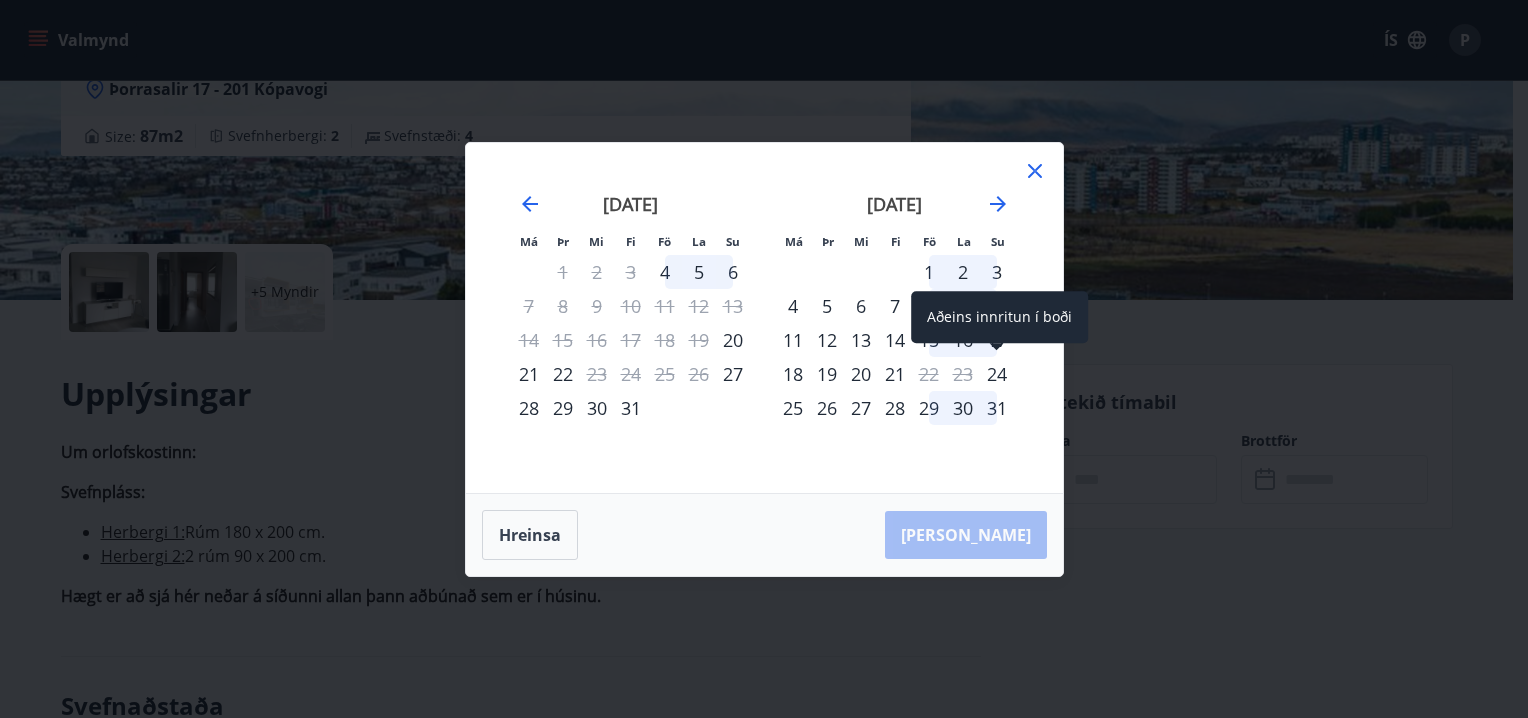 click on "24" at bounding box center (997, 374) 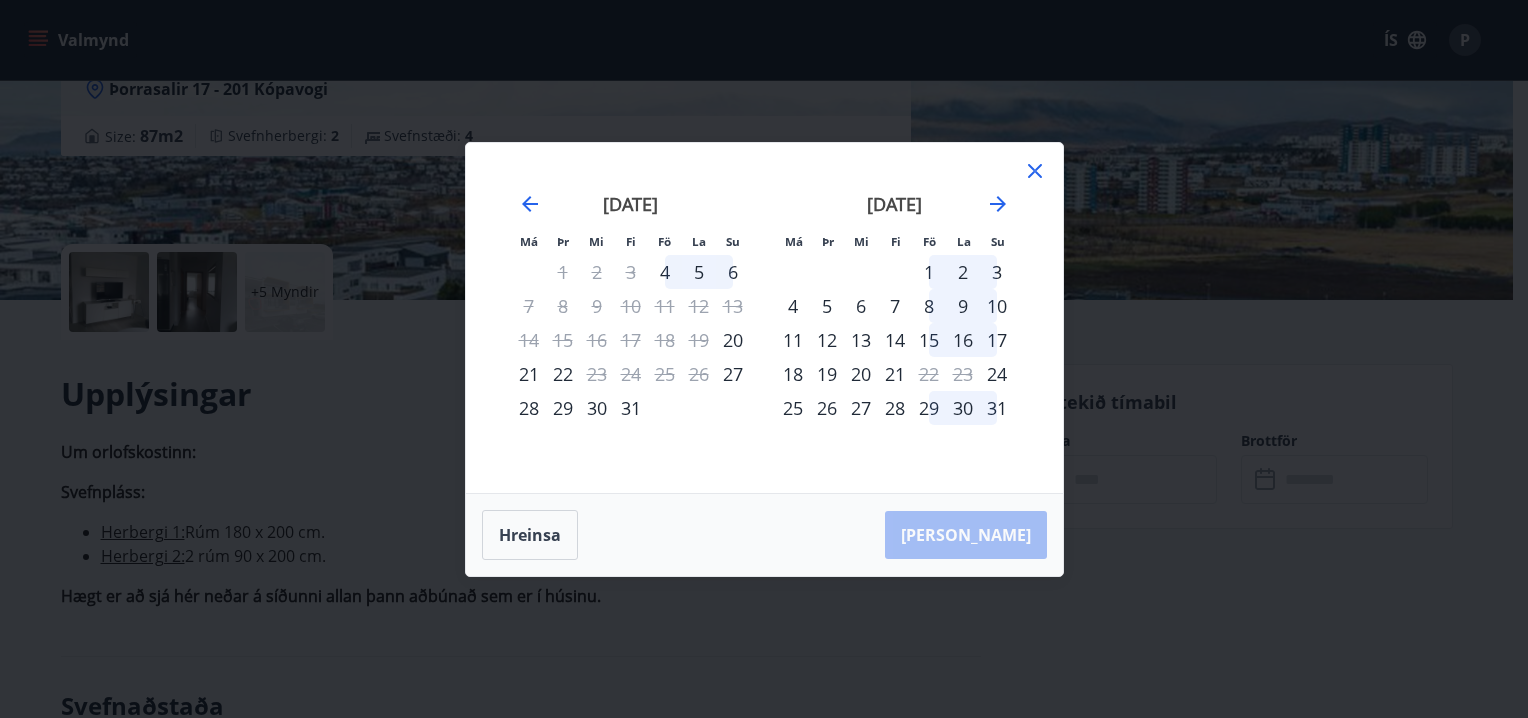 drag, startPoint x: 792, startPoint y: 404, endPoint x: 801, endPoint y: 410, distance: 10.816654 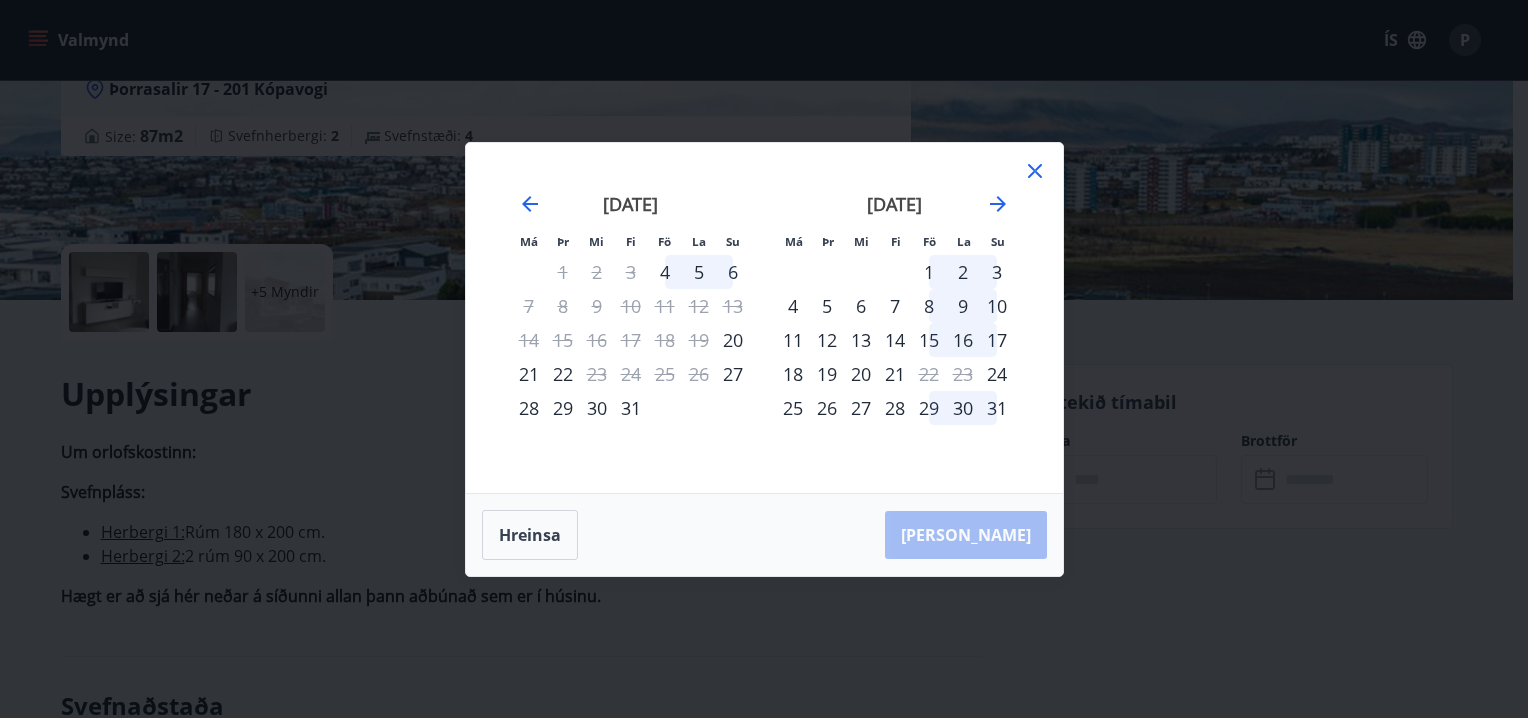 click 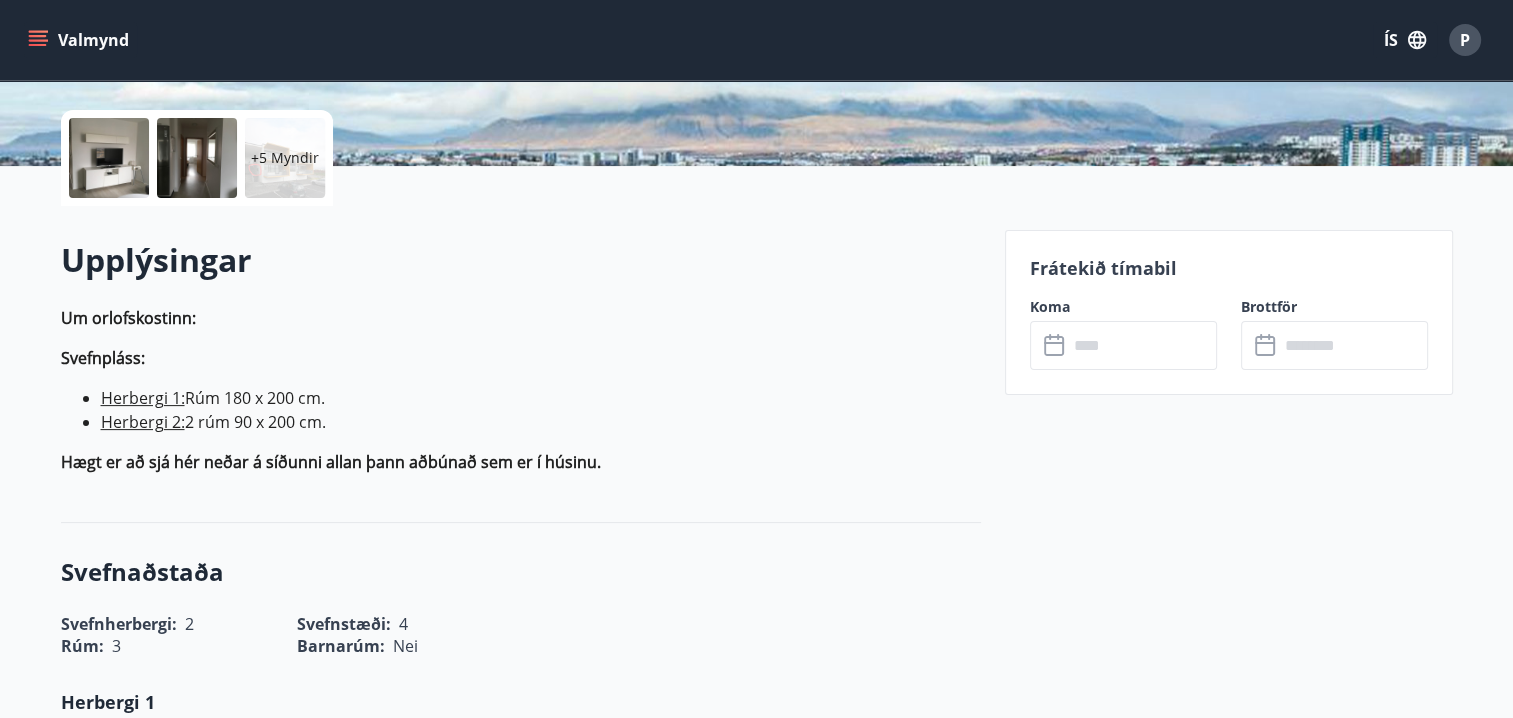 scroll, scrollTop: 400, scrollLeft: 0, axis: vertical 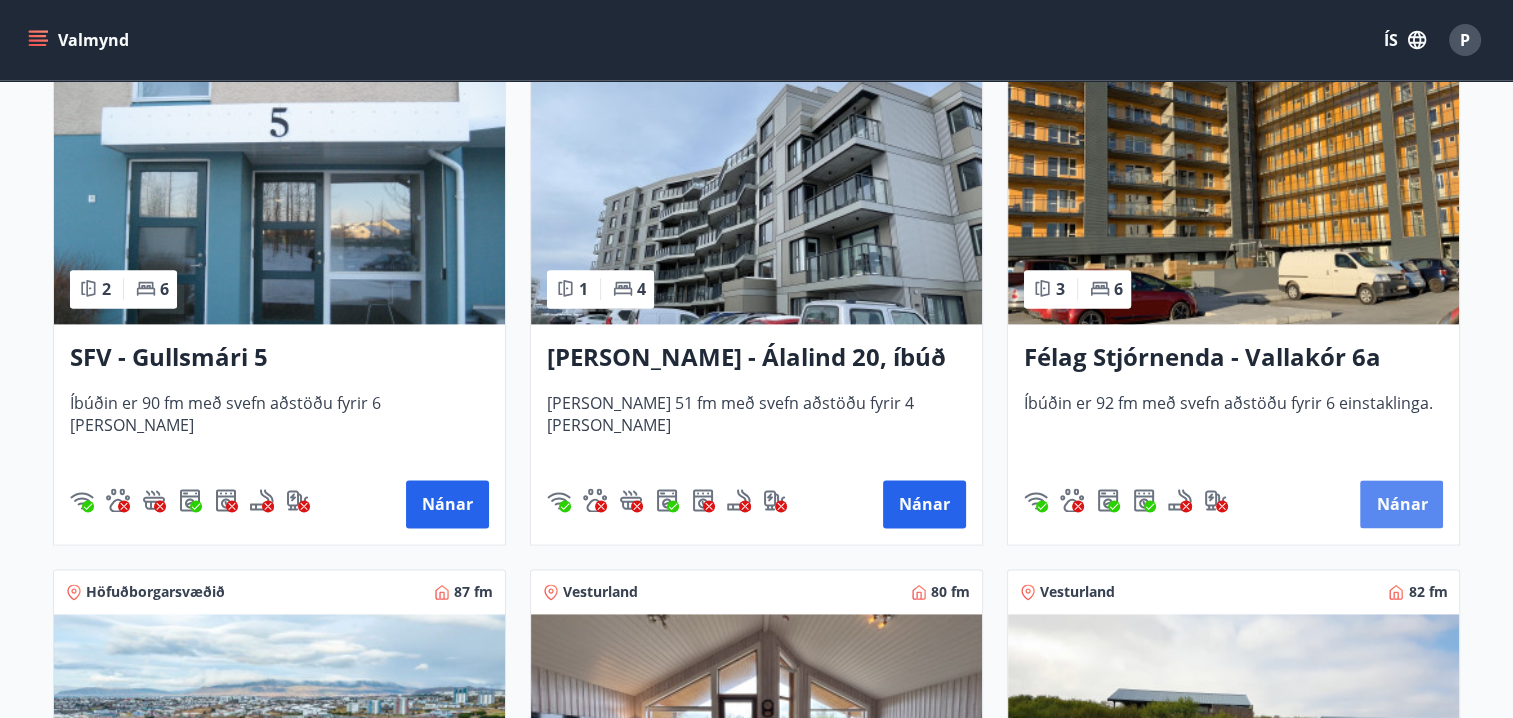 click on "Nánar" at bounding box center [1401, 504] 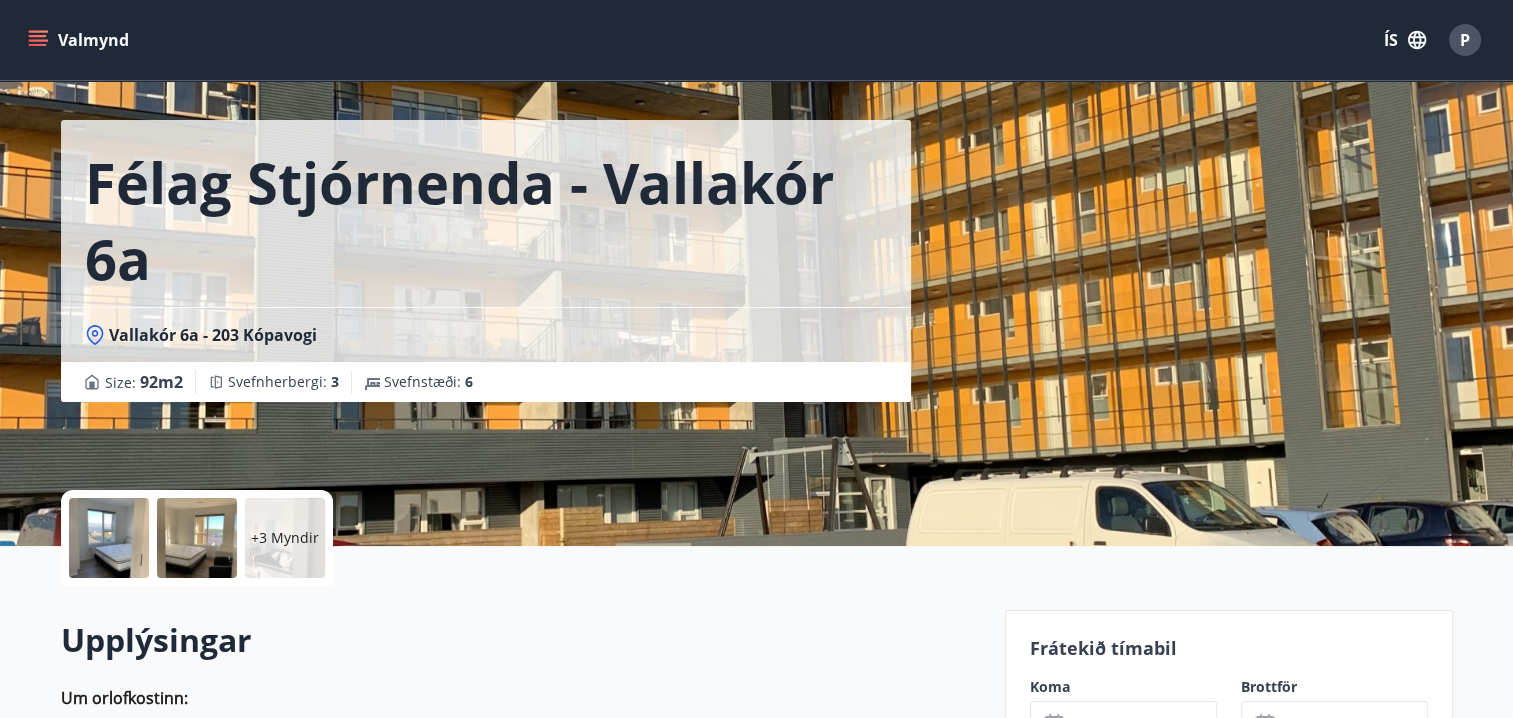 scroll, scrollTop: 300, scrollLeft: 0, axis: vertical 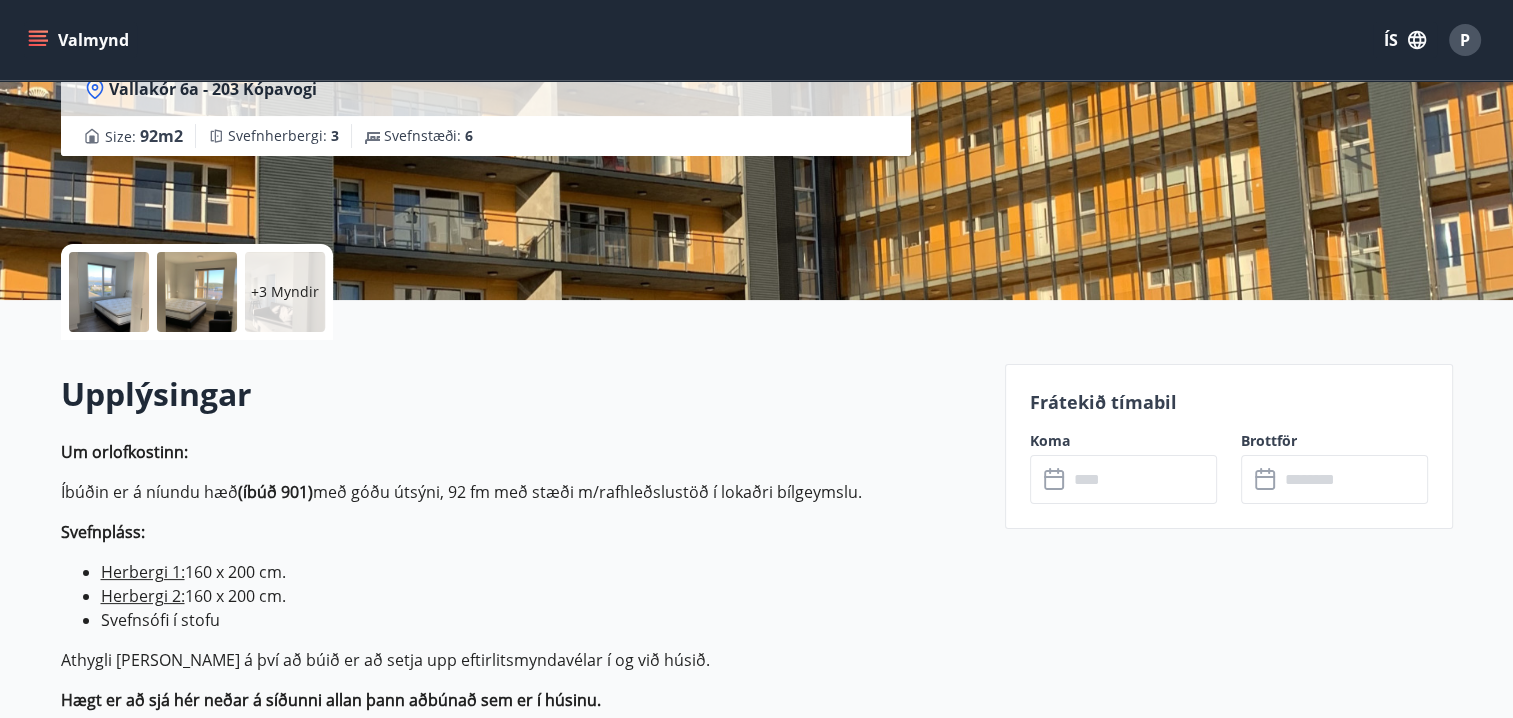 click 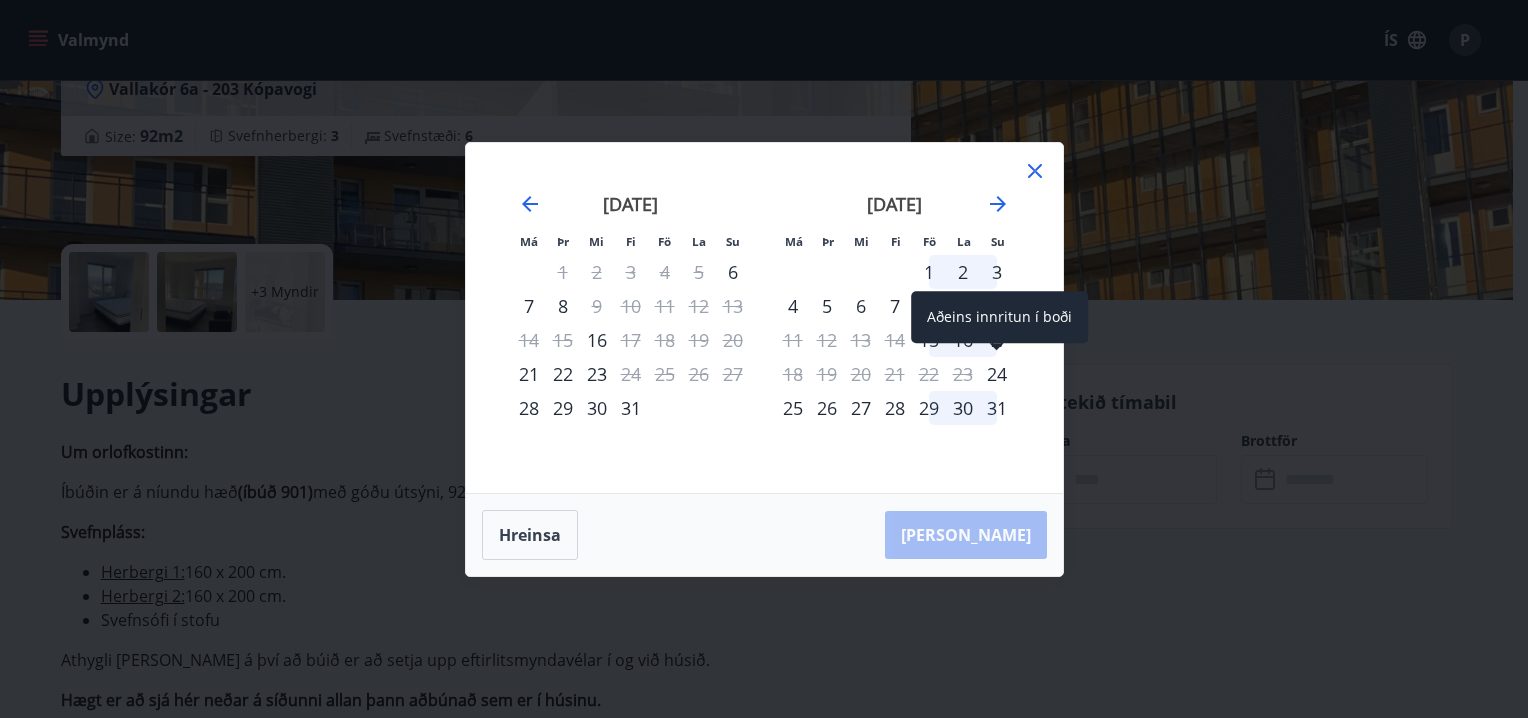 click on "24" at bounding box center [997, 374] 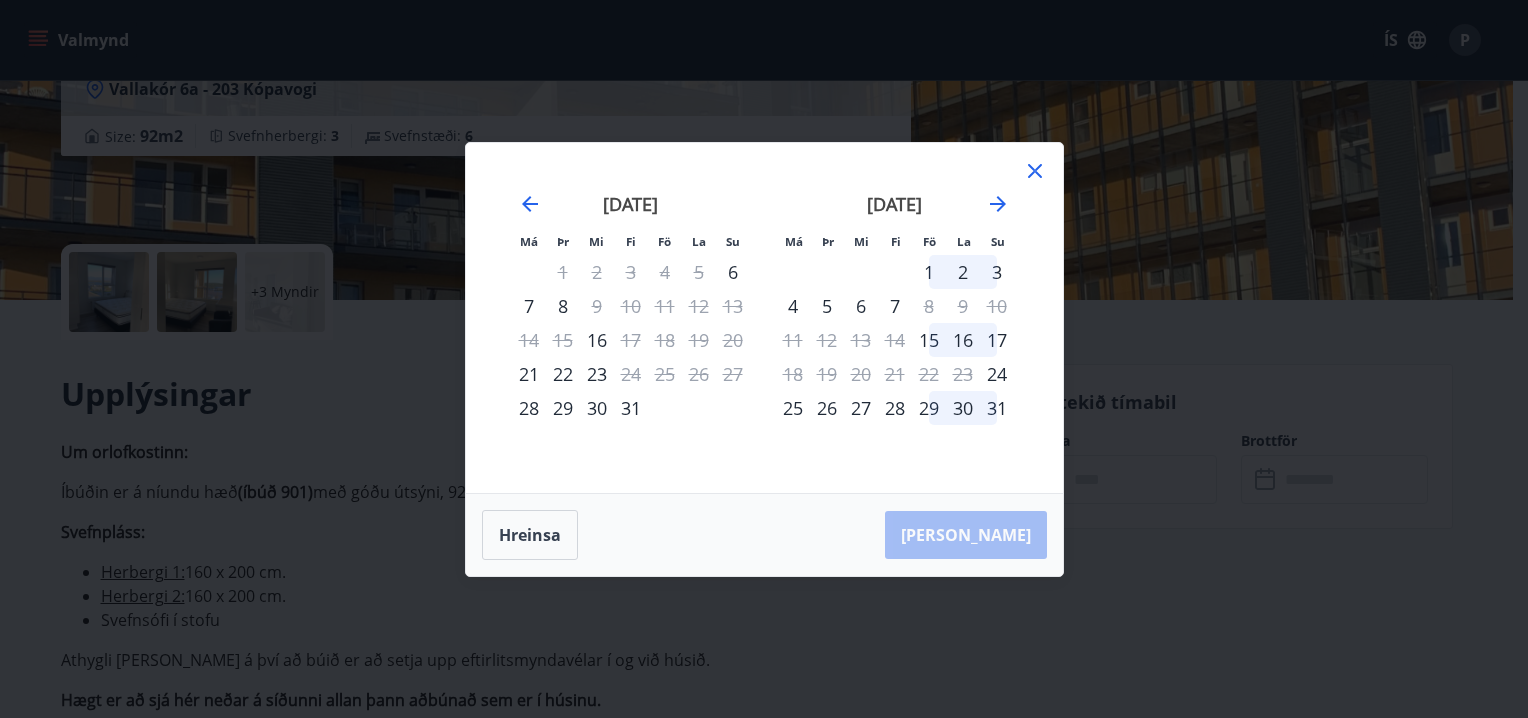 click on "25" at bounding box center (793, 408) 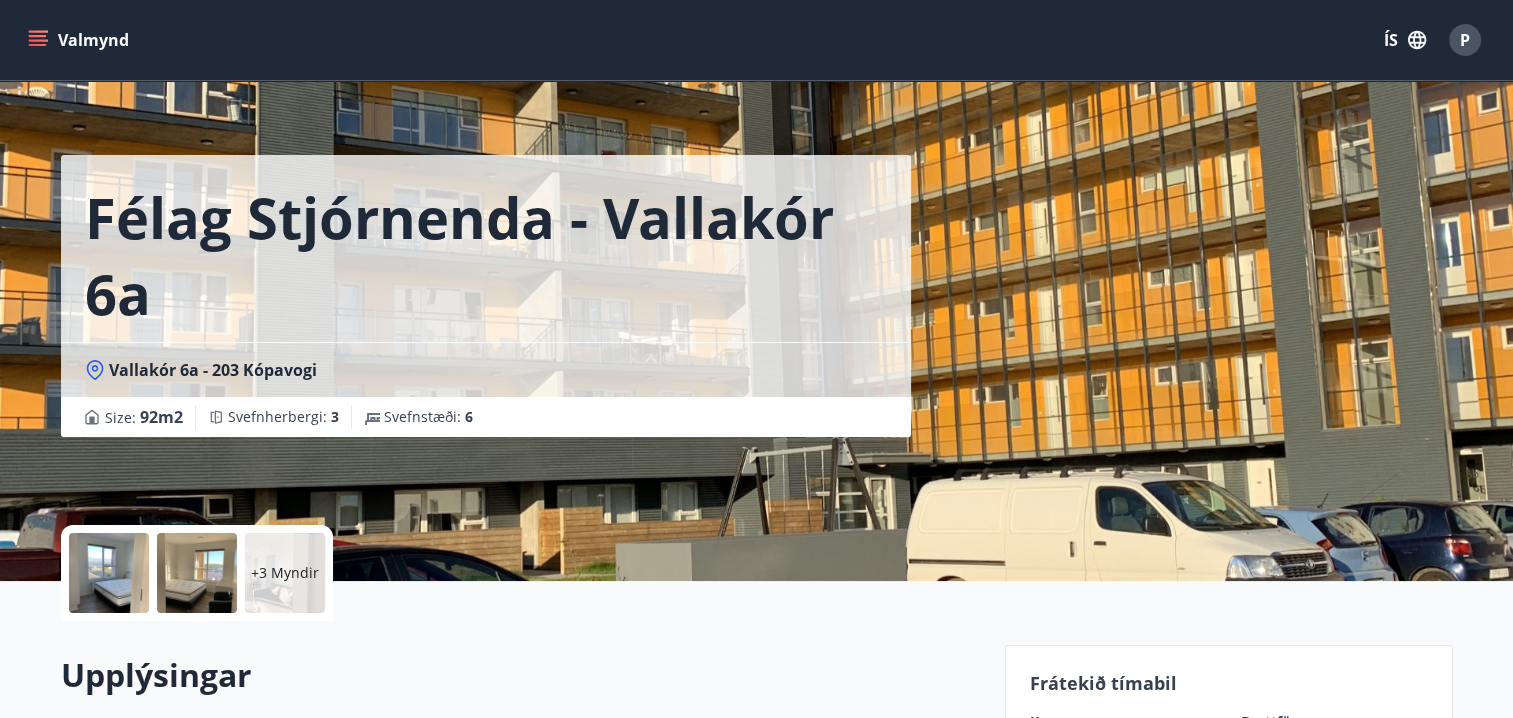 scroll, scrollTop: 0, scrollLeft: 0, axis: both 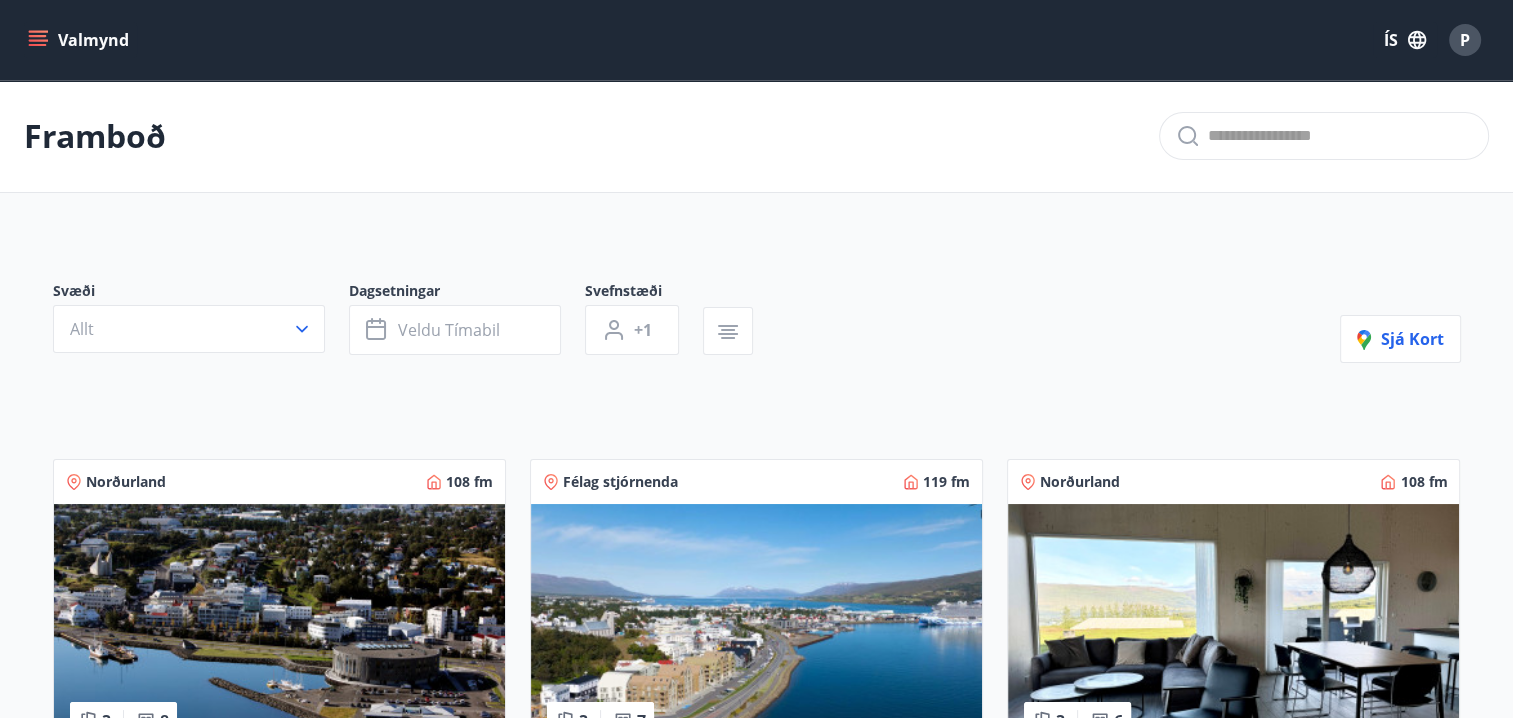 drag, startPoint x: 646, startPoint y: 45, endPoint x: 553, endPoint y: 57, distance: 93.770996 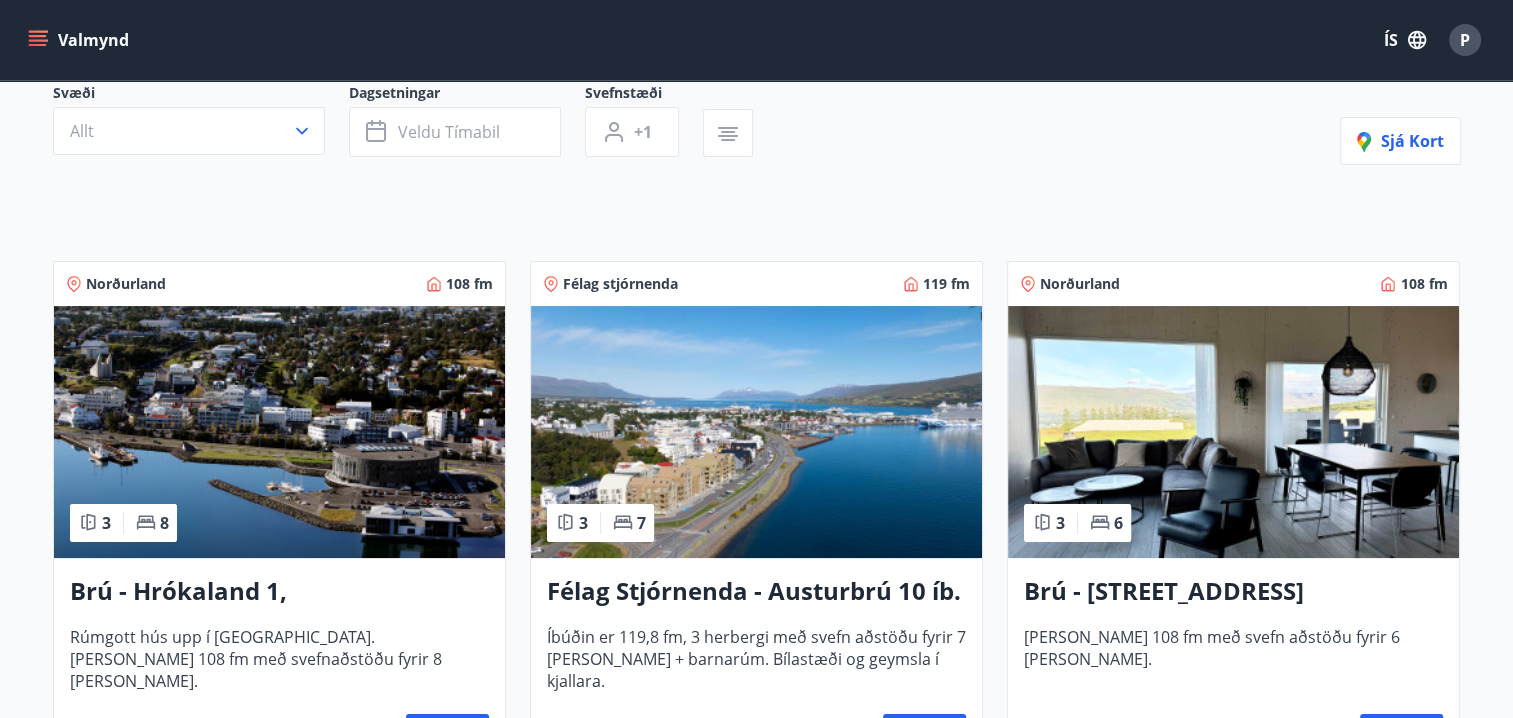 scroll, scrollTop: 200, scrollLeft: 0, axis: vertical 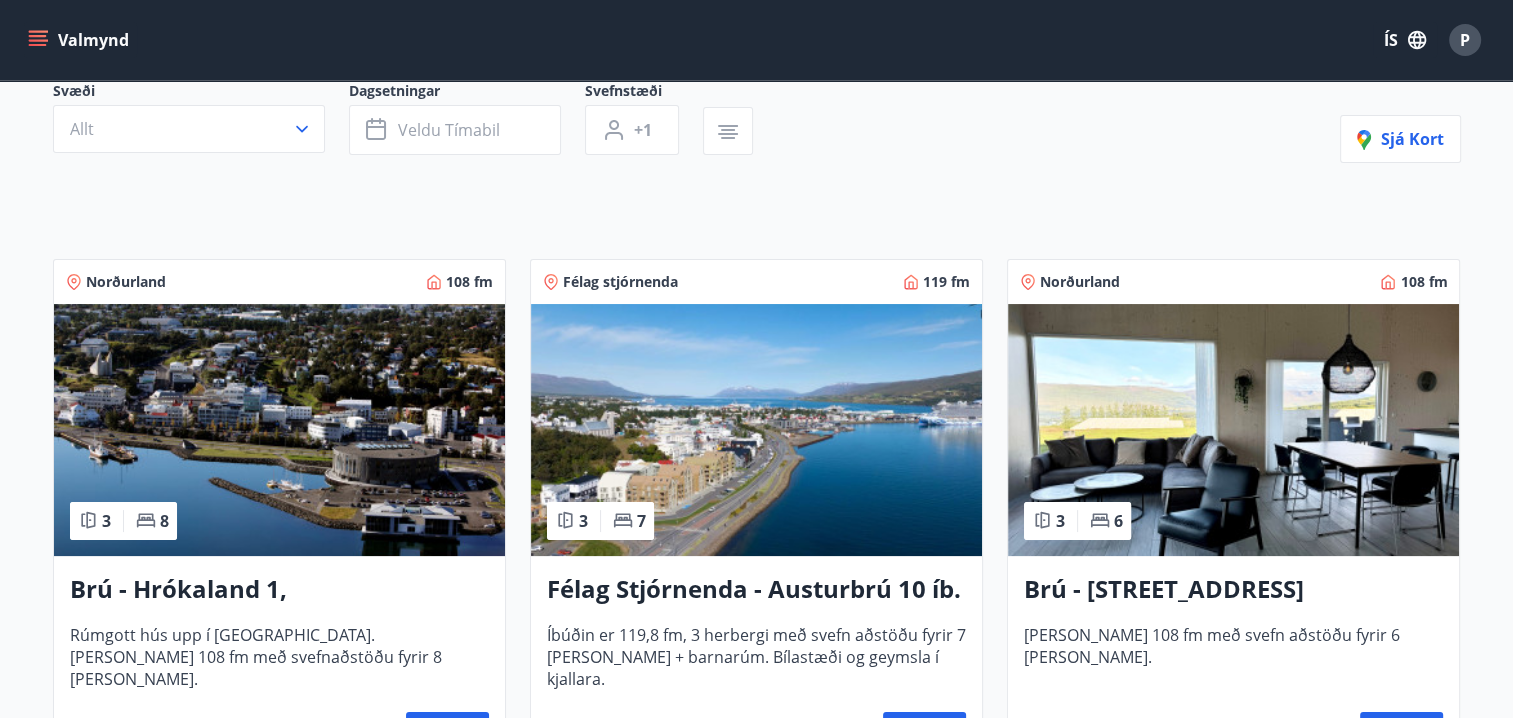 click on "Svæði Allt Dagsetningar Veldu tímabil Svefnstæði +1 Sjá kort Norðurland 108   fm 3 8 Brú - Hrókaland 1, Akureyri Rúmgott hús upp í Hálöndunum. Húsið er 108 fm með svefnaðstöðu fyrir 8 manns. Nánar Félag stjórnenda 119   fm 3 7 Félag Stjórnenda - Austurbrú 10 íb. 201 Íbúðin  er 119,8 fm, 3 herbergi með svefn aðstöðu fyrir 7 manns +  barnarúm. Bílastæði og geymsla í kjallara. Nánar Norðurland 108   fm 3 6 Brú - Hyrnuland 14, Akureyri Húsið er 108 fm með svefn aðstöðu fyrir 6 manns. Nánar Höfuðborgarsvæðið 92   fm 2 6 Berg - Álalind 3, íbúð 307 Húsið er 91 fm með svefn aðstöðu fyrir 6 manns Nánar Norðurland 126   fm 3 6 STA - Akureyri Hulduholt 12 Húsið er 126 fm með svefn aðstöðu fyrir 6 manns Nánar Norðurland 108   fm 3 9 Brú - Hrafnaland 1, Akureyri (gæludýr velkomin) Rúmgott hús í Hálöndunum. Húsið er 108 fm með svefnaðstöðu fyrir 9 manns. Gæludýr velkomin. Nánar Vesturland 94   fm 3 7 Brú - Einisfold 2, Skorradal 84" at bounding box center [757, 2852] 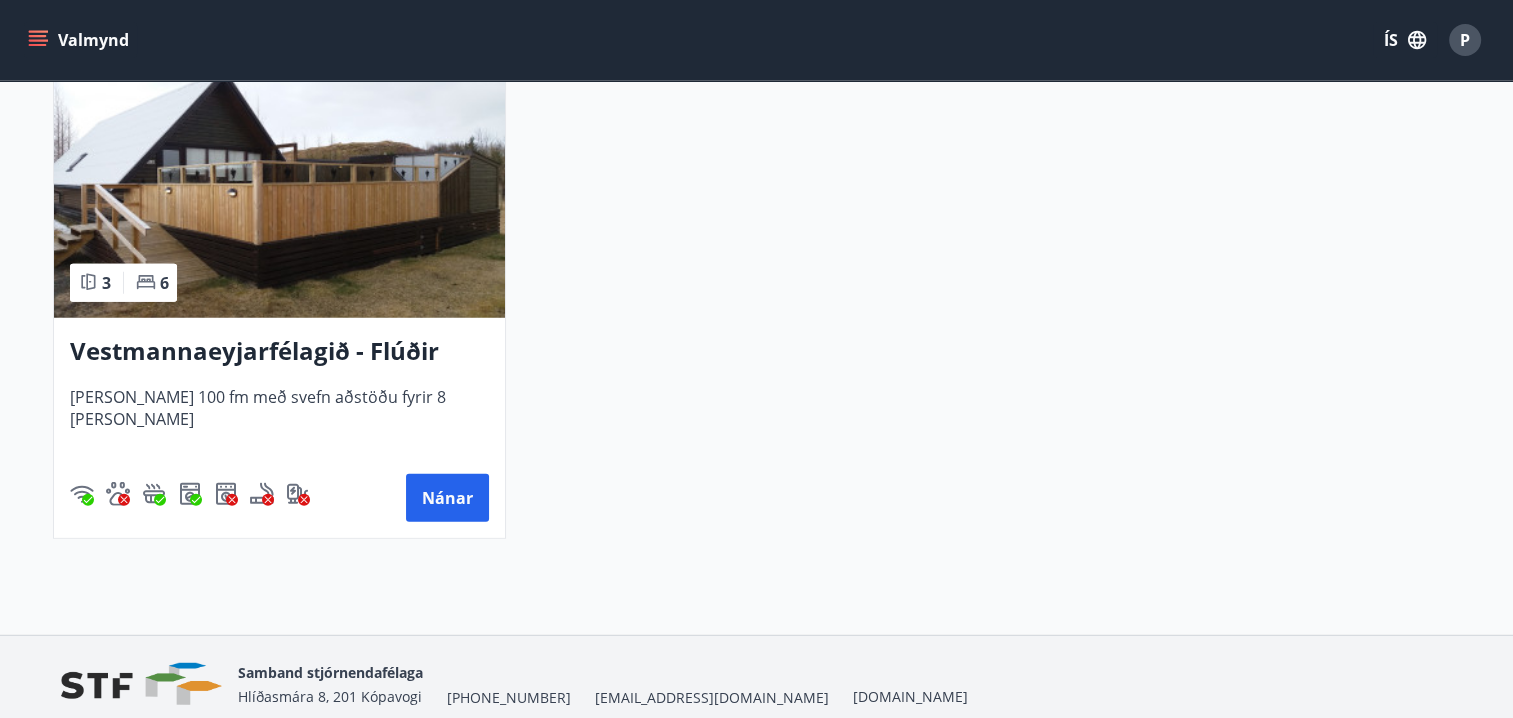 scroll, scrollTop: 5400, scrollLeft: 0, axis: vertical 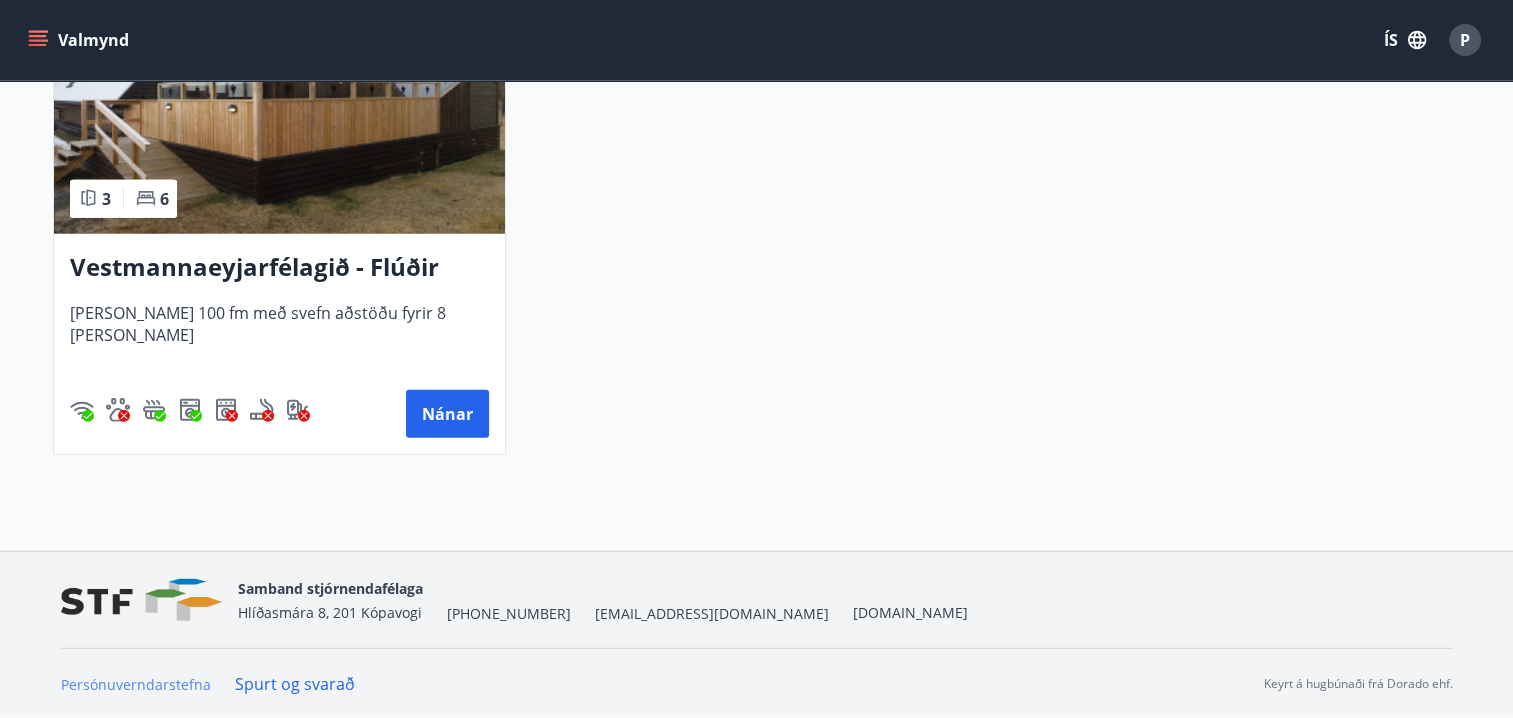 click on "Persónuverndarstefna" at bounding box center (136, 684) 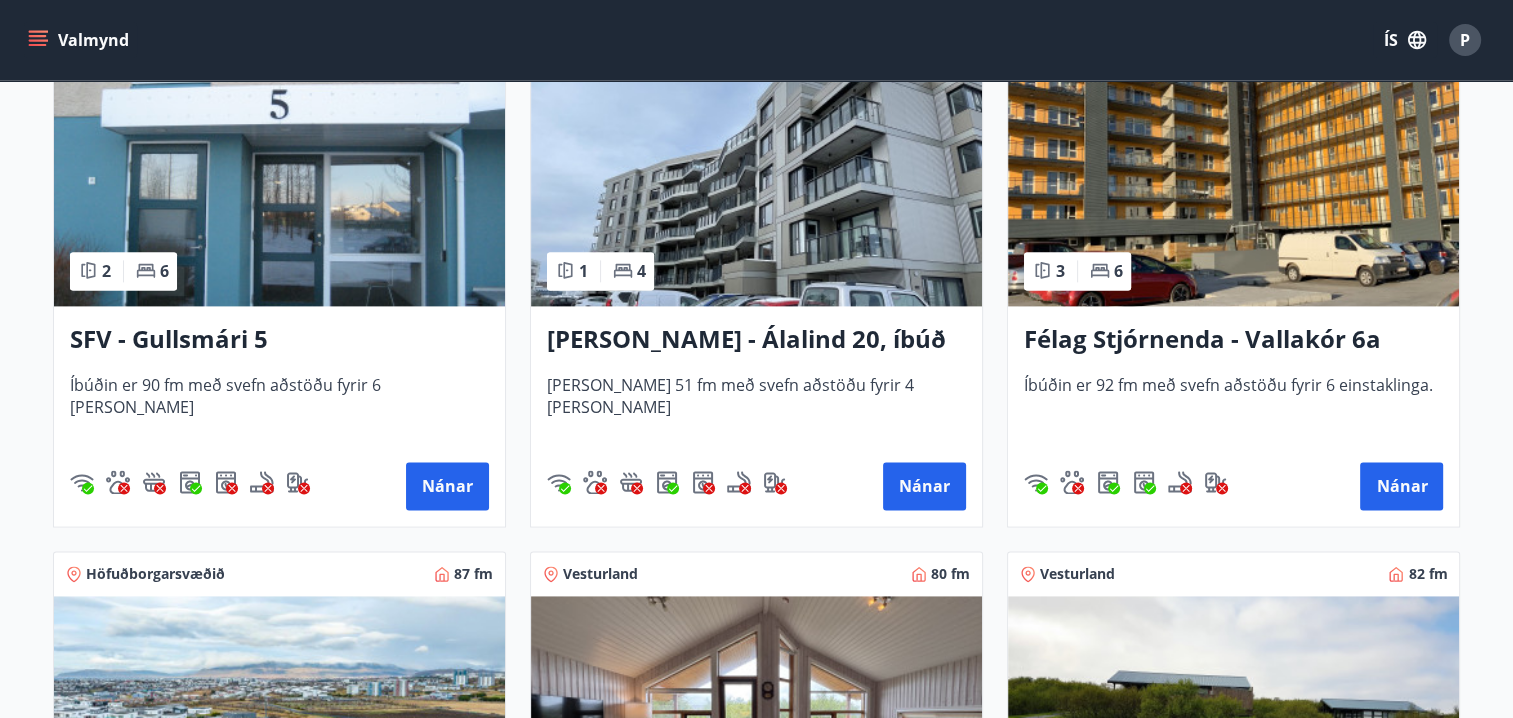 scroll, scrollTop: 2600, scrollLeft: 0, axis: vertical 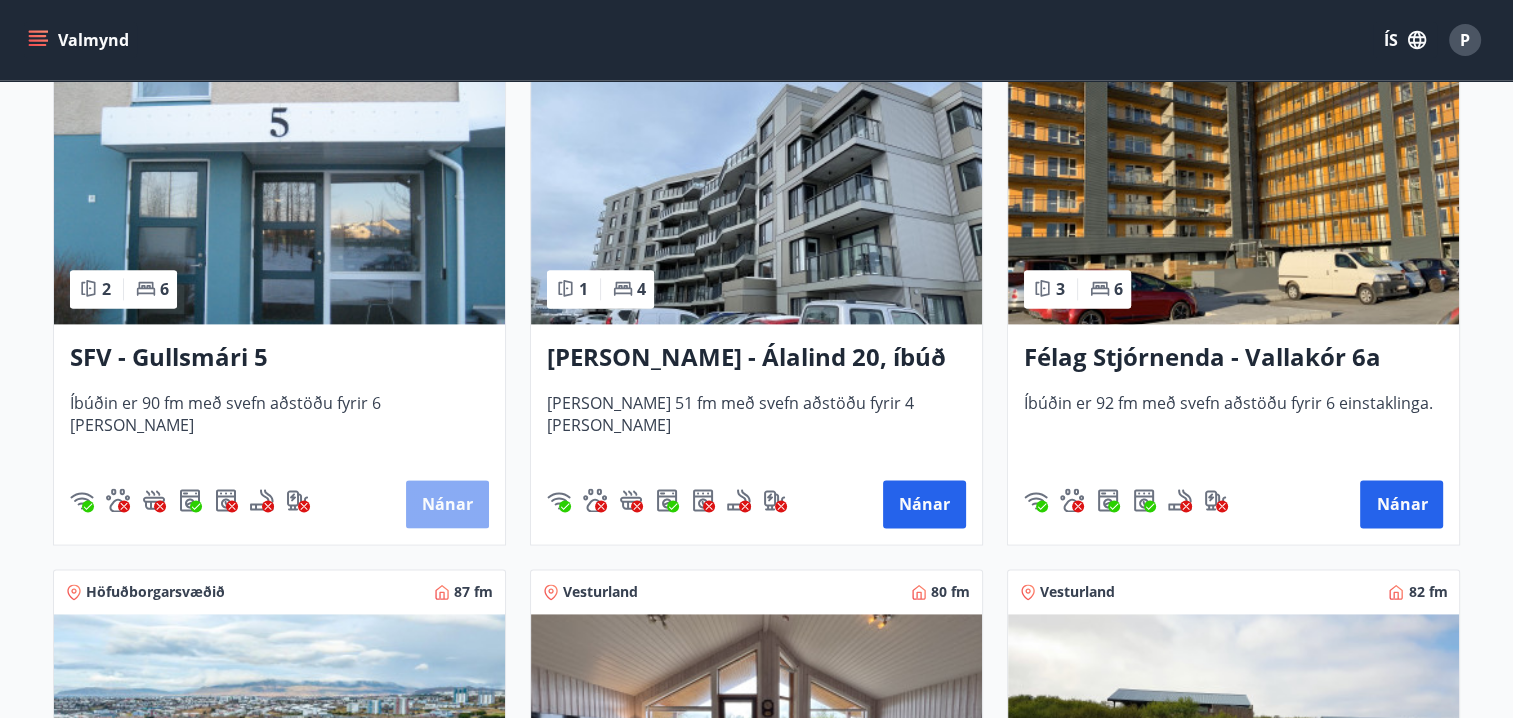 click on "Nánar" at bounding box center [447, 504] 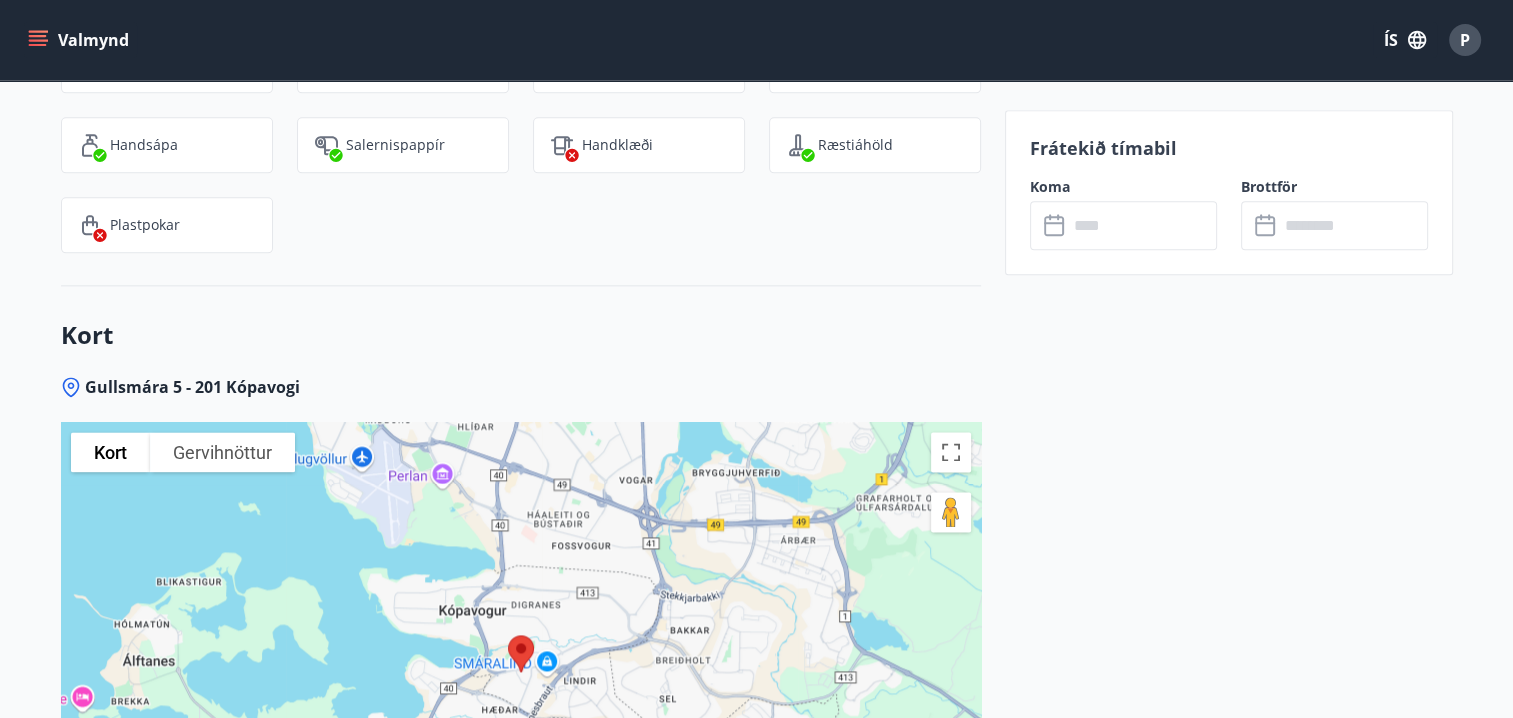 scroll, scrollTop: 2500, scrollLeft: 0, axis: vertical 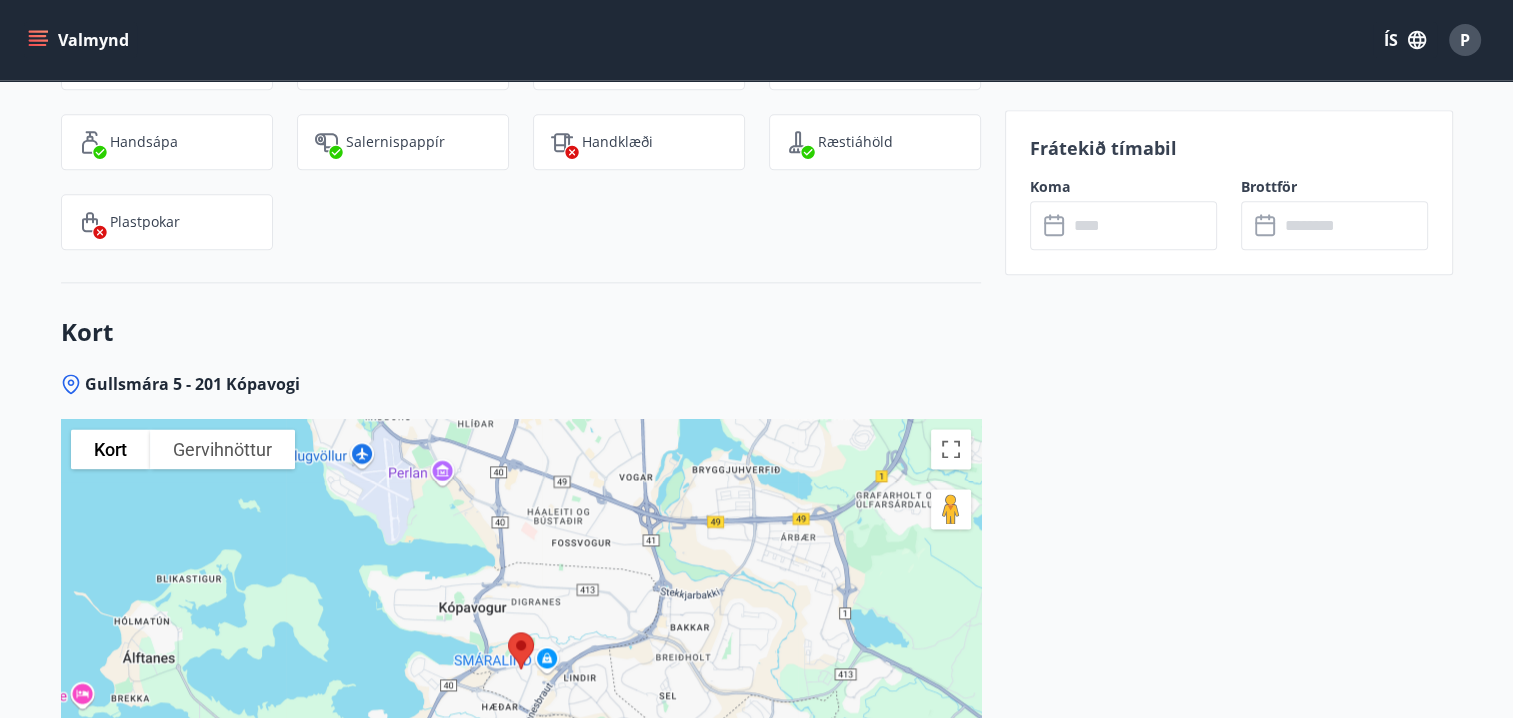 click on "Kort" at bounding box center (521, 332) 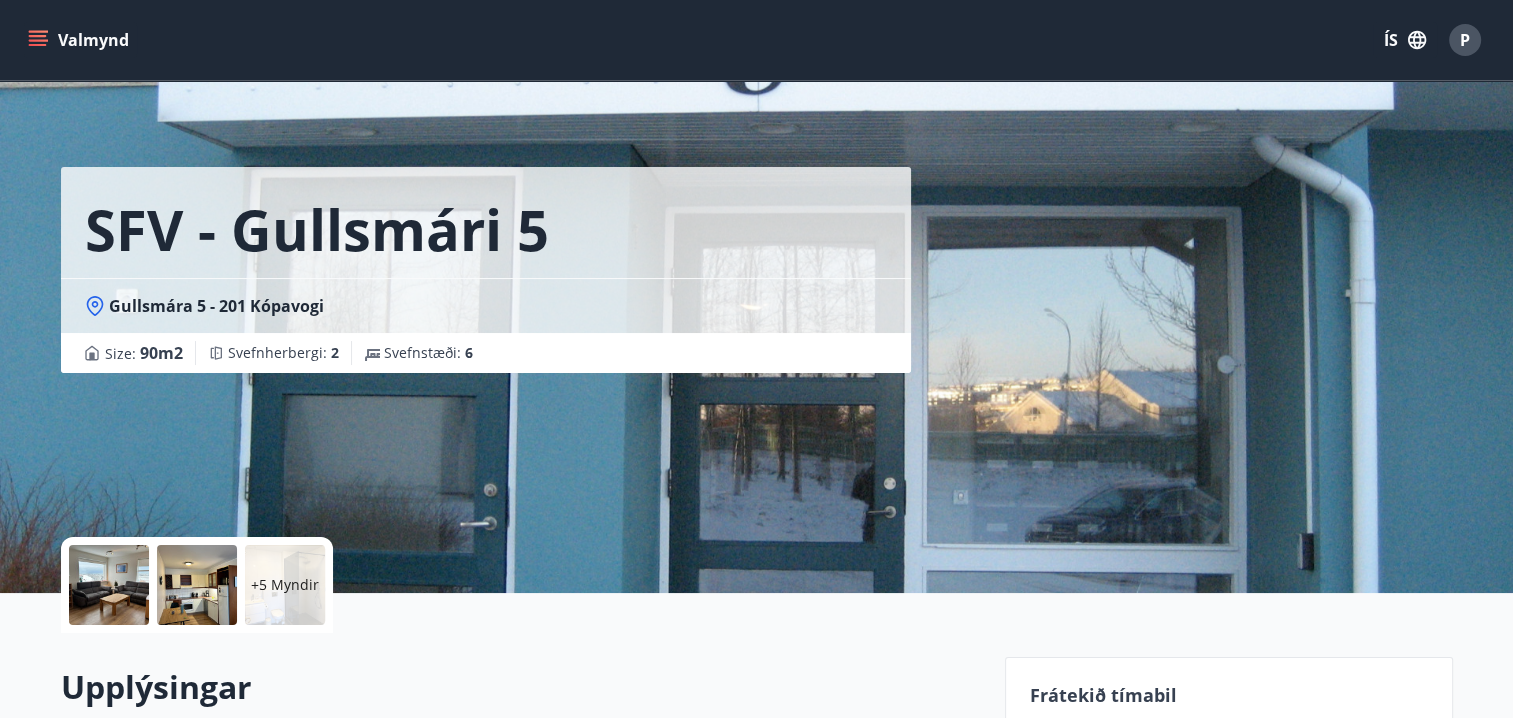 scroll, scrollTop: 0, scrollLeft: 0, axis: both 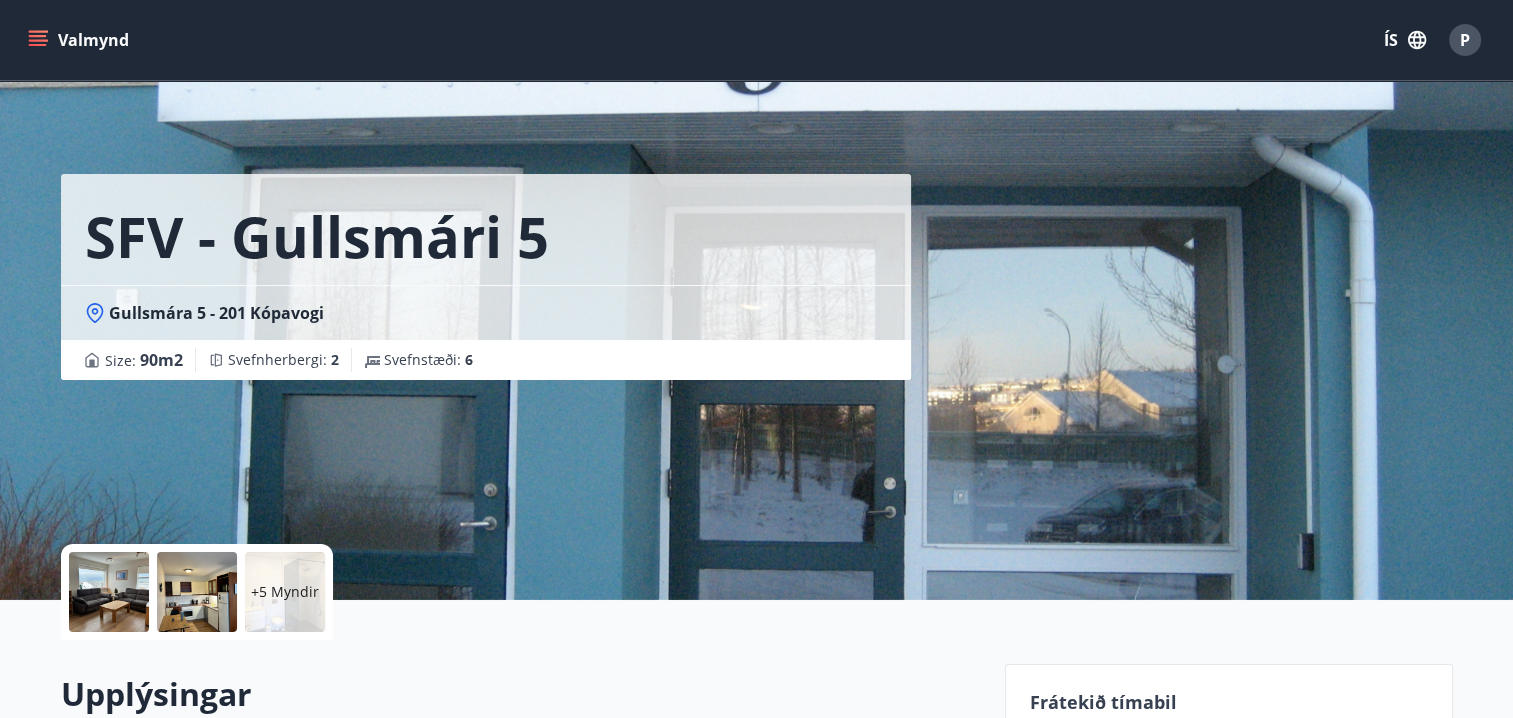 click on "Valmynd ÍS P" at bounding box center [756, 40] 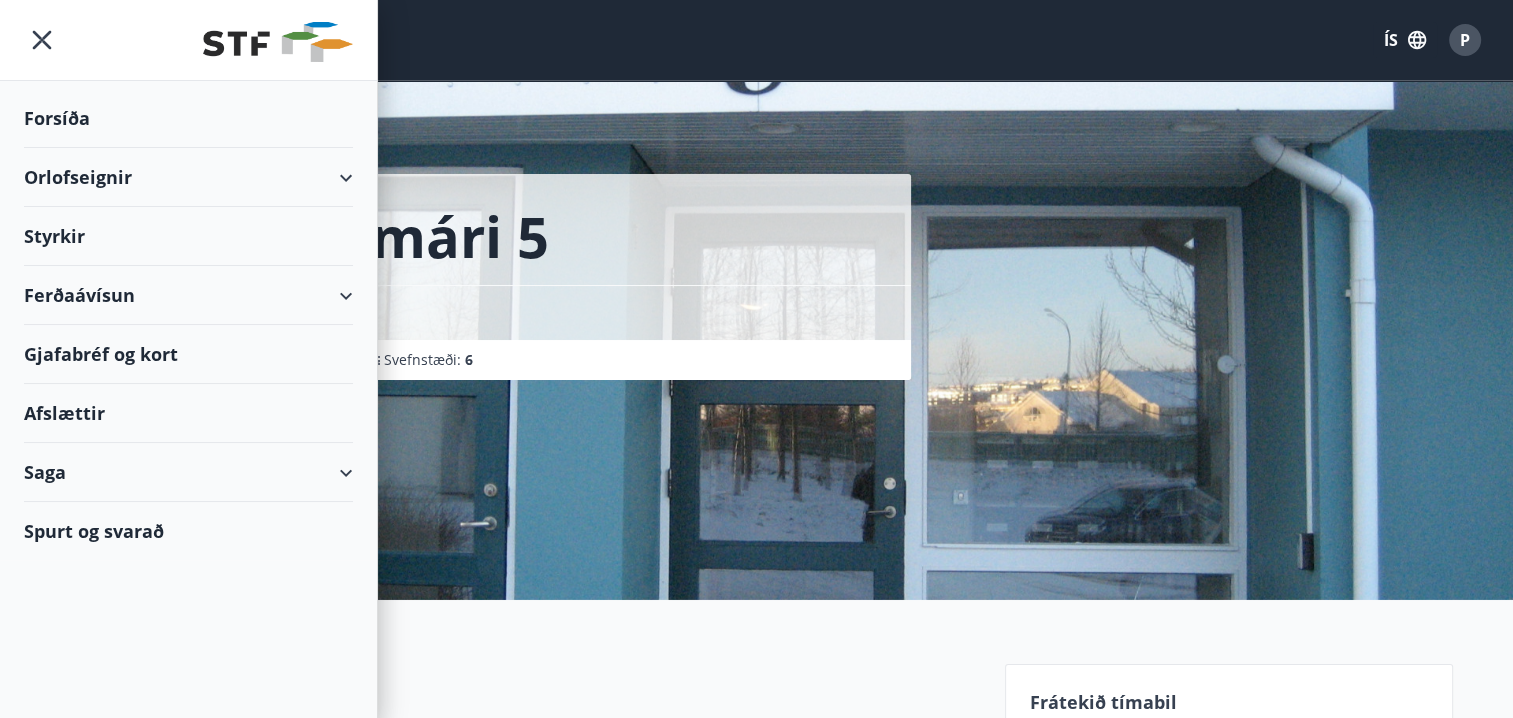 click on "Orlofseignir" at bounding box center (188, 177) 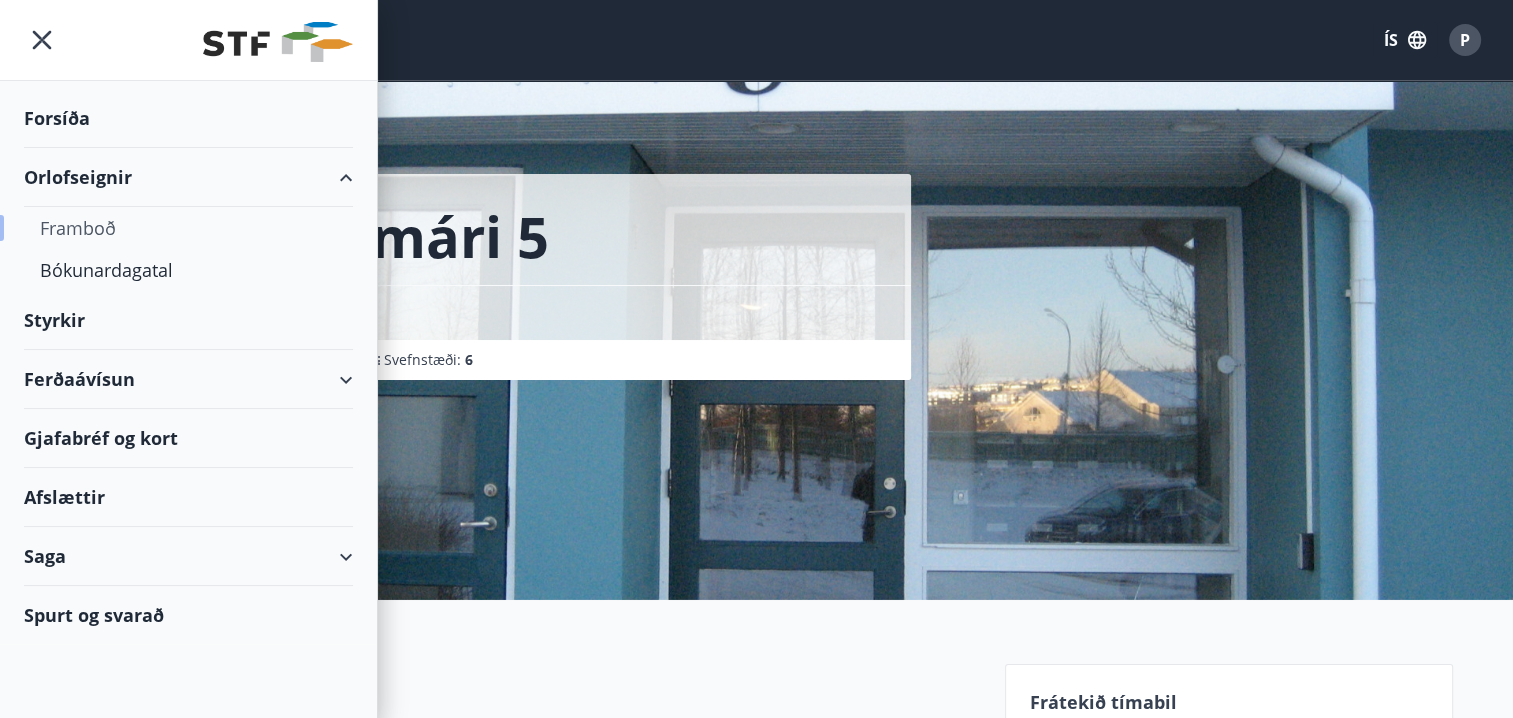 click on "Framboð" at bounding box center [188, 228] 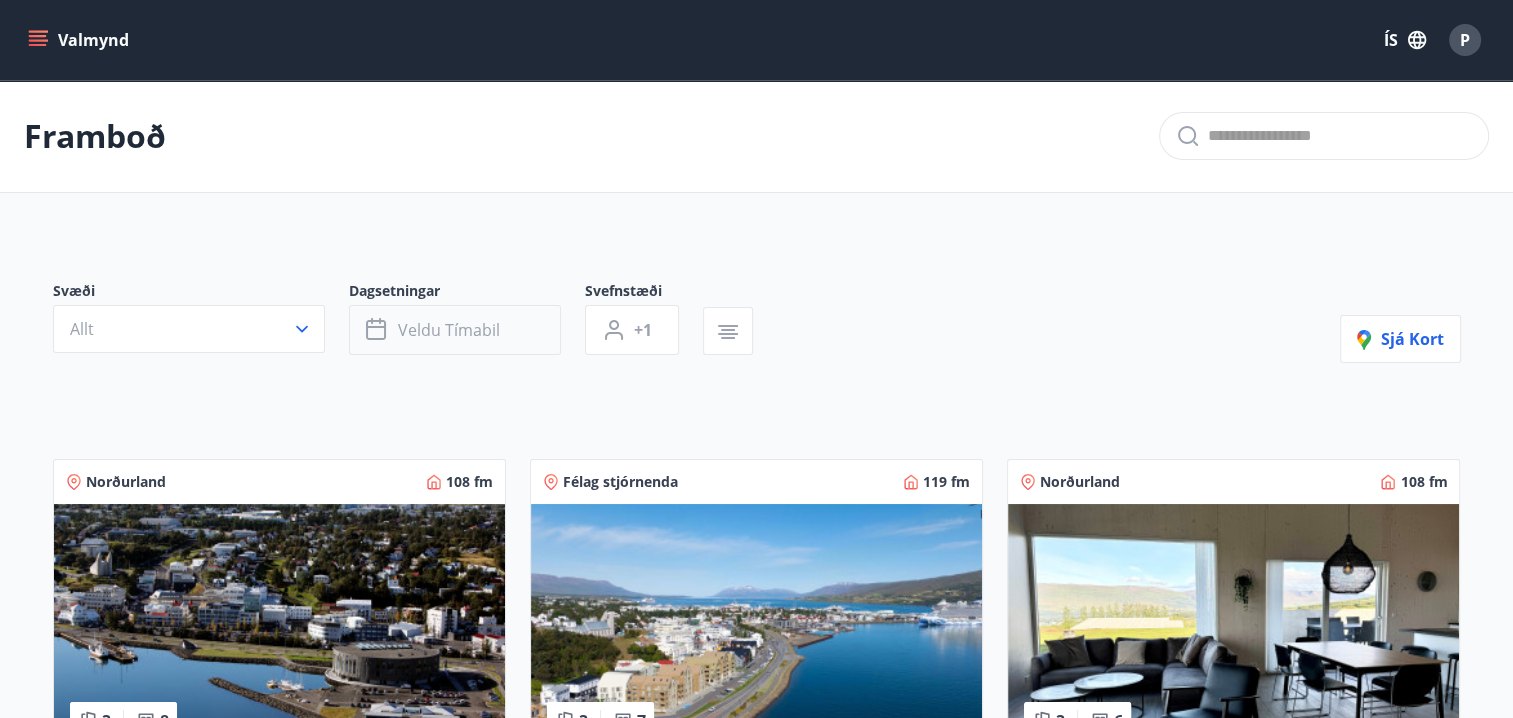 click 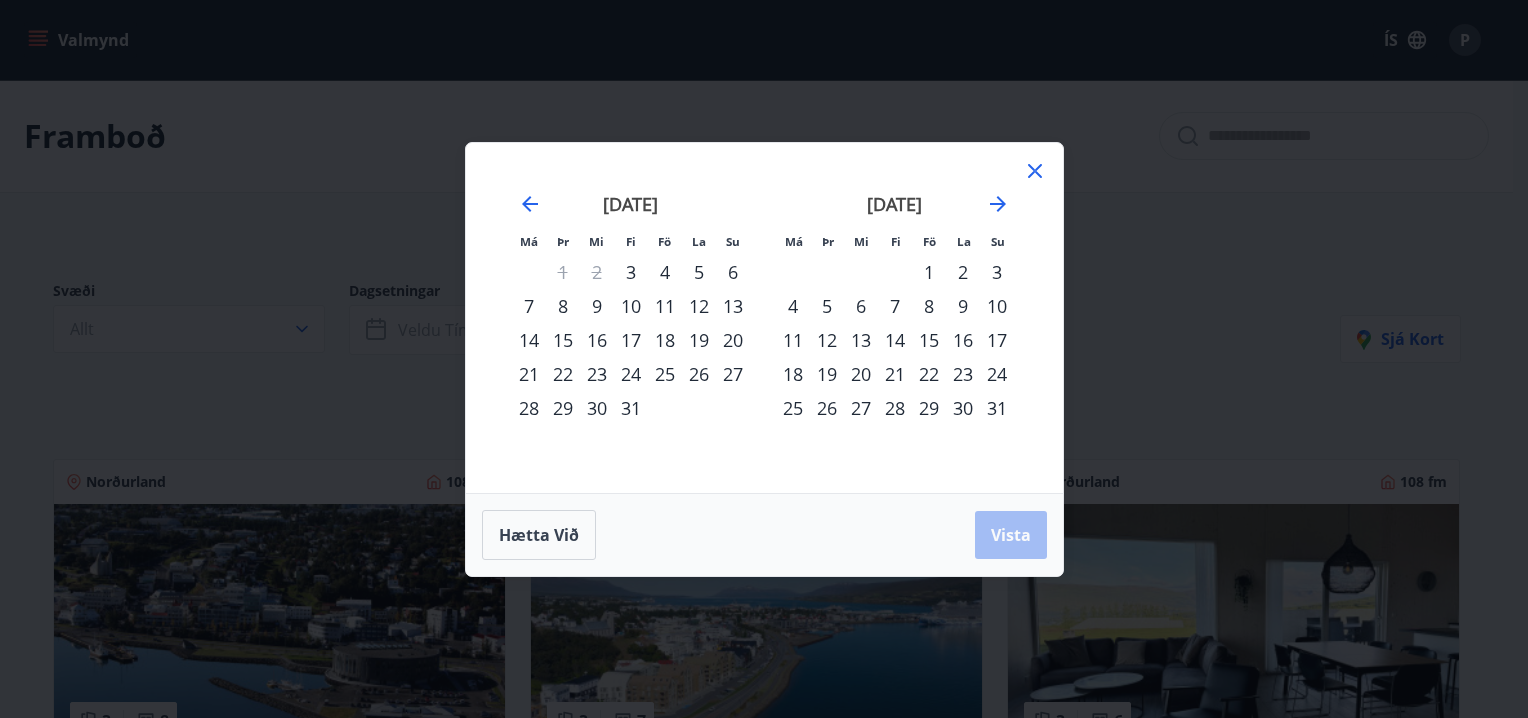 click on "24" at bounding box center (997, 374) 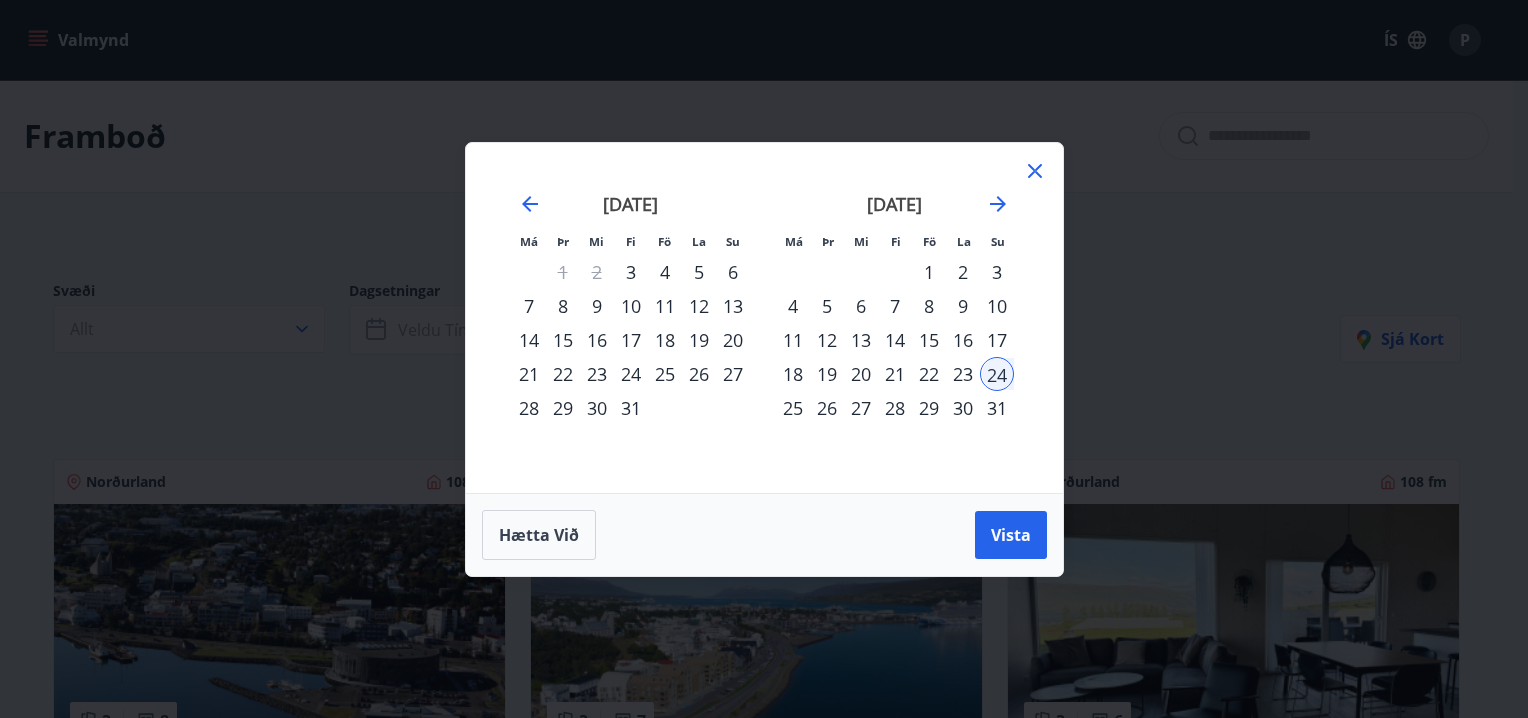click on "25" at bounding box center [793, 408] 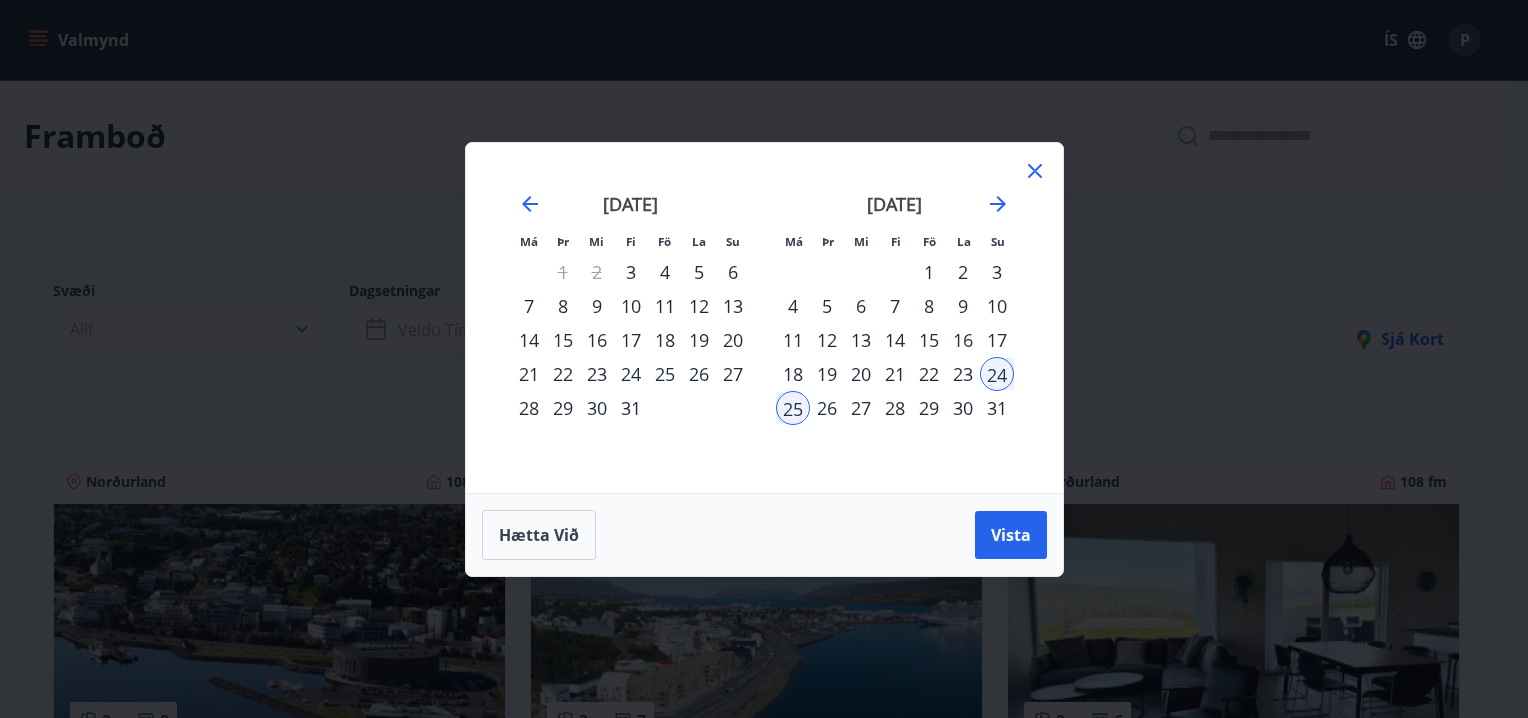click on "26" at bounding box center (827, 408) 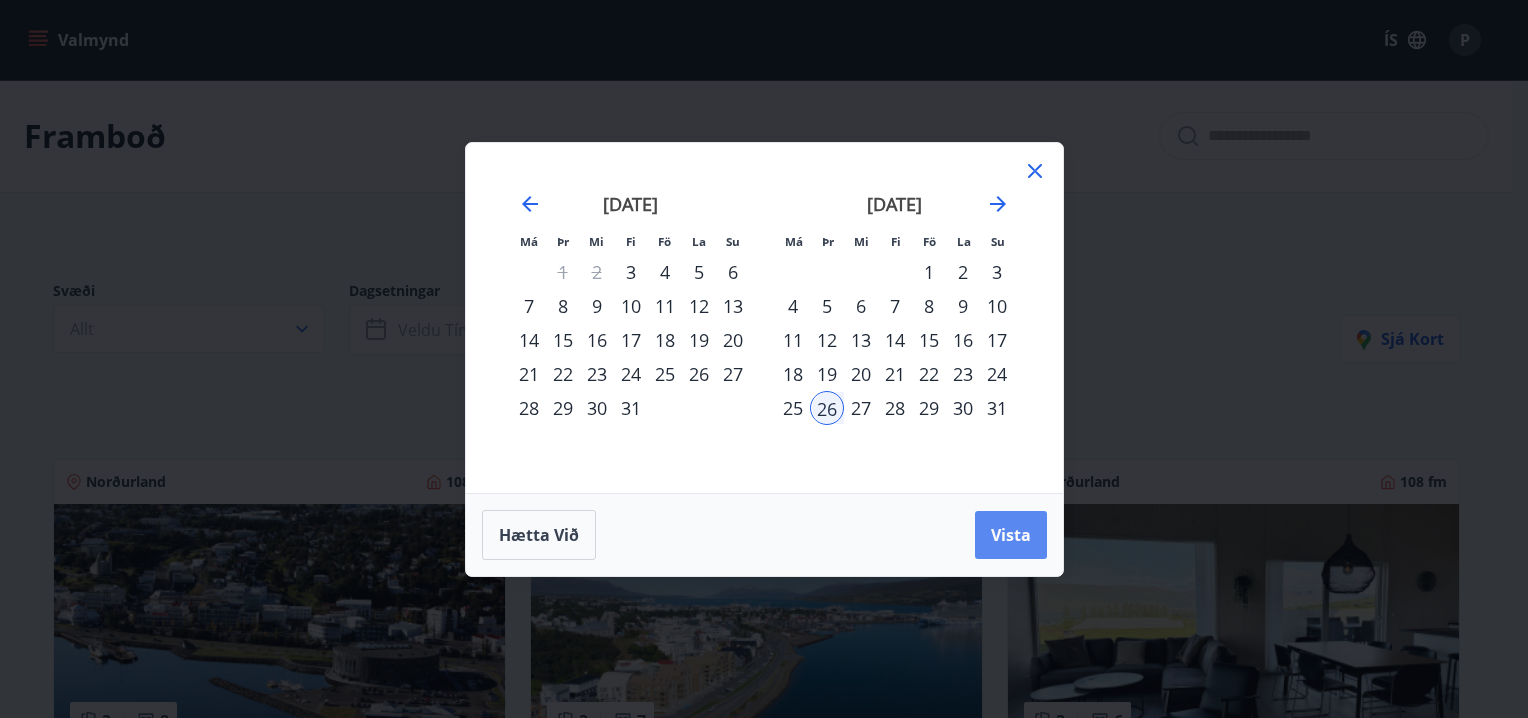 click on "Vista" at bounding box center (1011, 535) 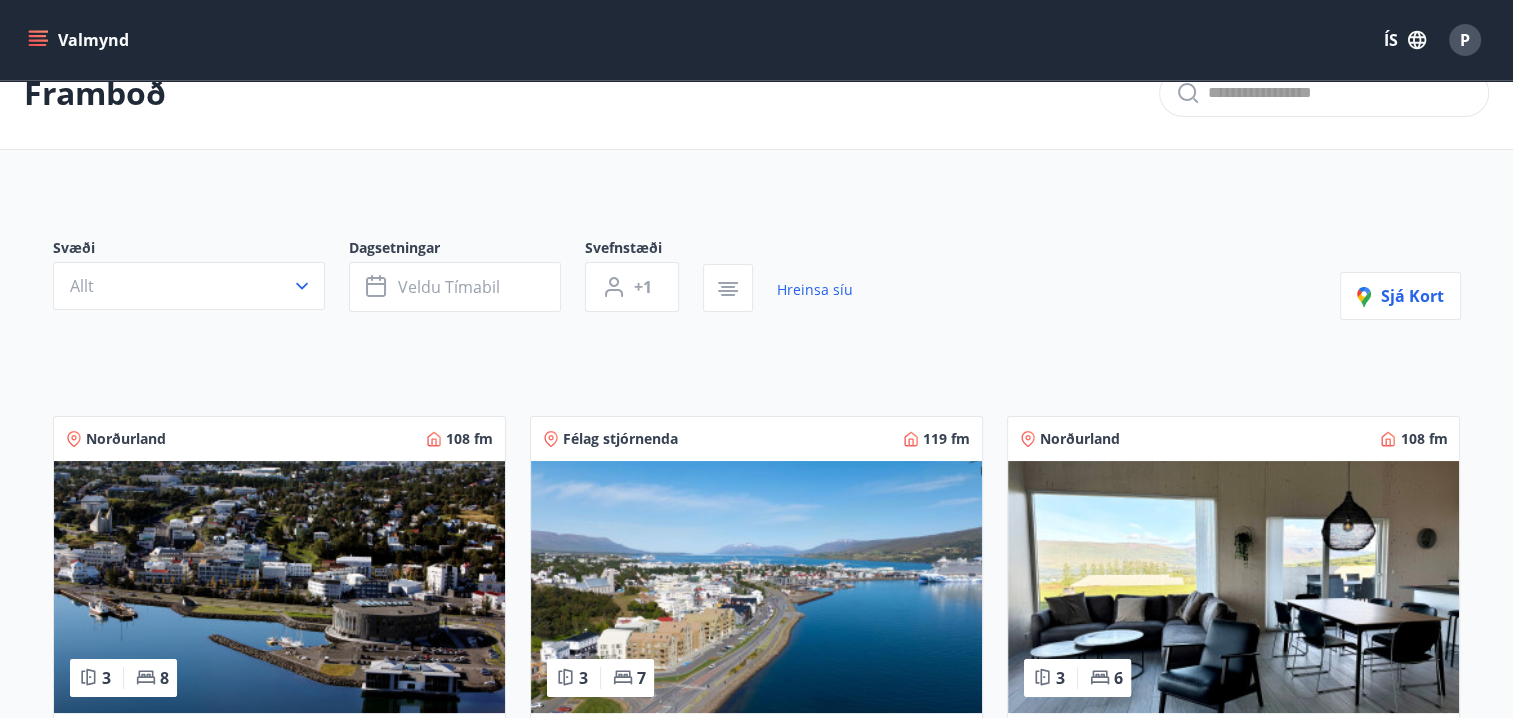 scroll, scrollTop: 0, scrollLeft: 0, axis: both 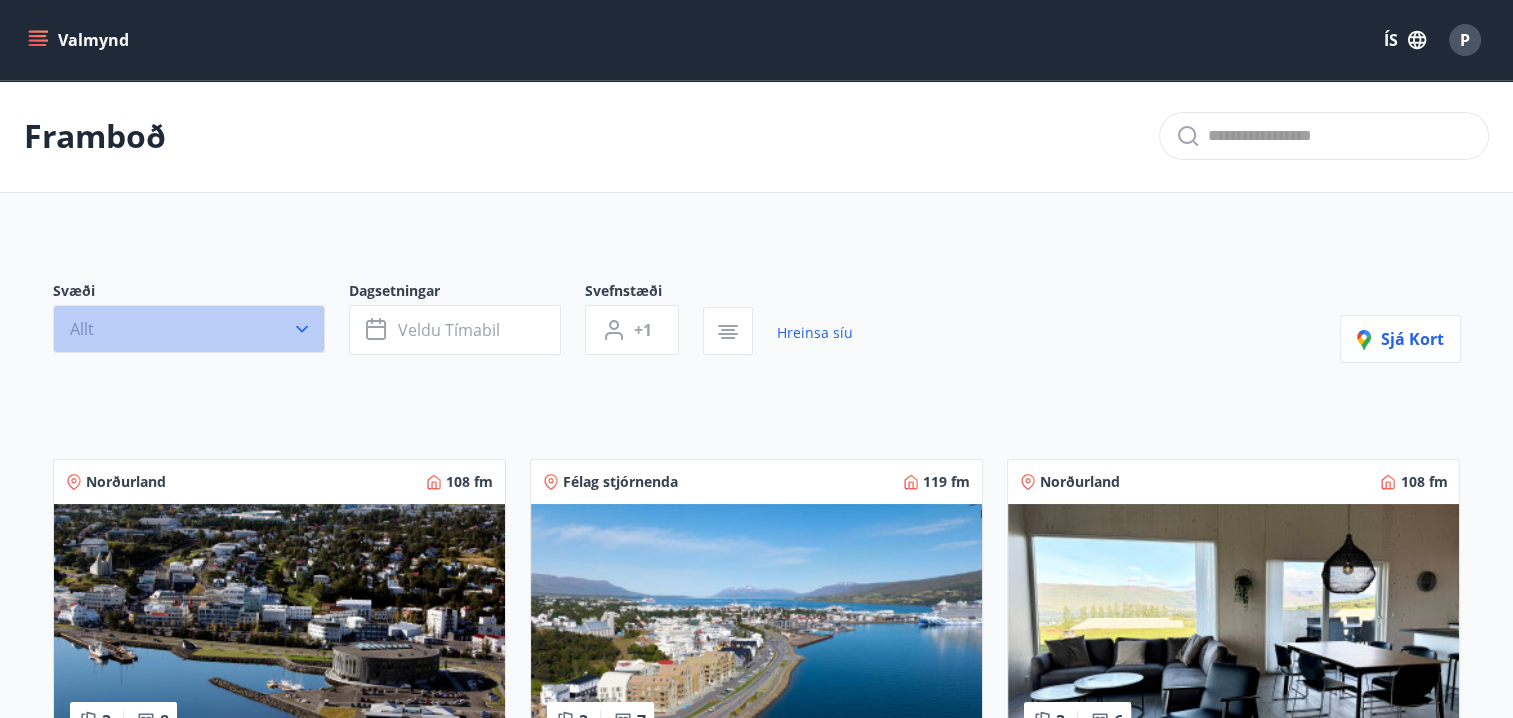 click 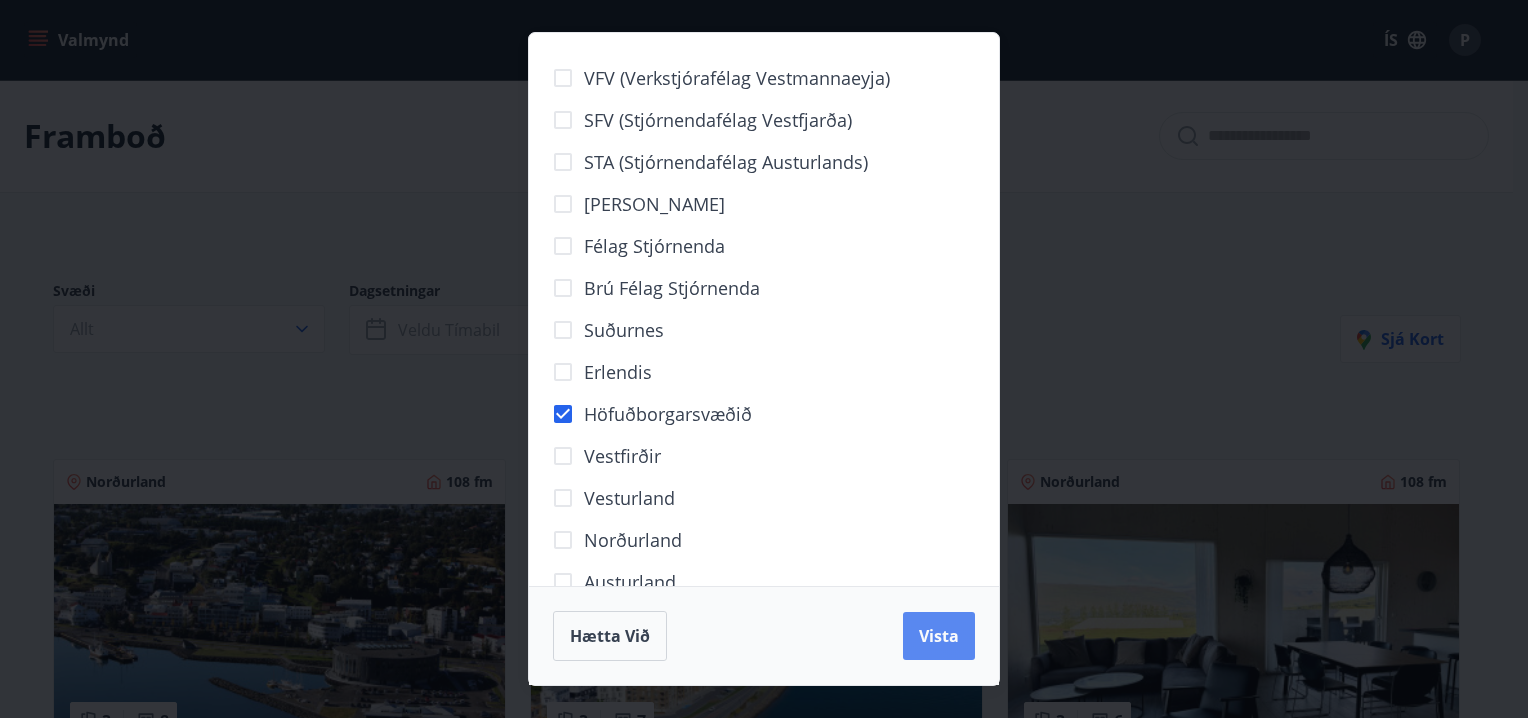 click on "Vista" at bounding box center [939, 636] 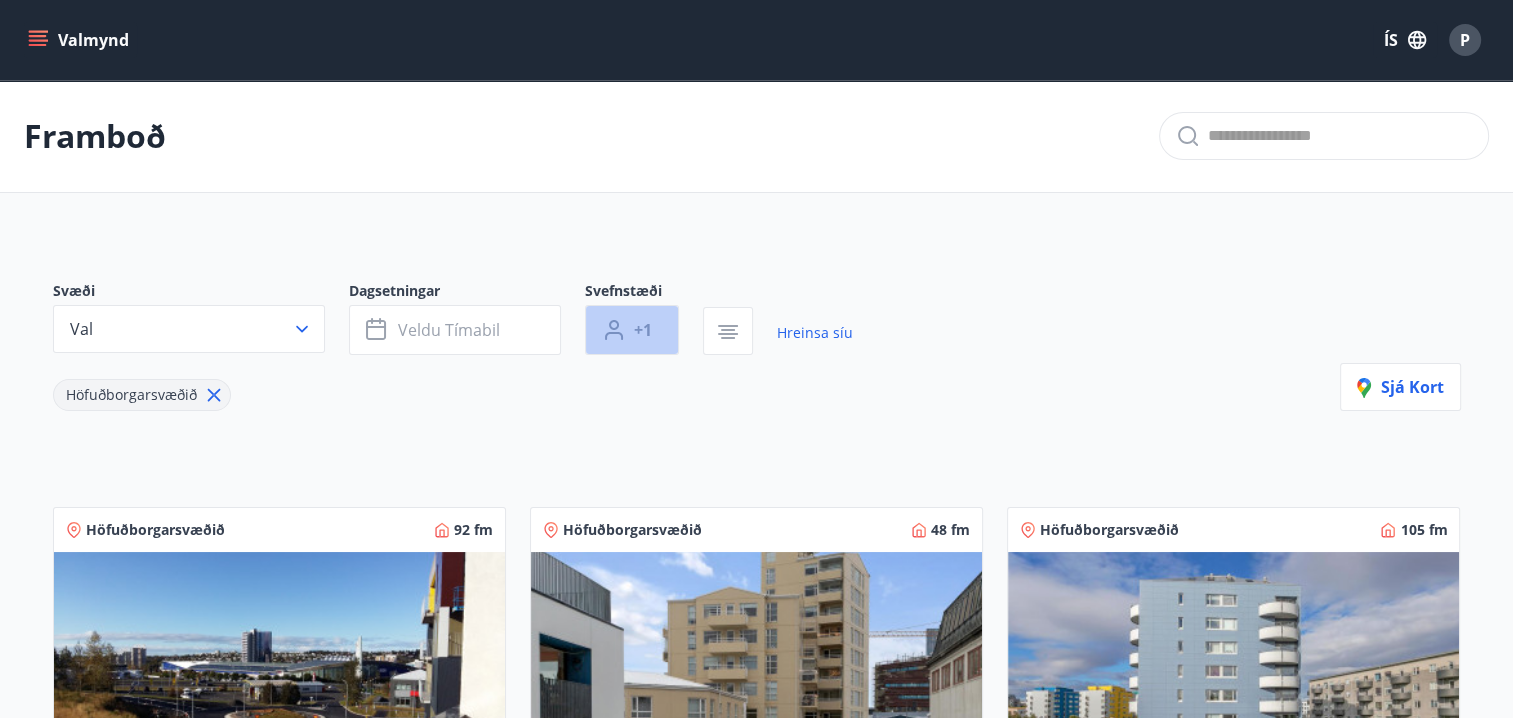 click on "+1" at bounding box center (643, 330) 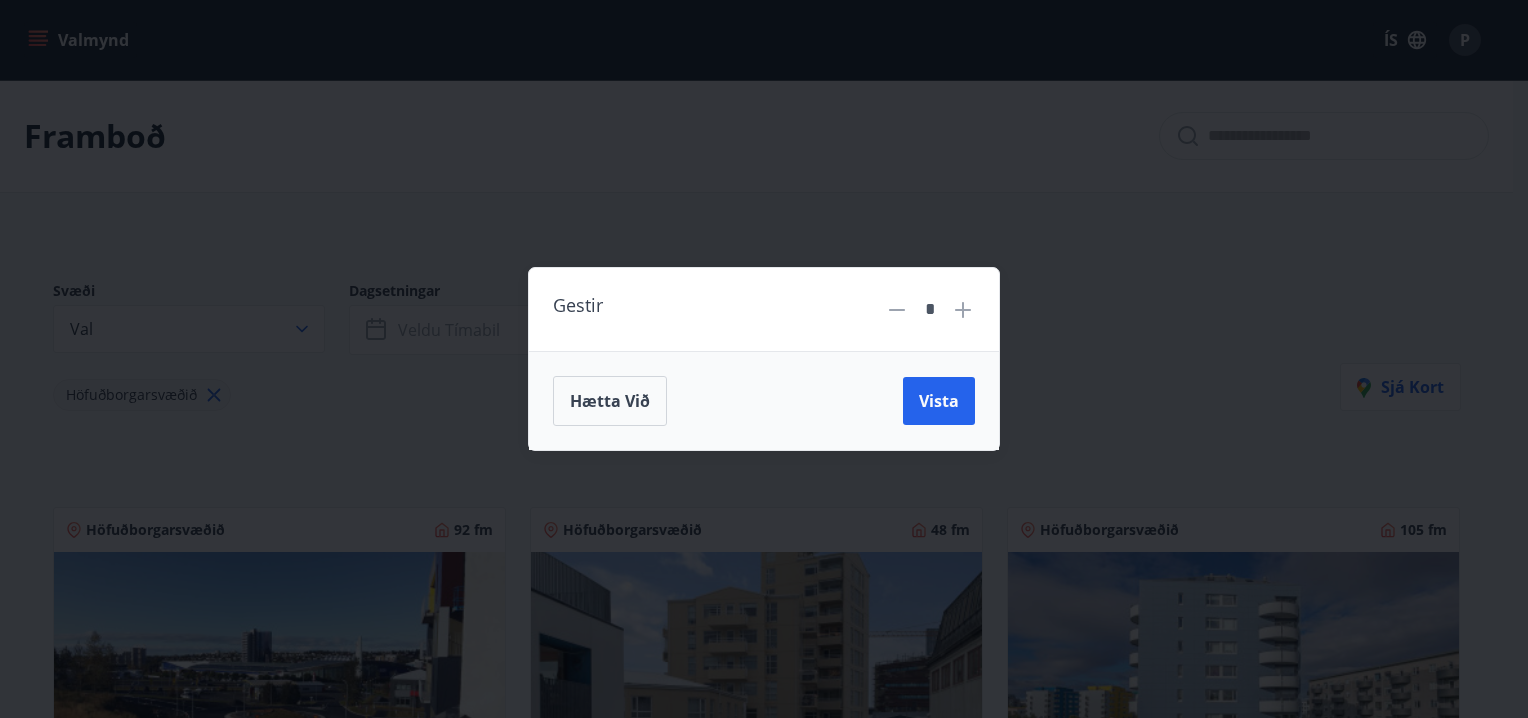 click 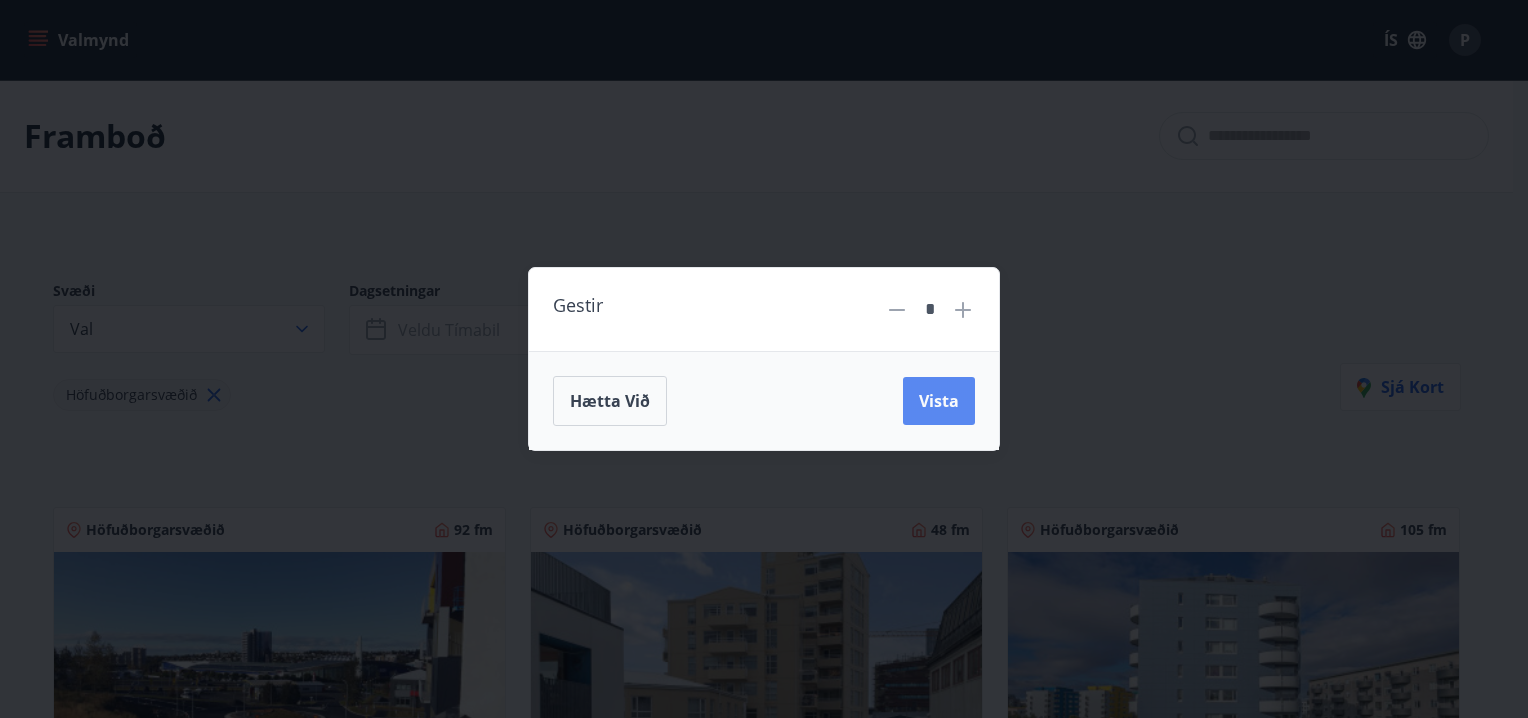 click on "Vista" at bounding box center (939, 401) 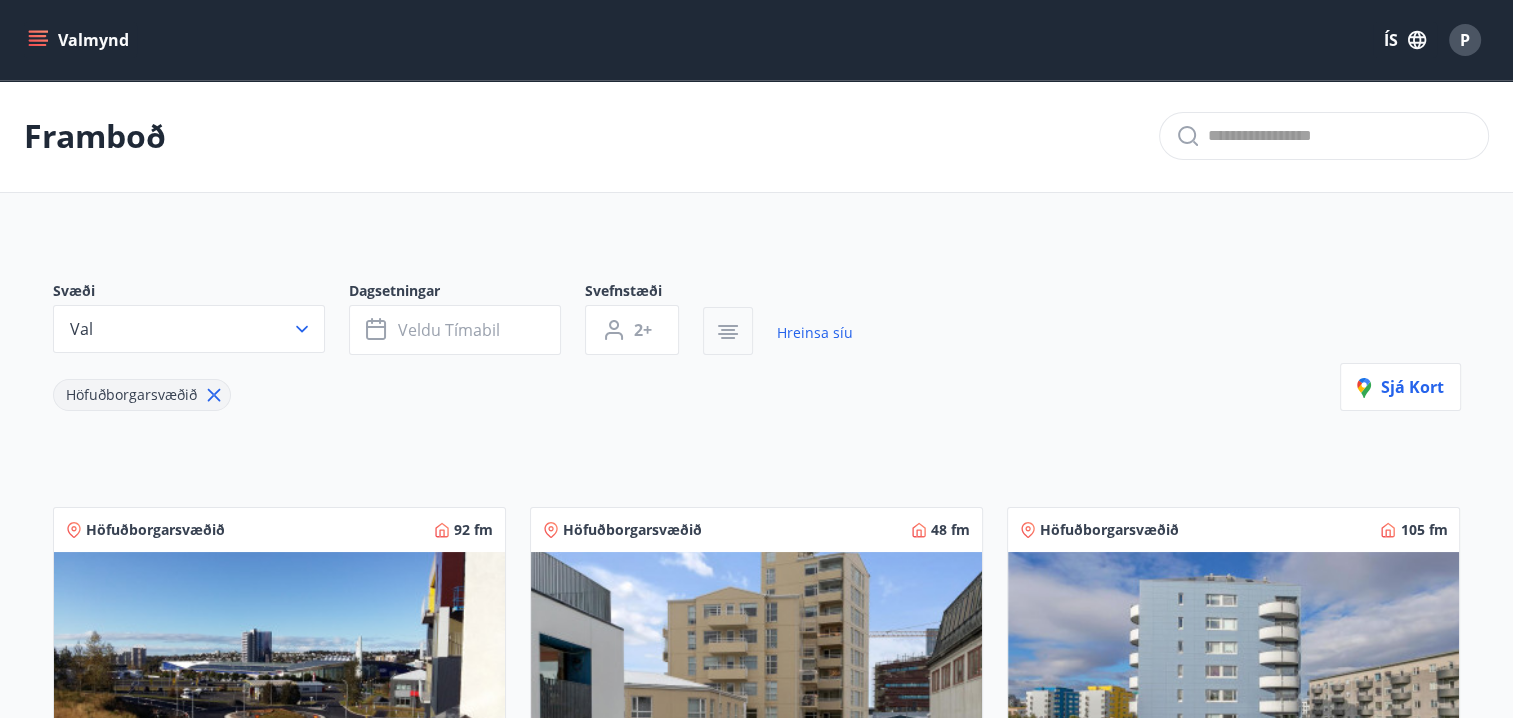 click 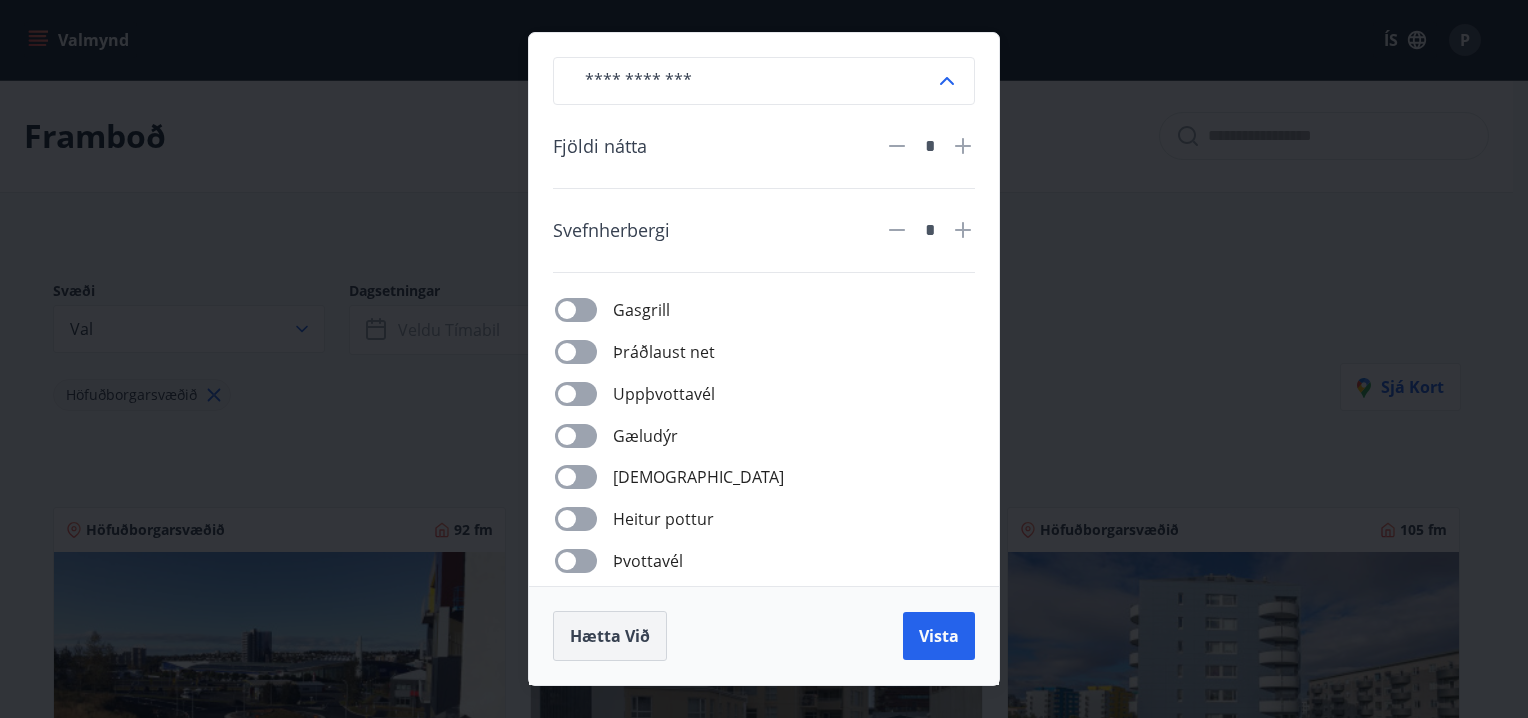 click on "Hætta við" at bounding box center (610, 636) 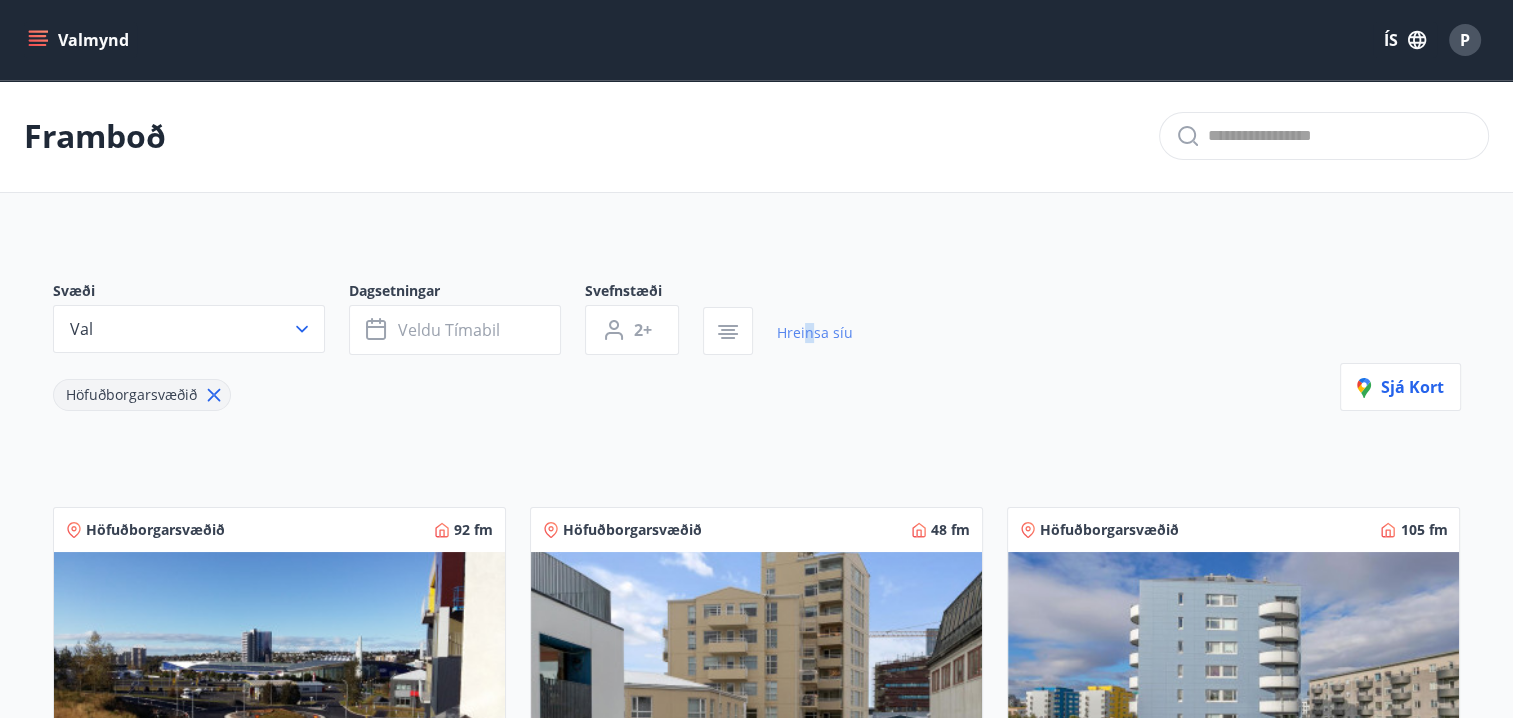 click on "Hreinsa síu" at bounding box center (815, 333) 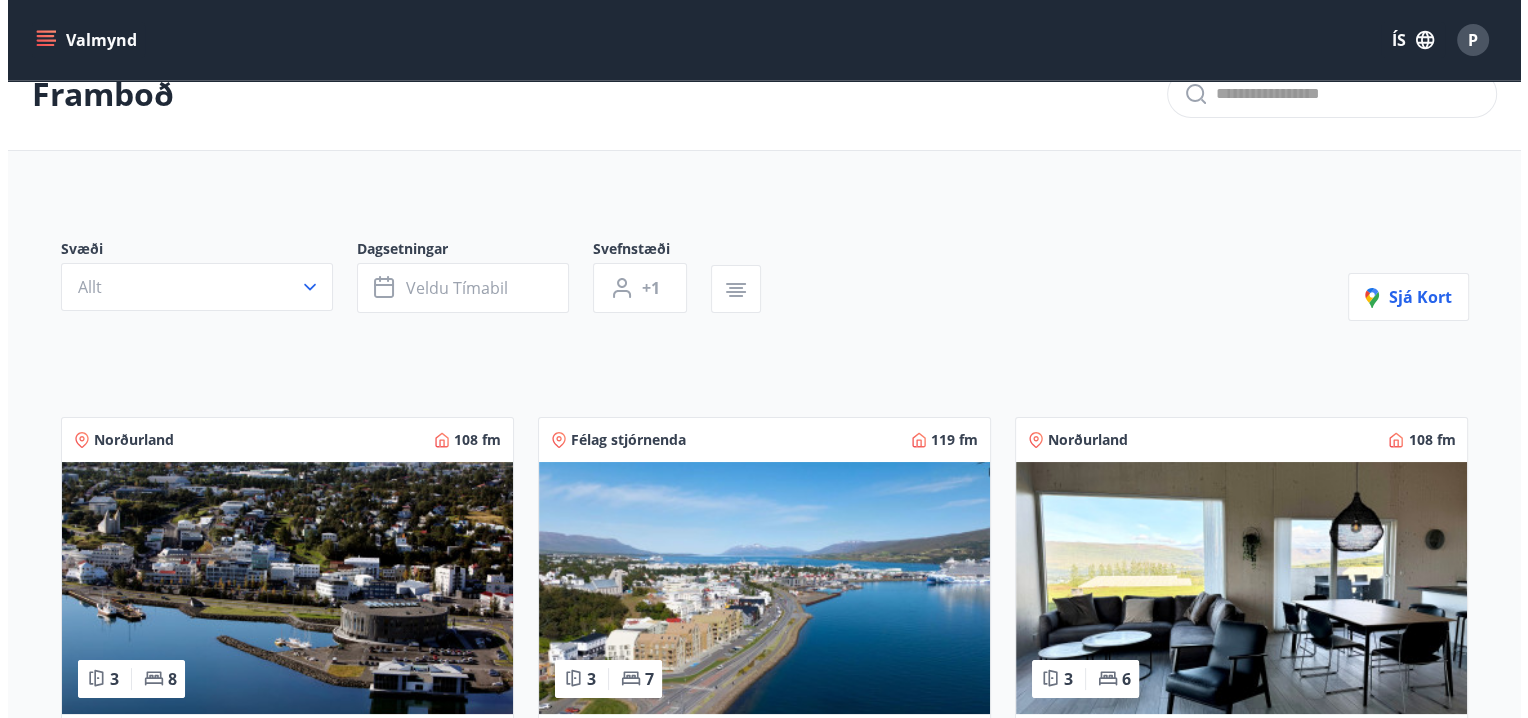 scroll, scrollTop: 0, scrollLeft: 0, axis: both 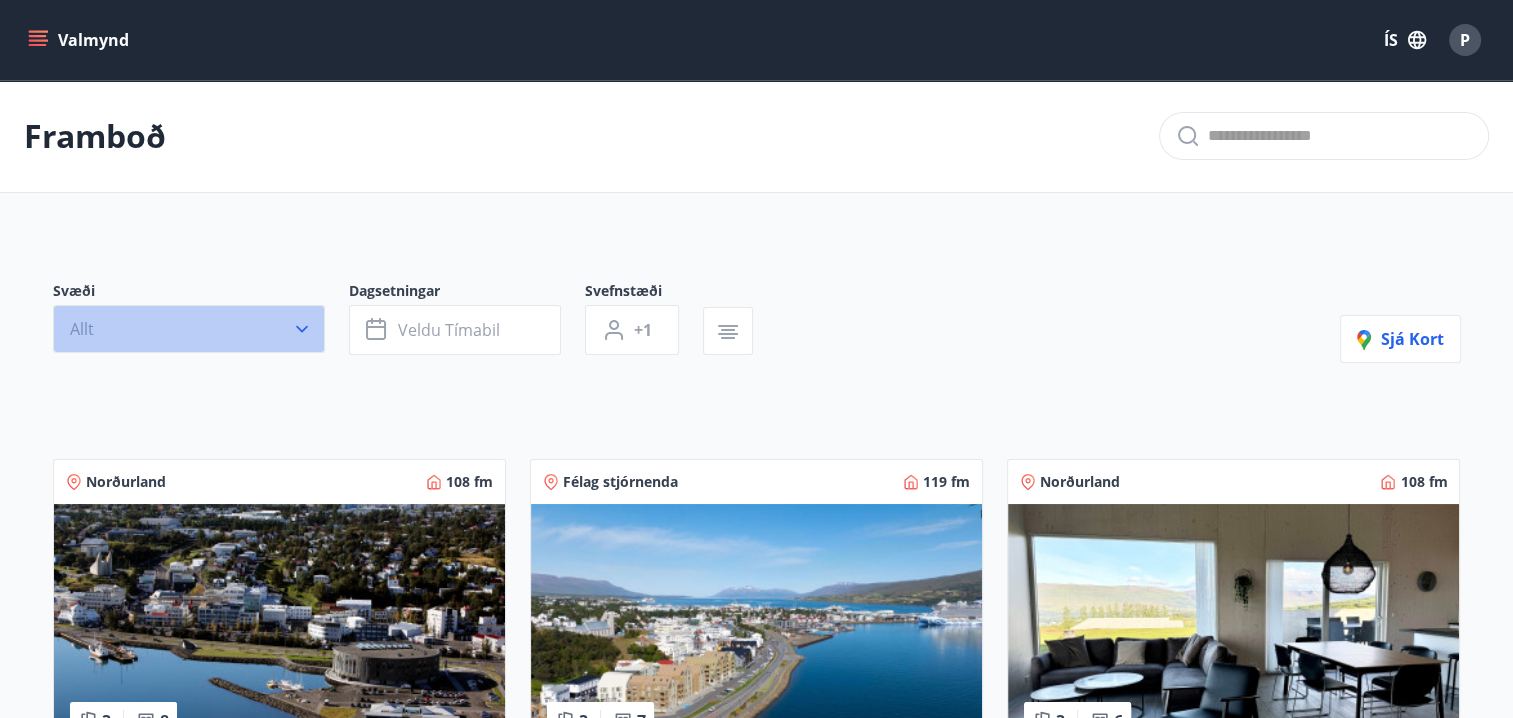 click 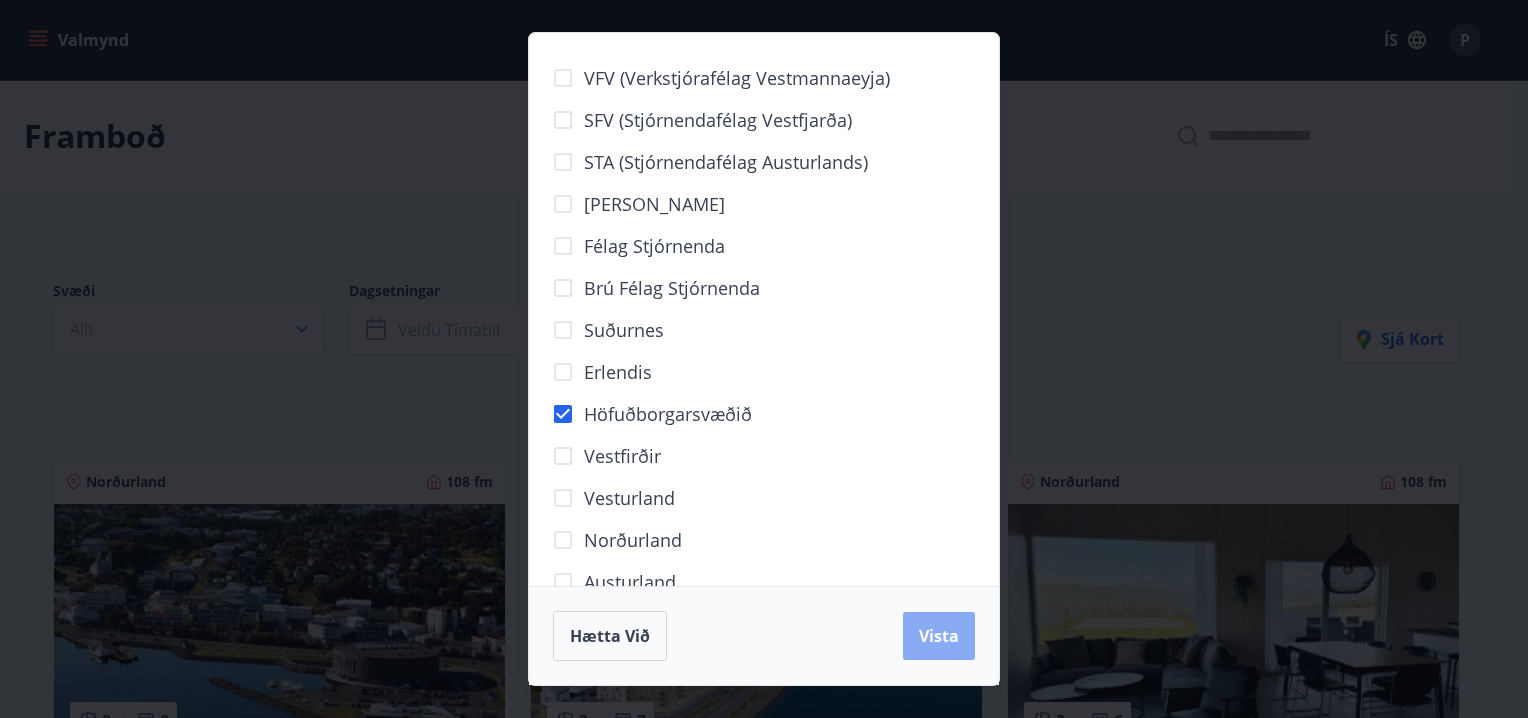 click on "Vista" at bounding box center (939, 636) 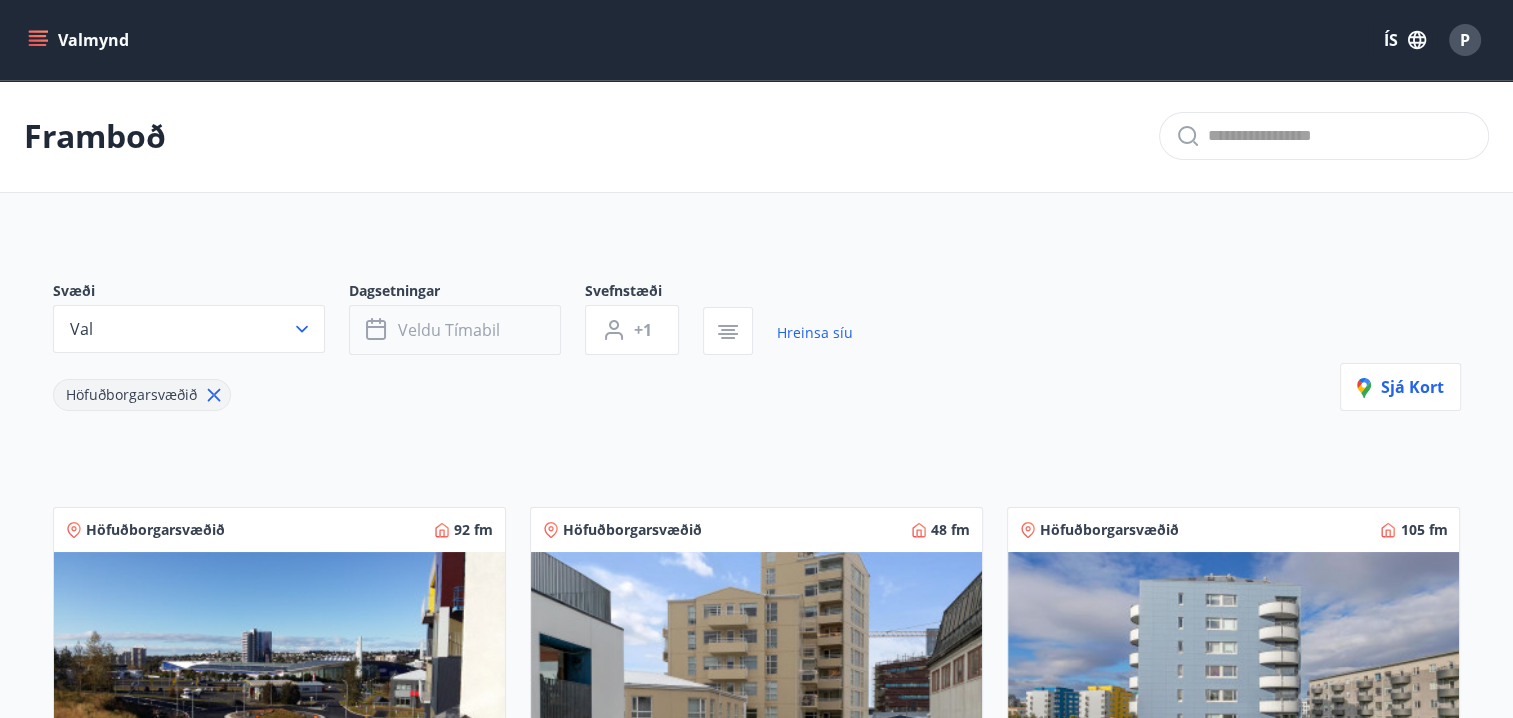 click on "Veldu tímabil" at bounding box center [449, 330] 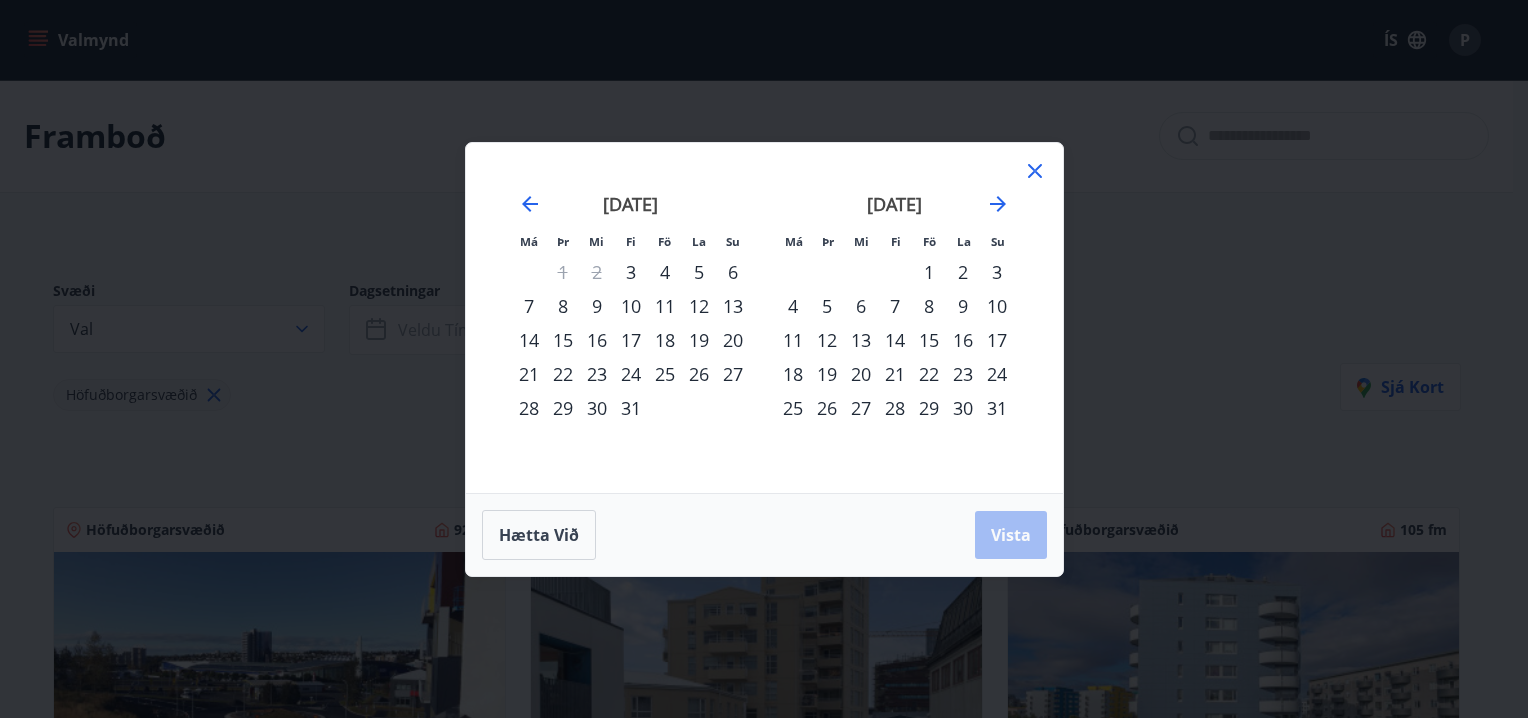 click on "24" at bounding box center [997, 374] 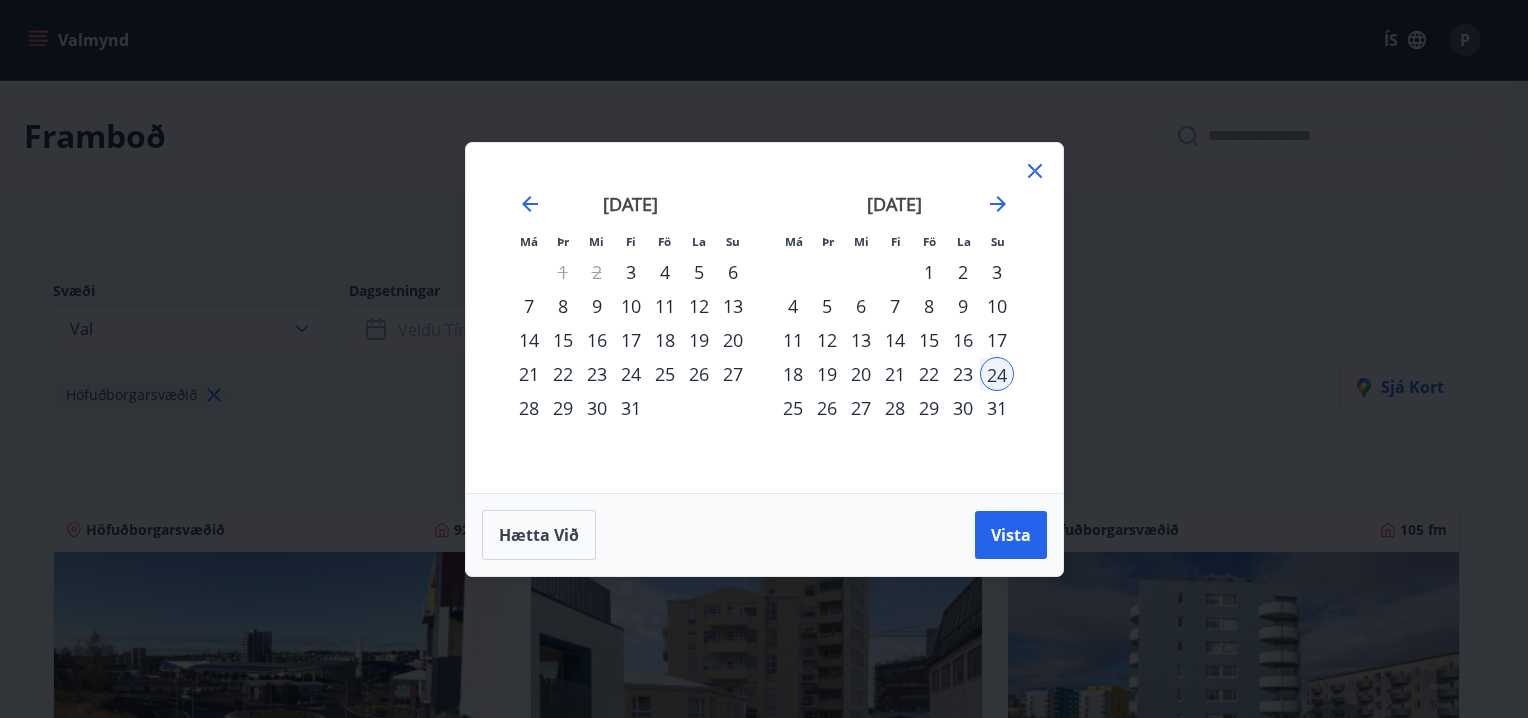 click on "25" at bounding box center [793, 408] 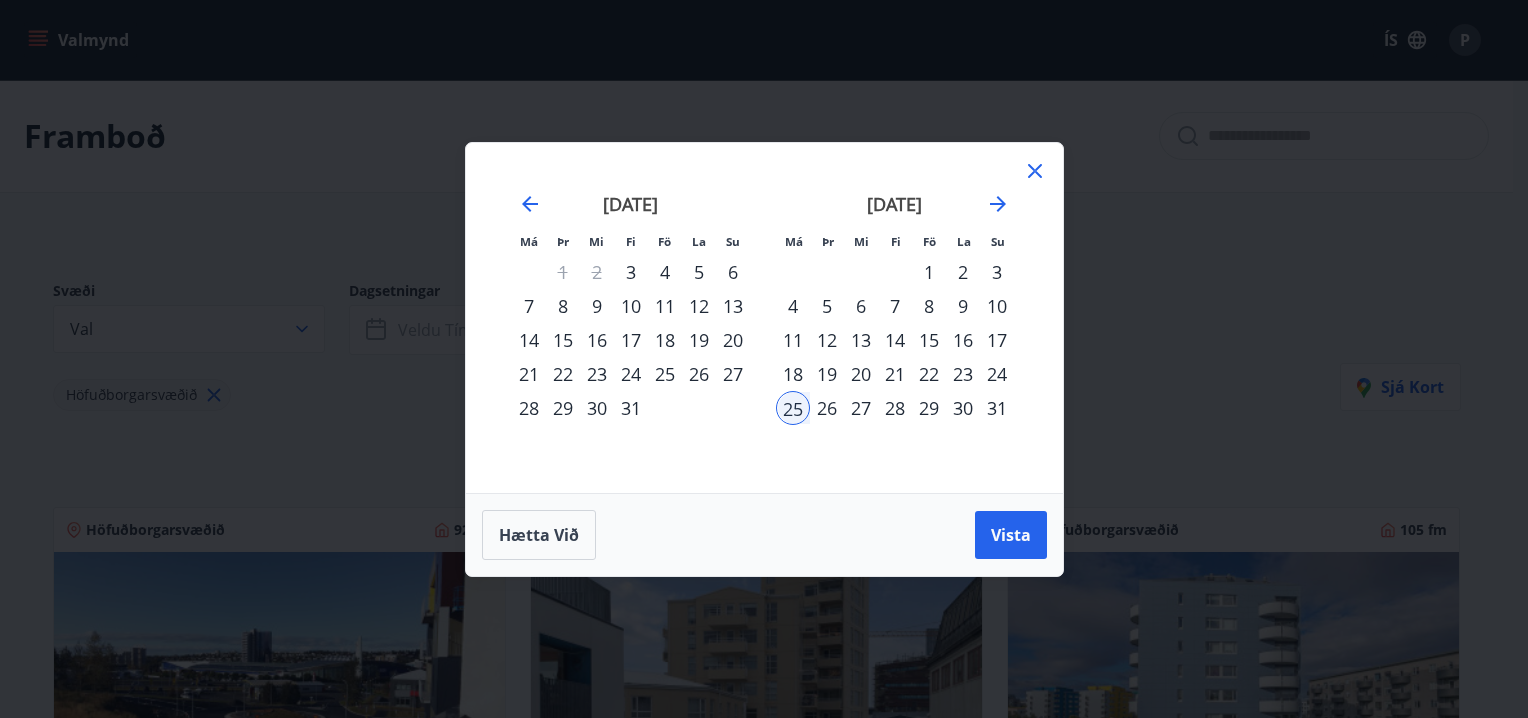 click on "26" at bounding box center (827, 408) 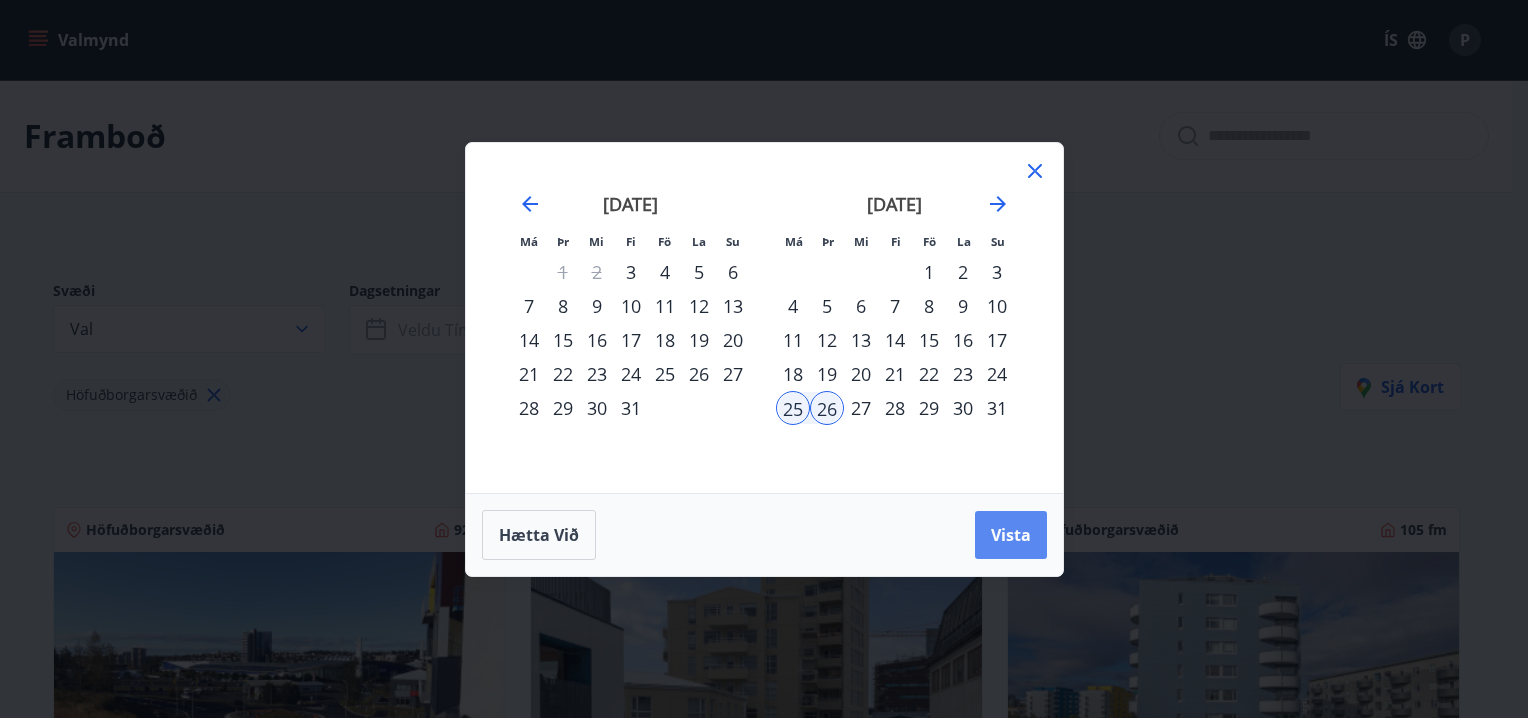 click on "Vista" at bounding box center (1011, 535) 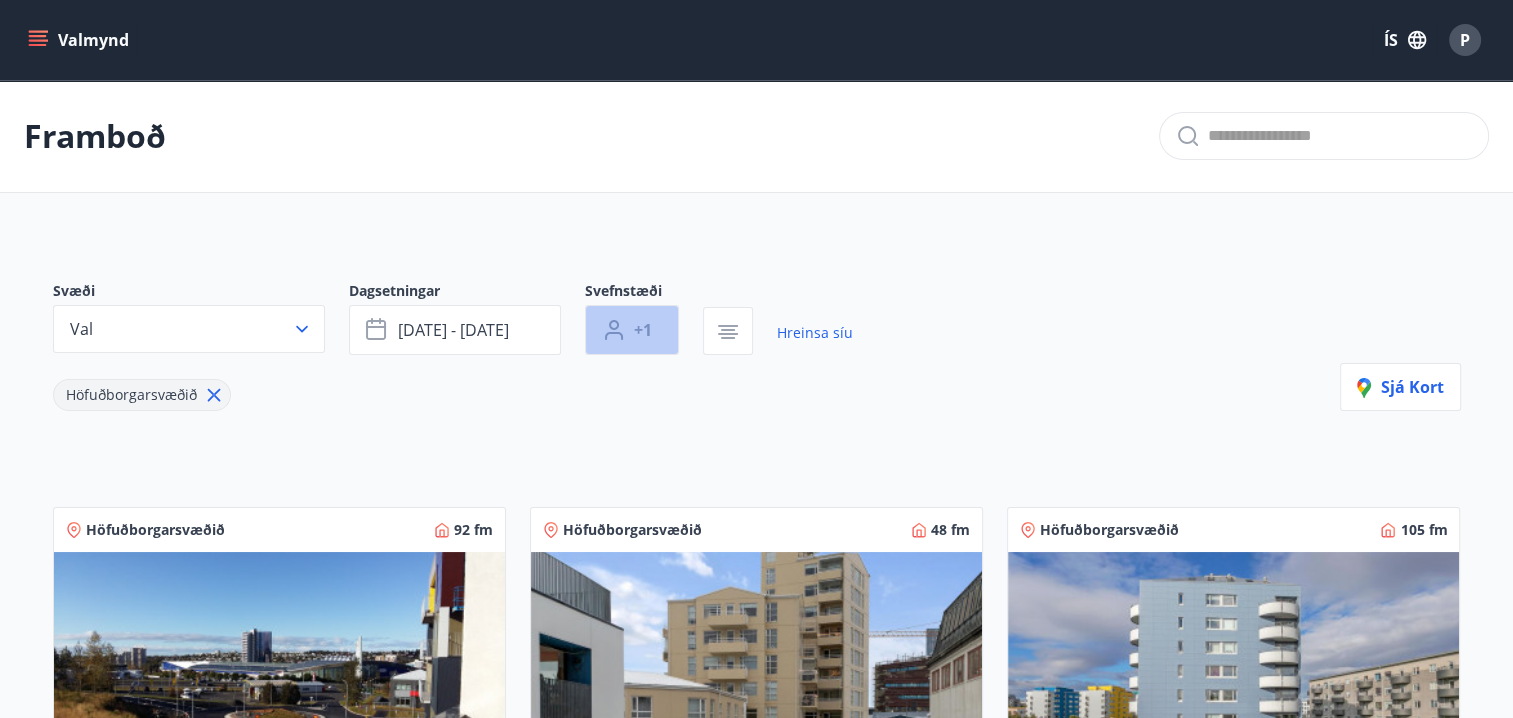 click on "+1" at bounding box center [643, 330] 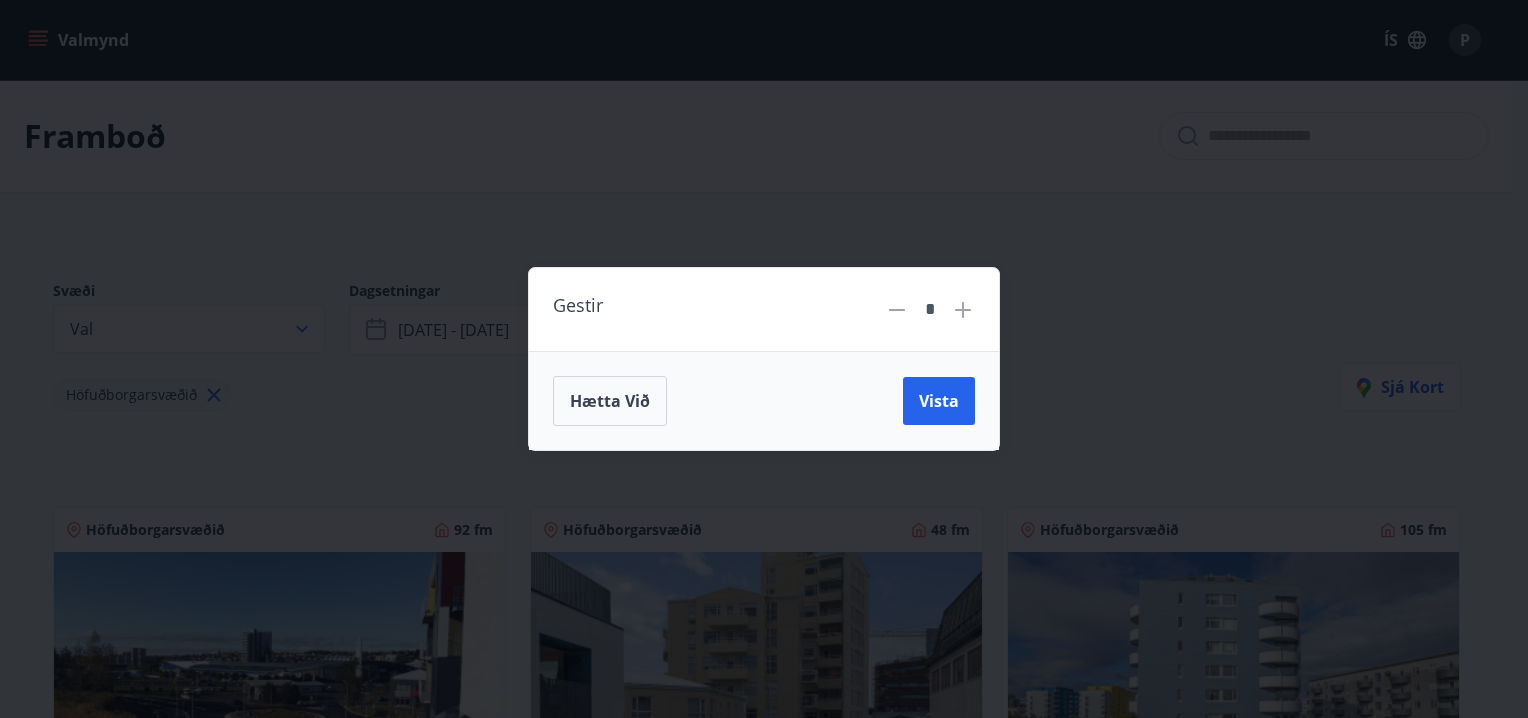 drag, startPoint x: 964, startPoint y: 305, endPoint x: 951, endPoint y: 315, distance: 16.40122 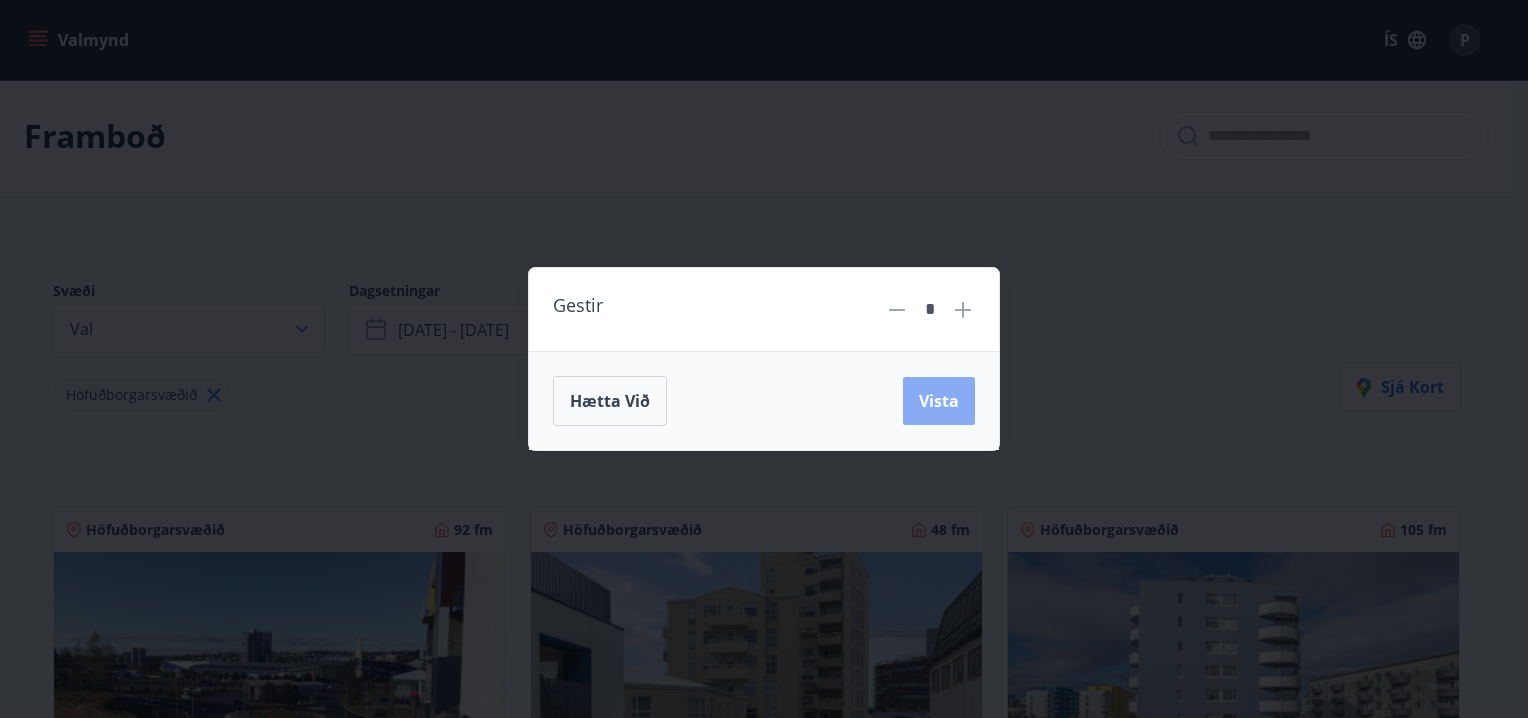 click on "Vista" at bounding box center (939, 401) 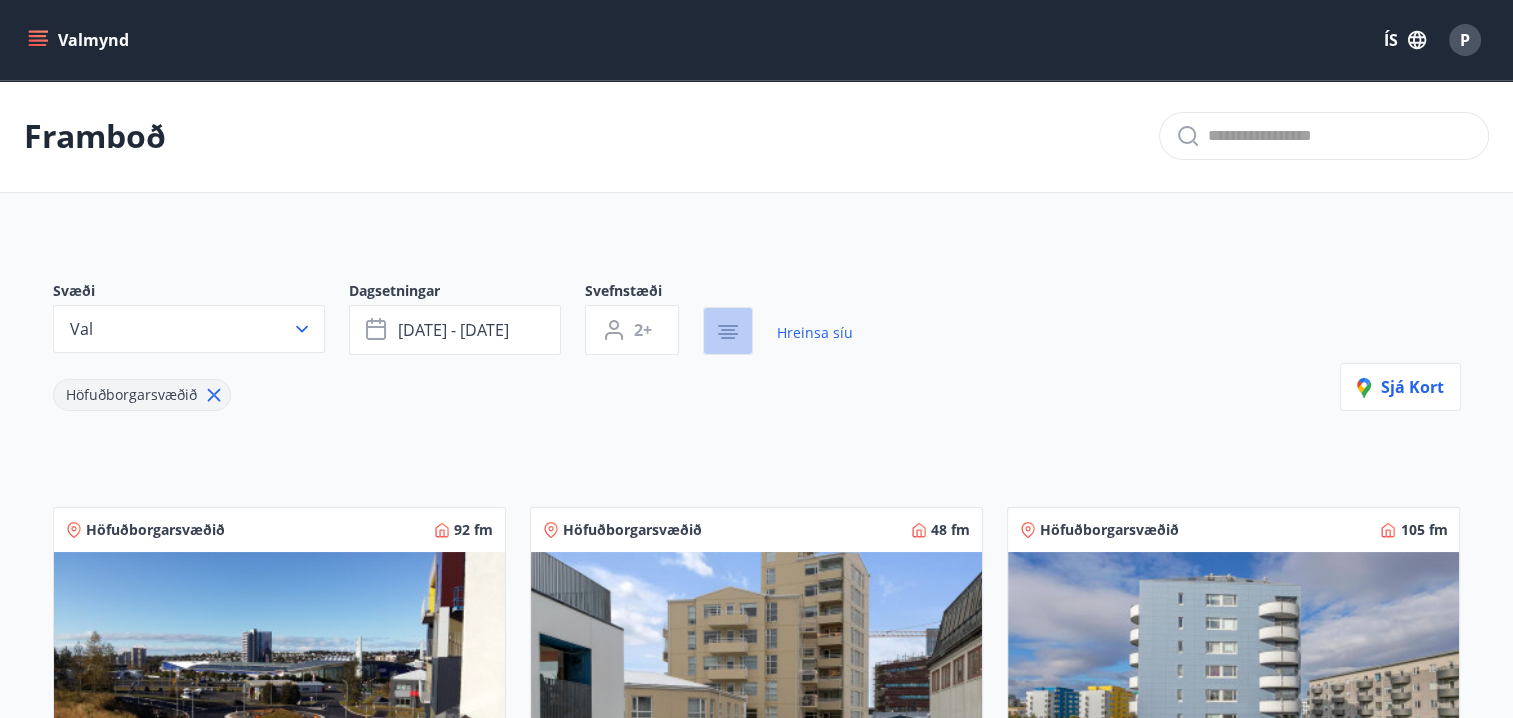 click 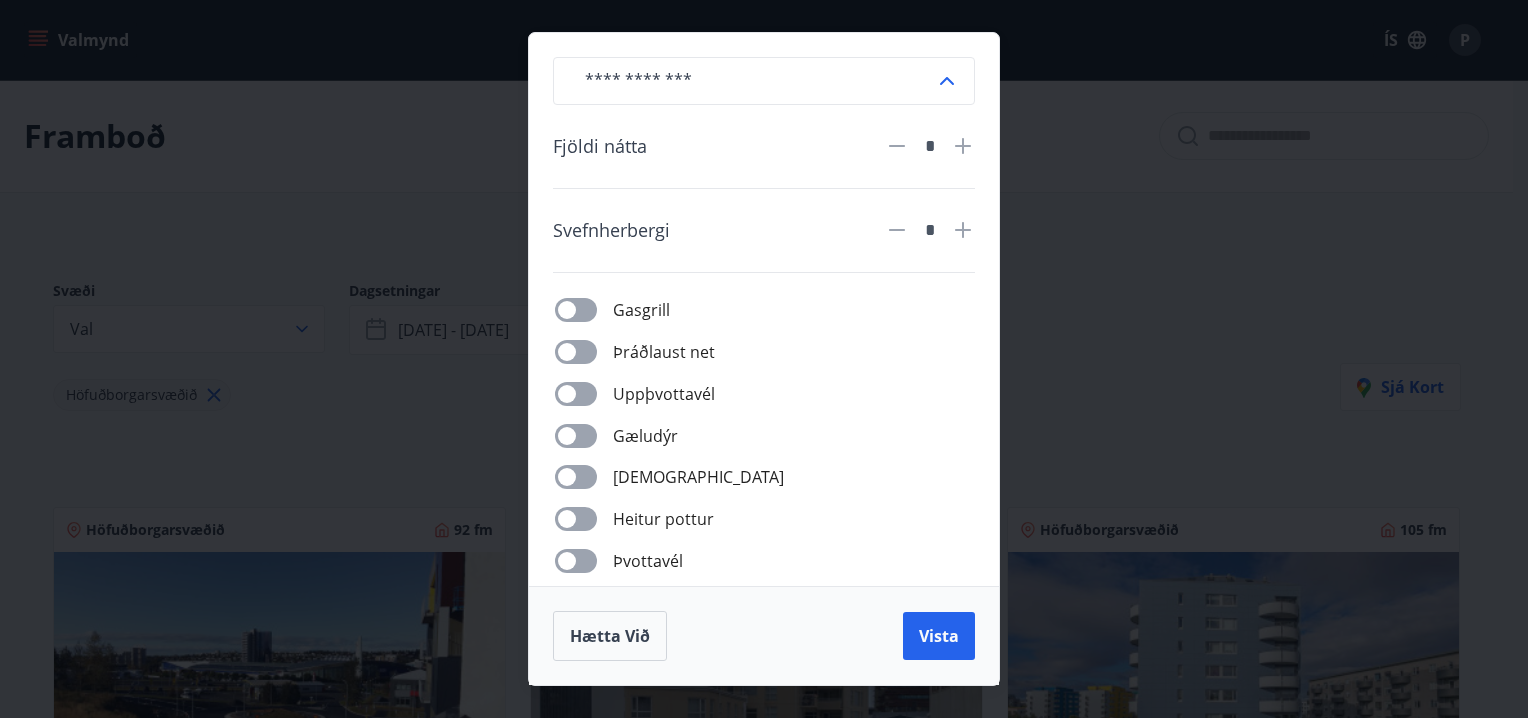 click 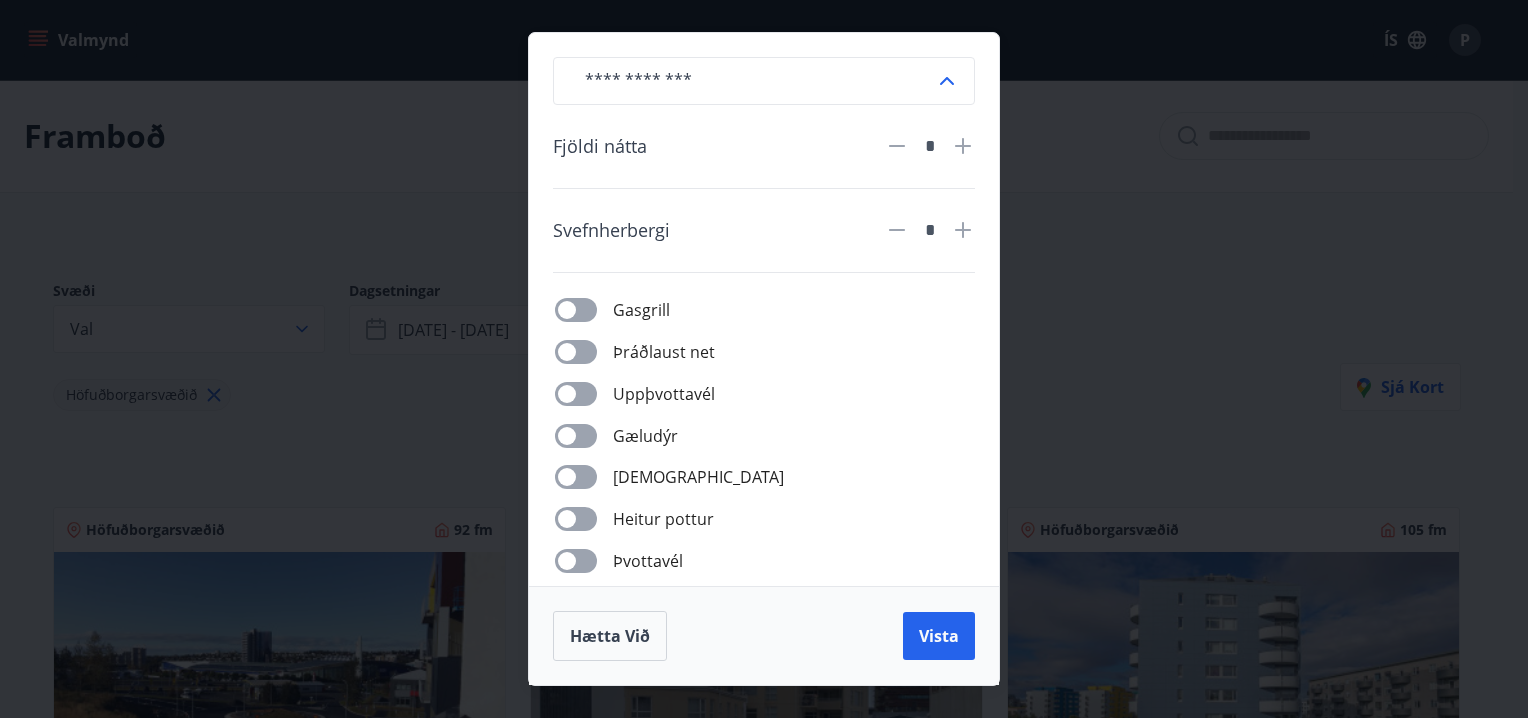 click 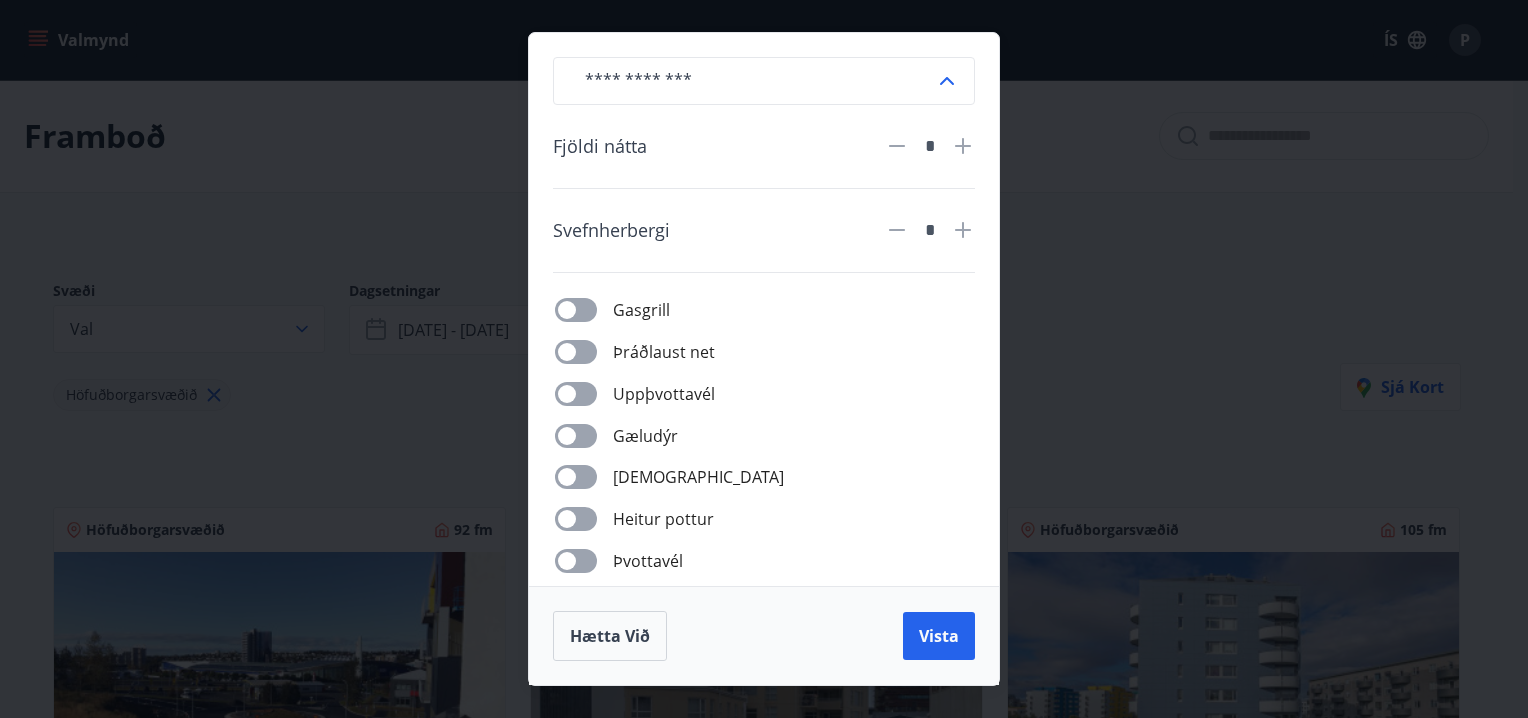 click 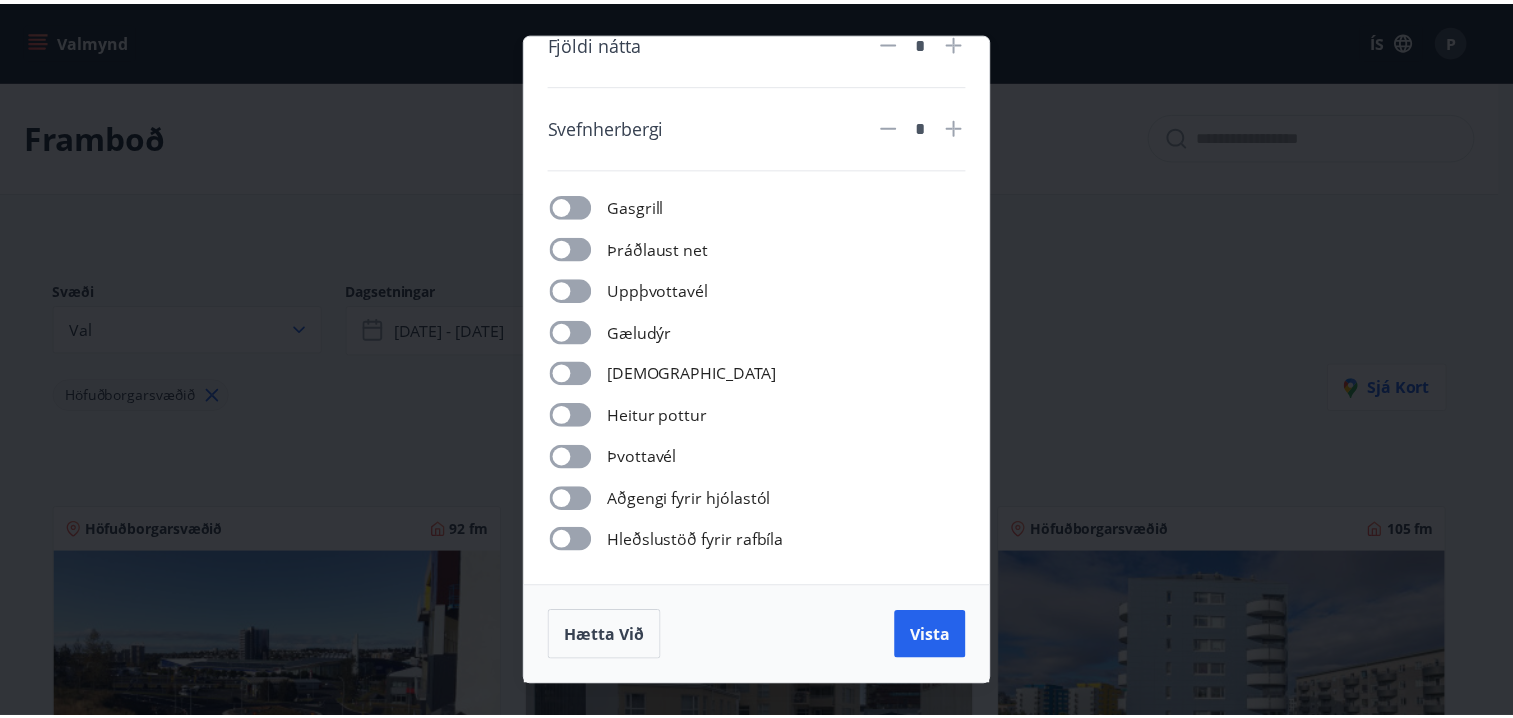 scroll, scrollTop: 104, scrollLeft: 0, axis: vertical 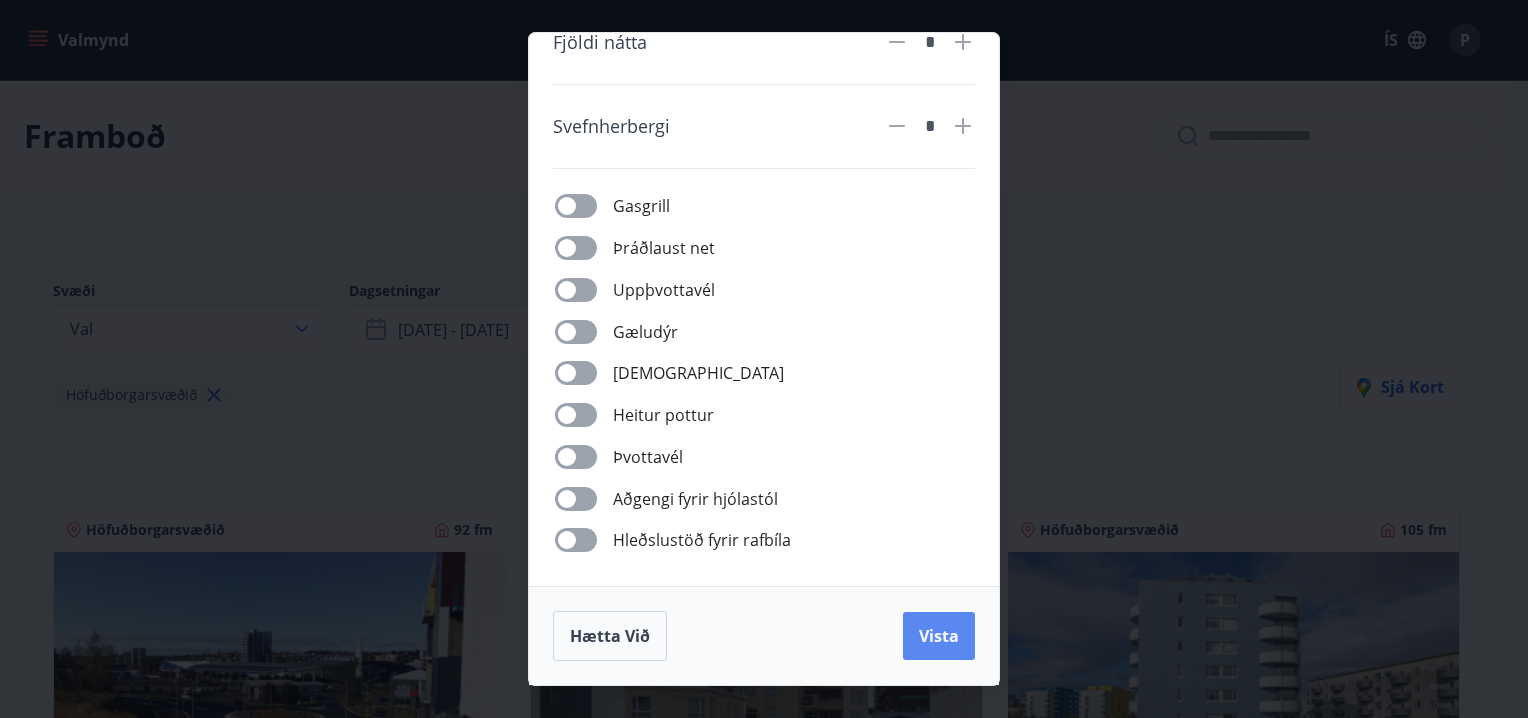 click on "Vista" at bounding box center [939, 636] 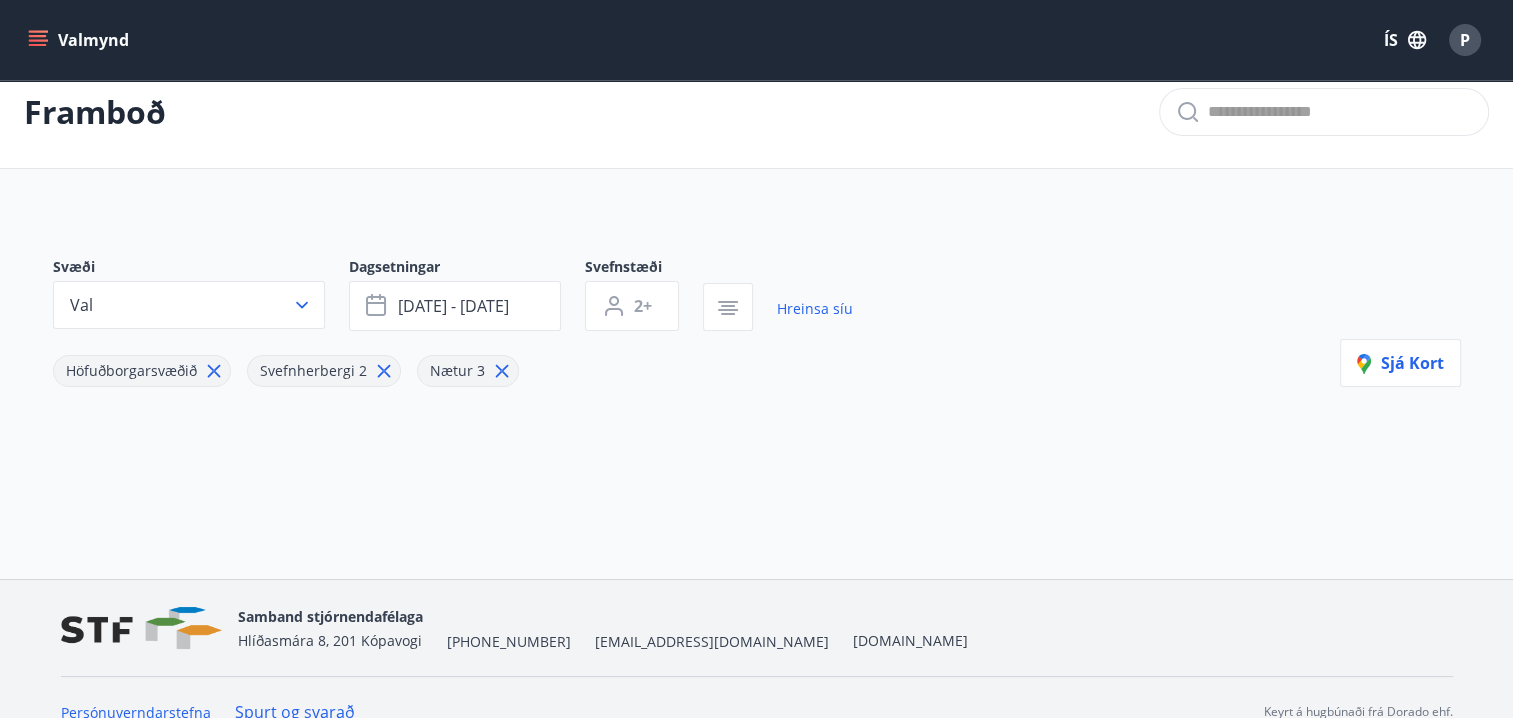 scroll, scrollTop: 0, scrollLeft: 0, axis: both 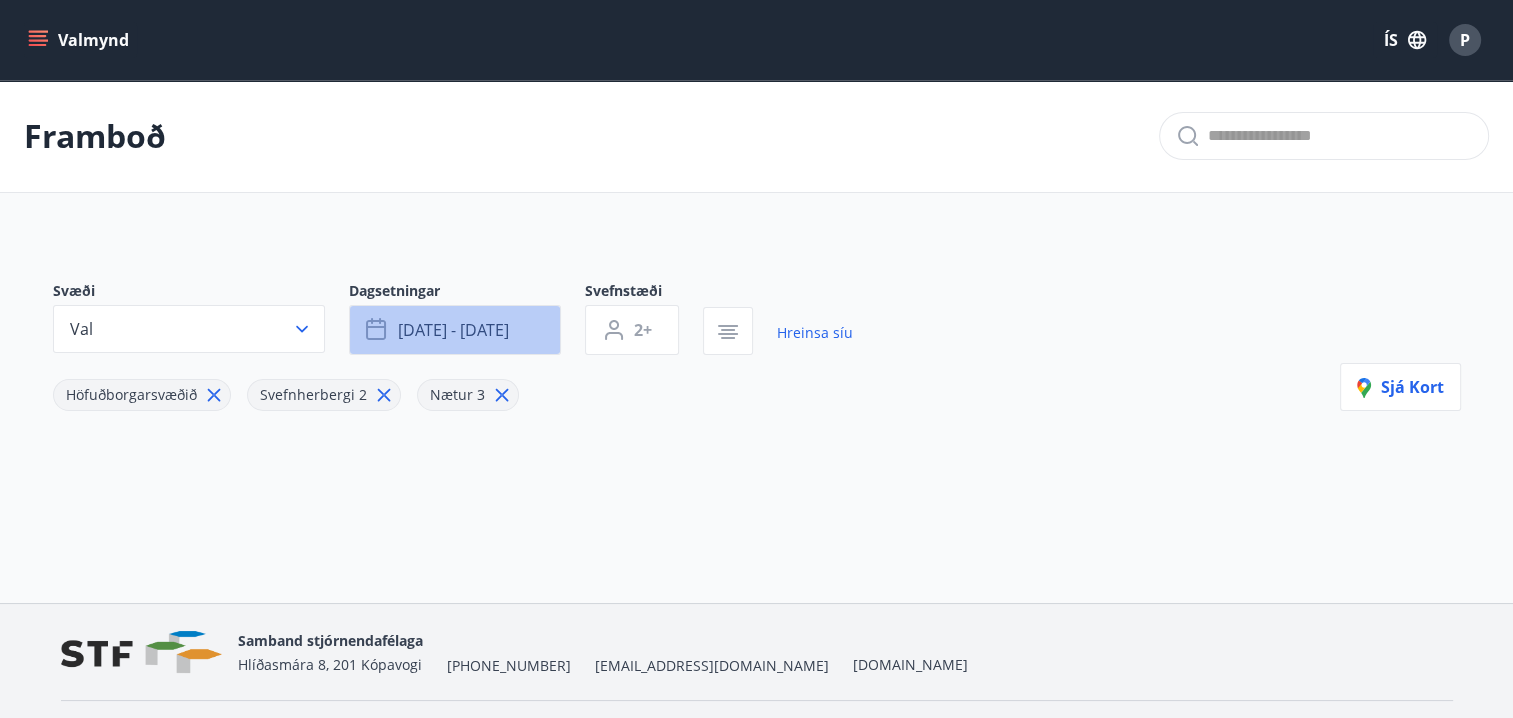 click 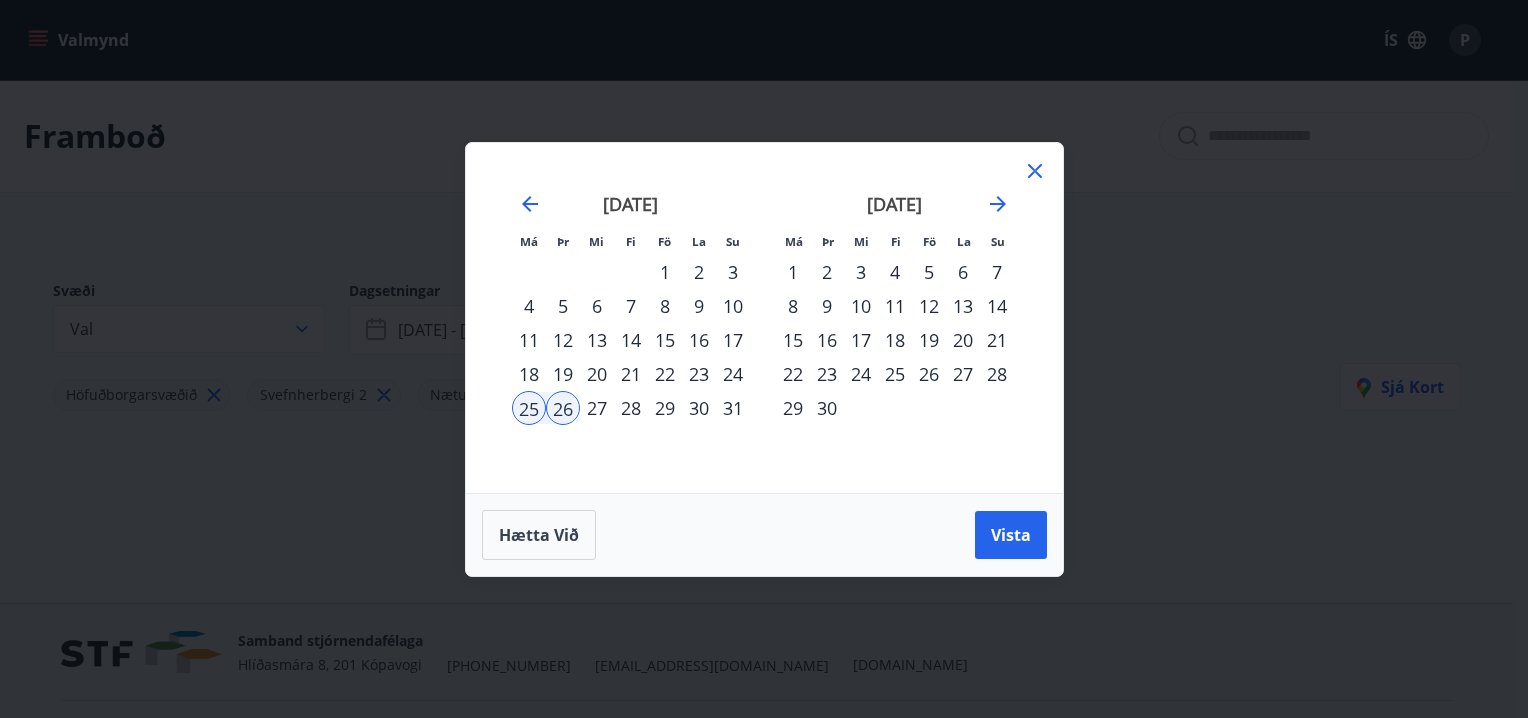 click on "24" at bounding box center [733, 374] 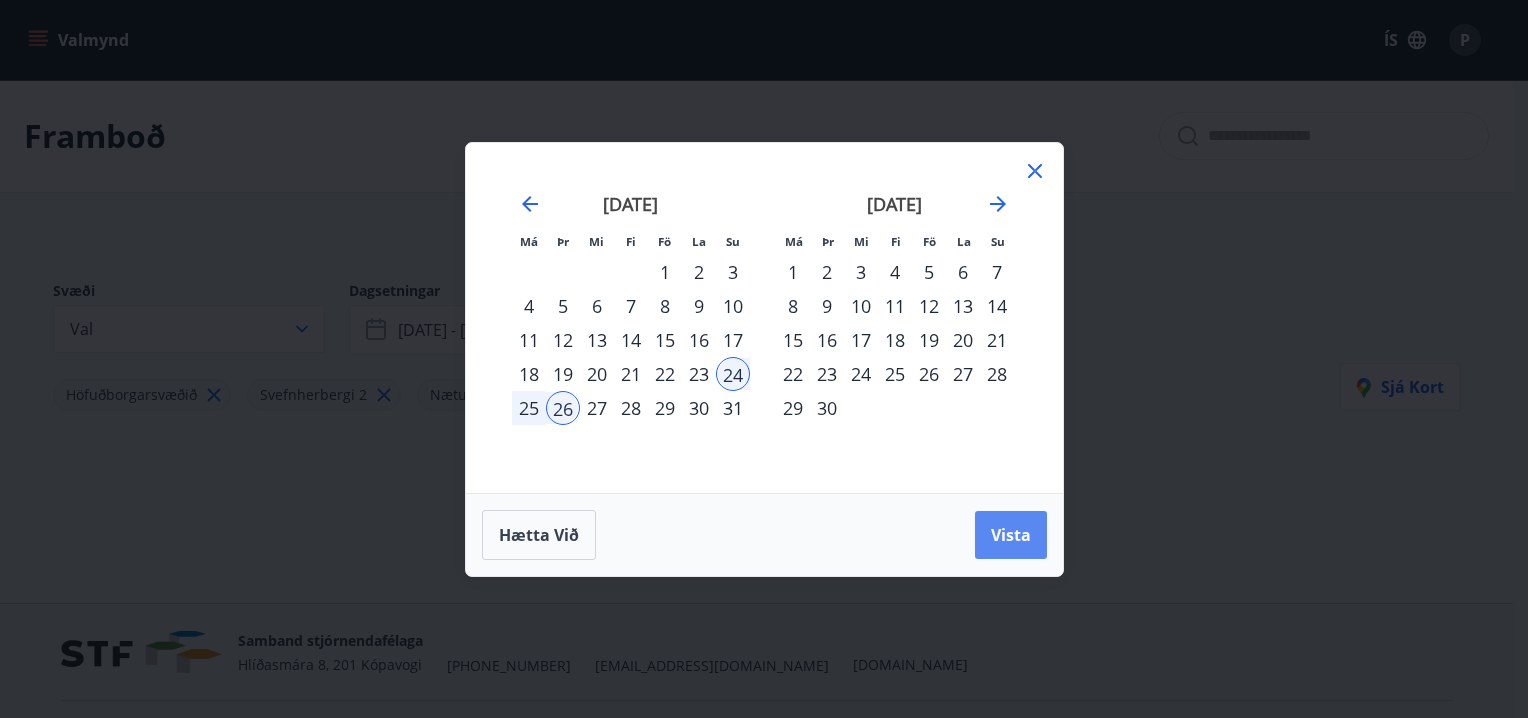 click on "Vista" at bounding box center [1011, 535] 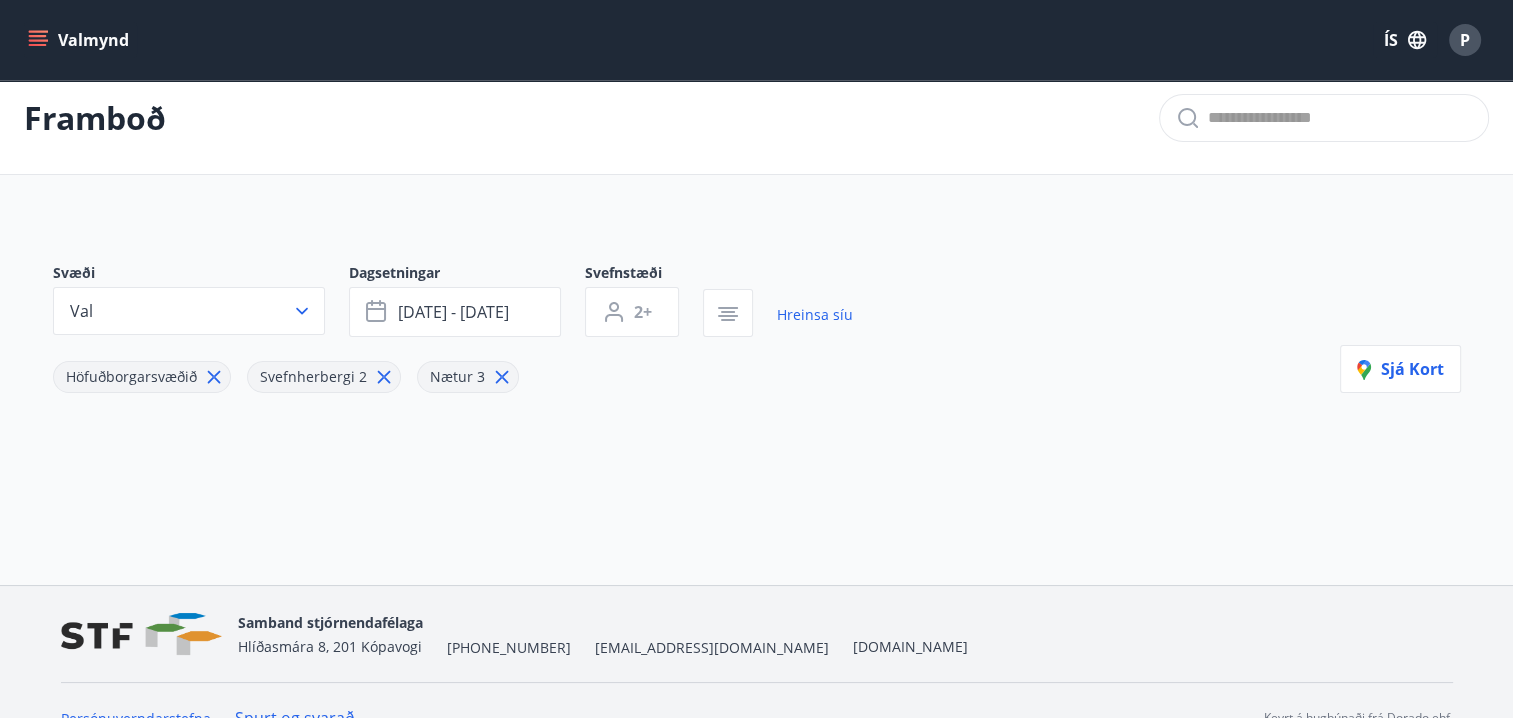 scroll, scrollTop: 0, scrollLeft: 0, axis: both 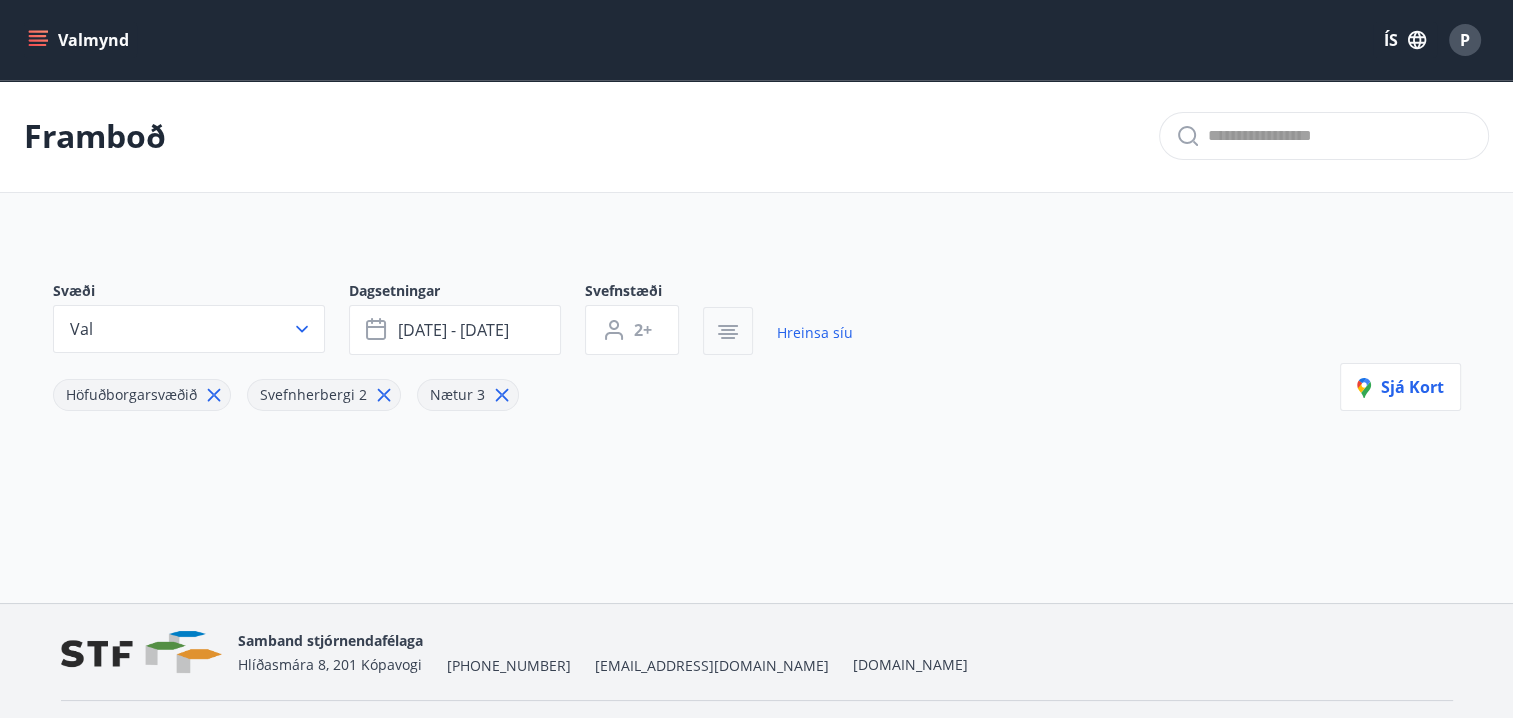 click 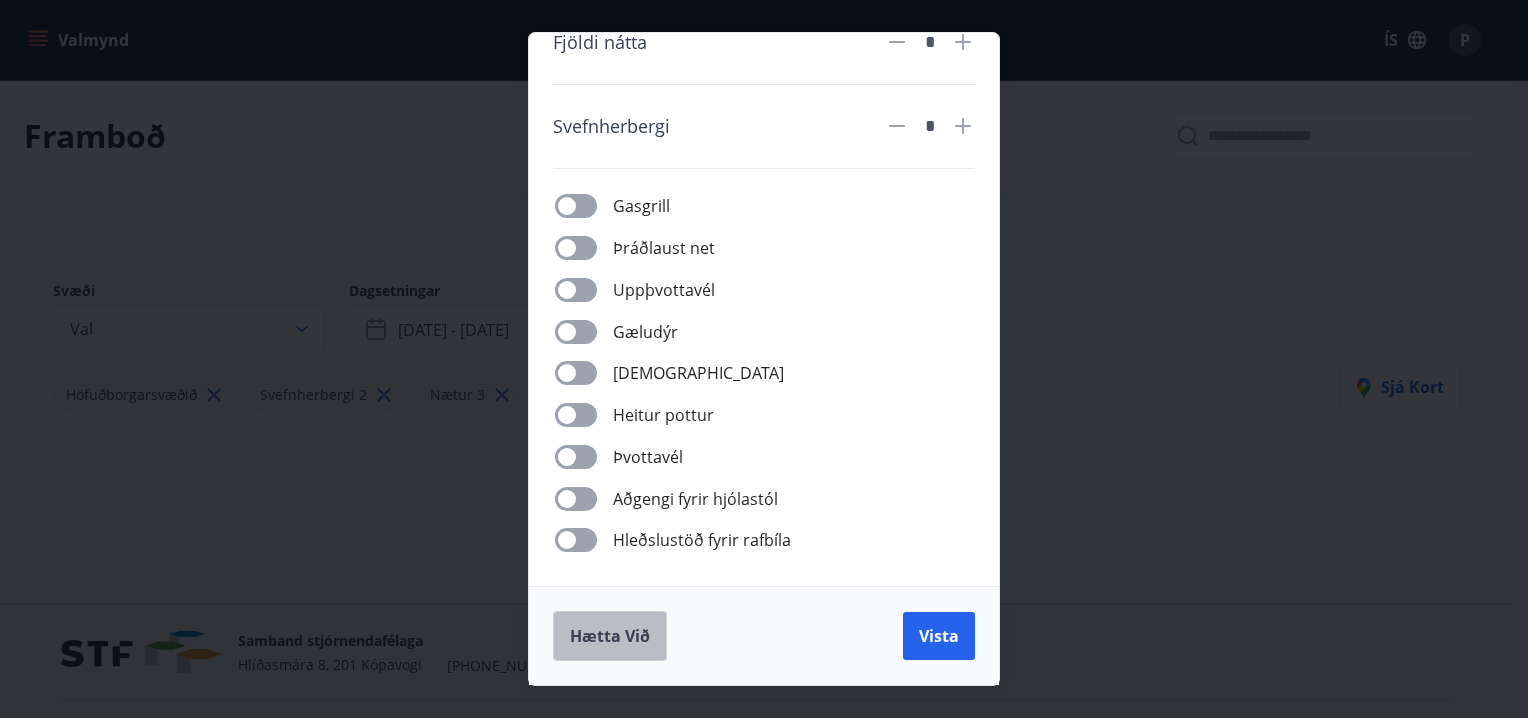 click on "Hætta við" at bounding box center (610, 636) 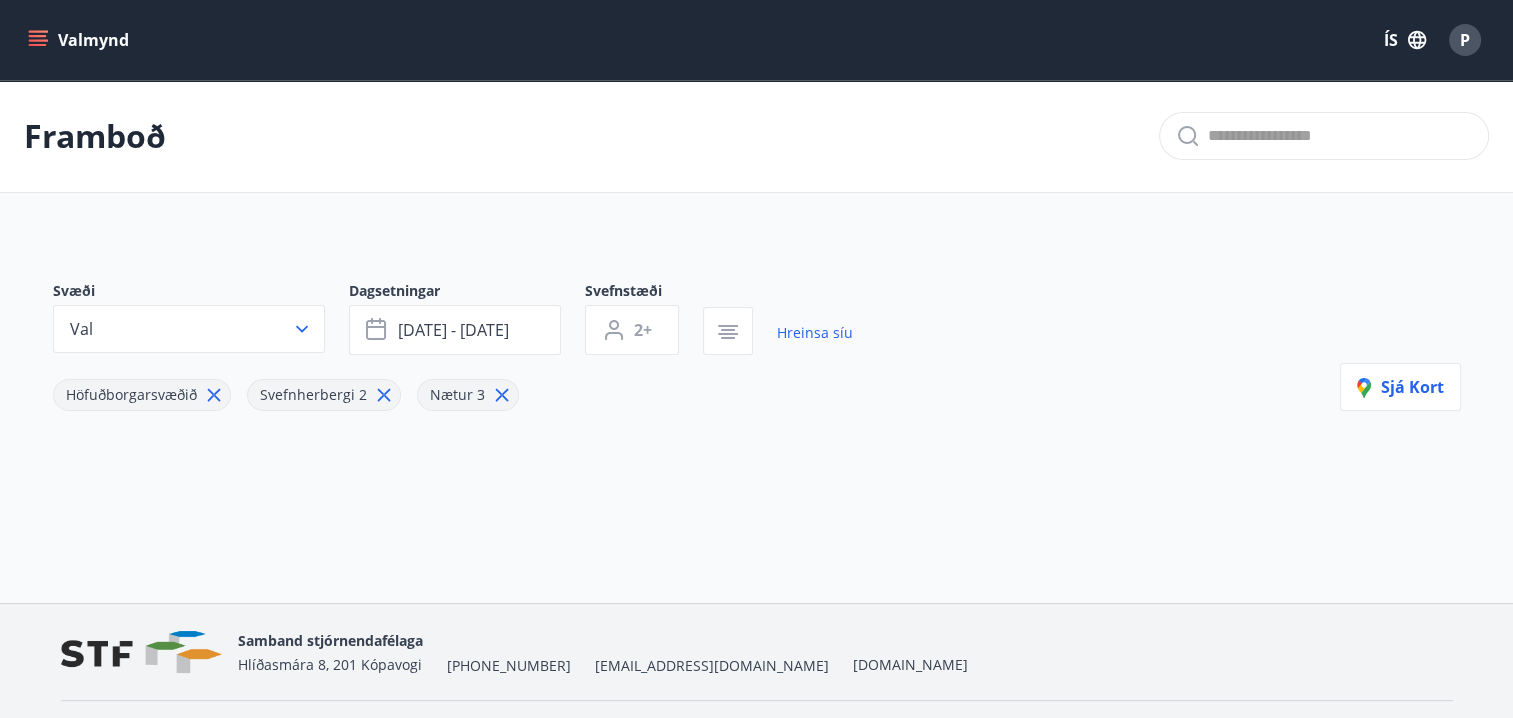 click at bounding box center (745, 495) 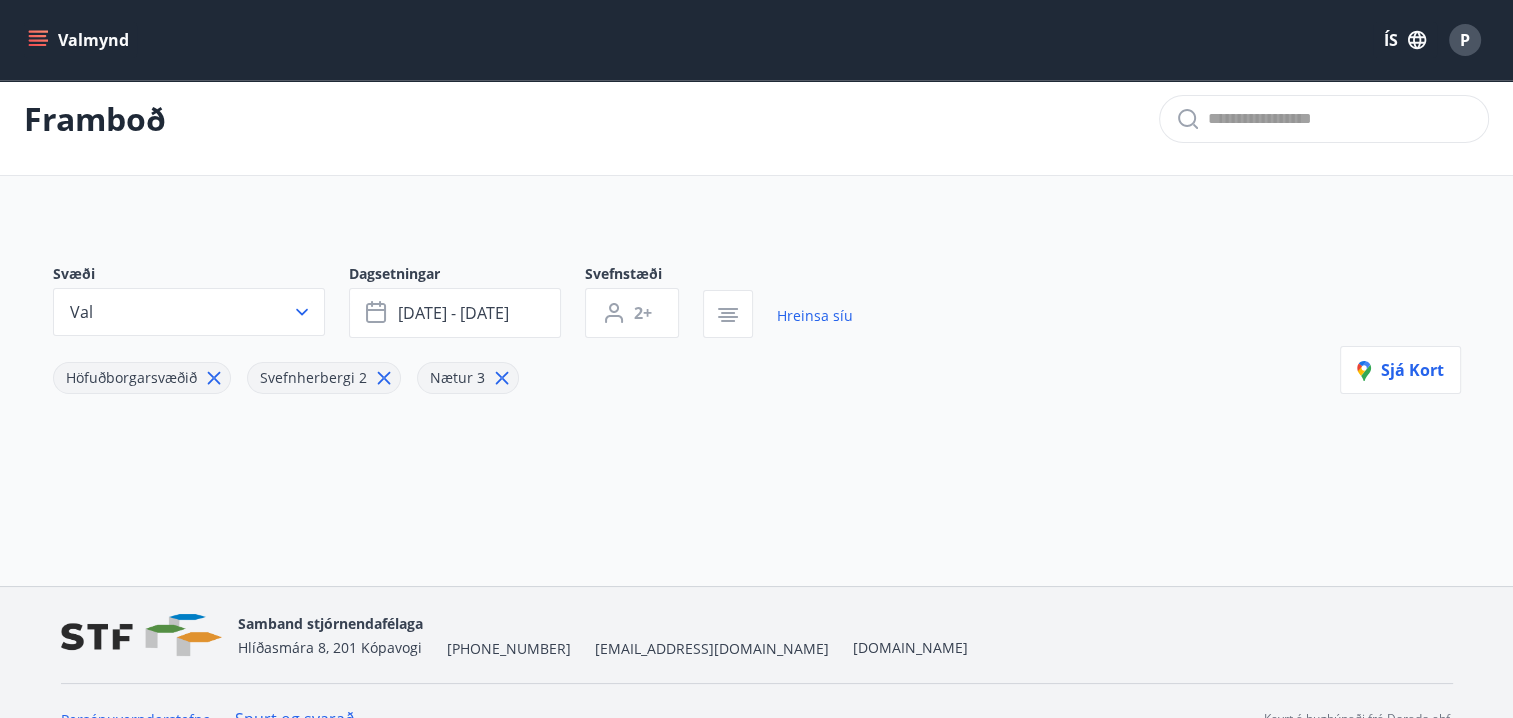 scroll, scrollTop: 0, scrollLeft: 0, axis: both 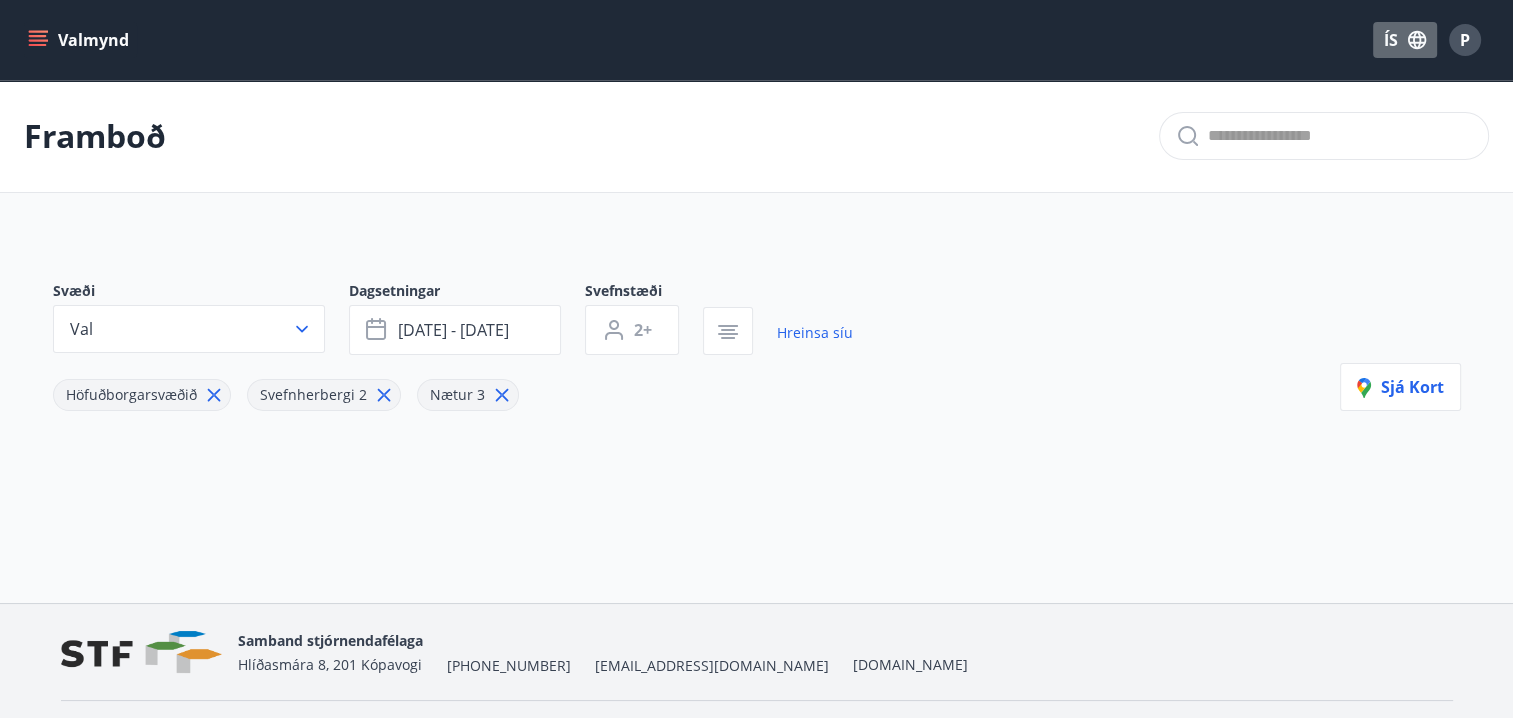 click on "ÍS" at bounding box center [1405, 40] 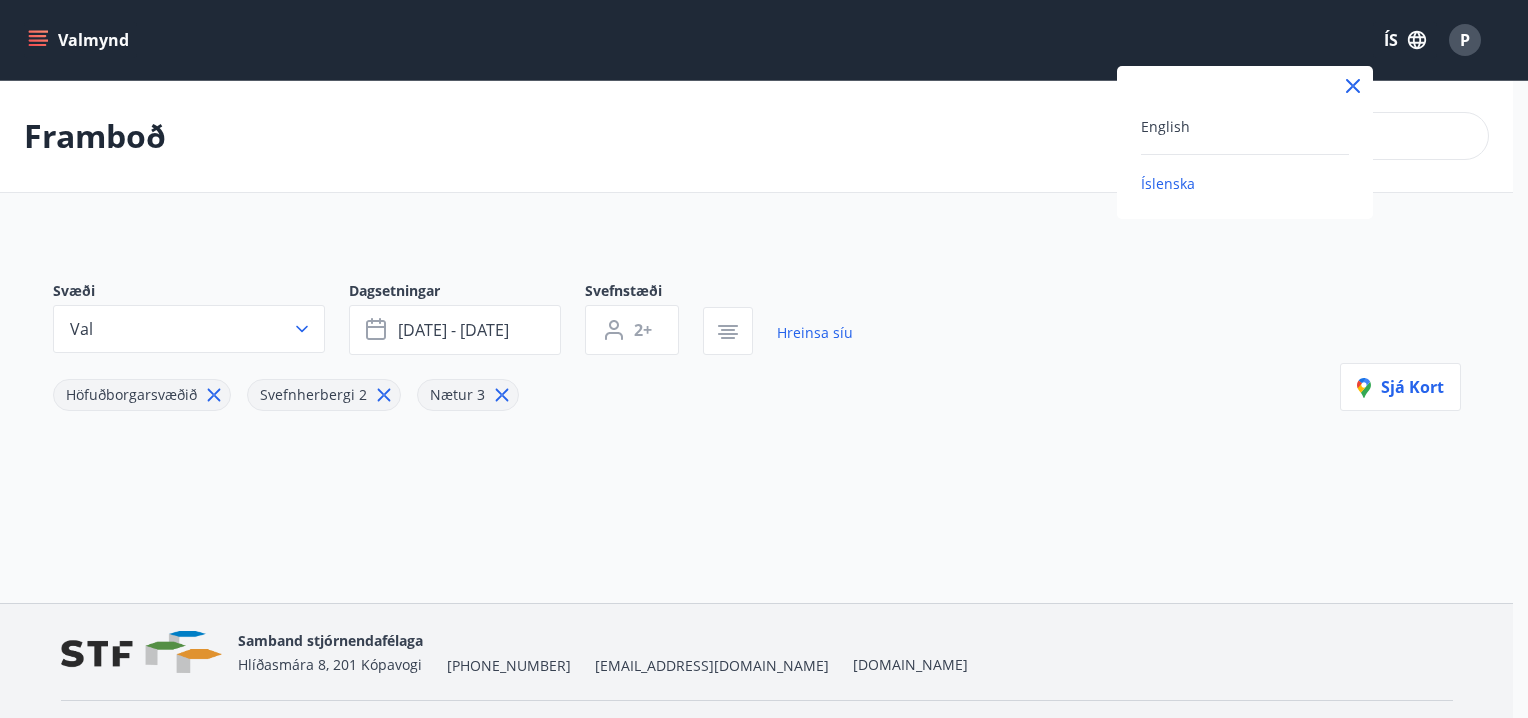 drag, startPoint x: 1429, startPoint y: 179, endPoint x: 1417, endPoint y: 192, distance: 17.691807 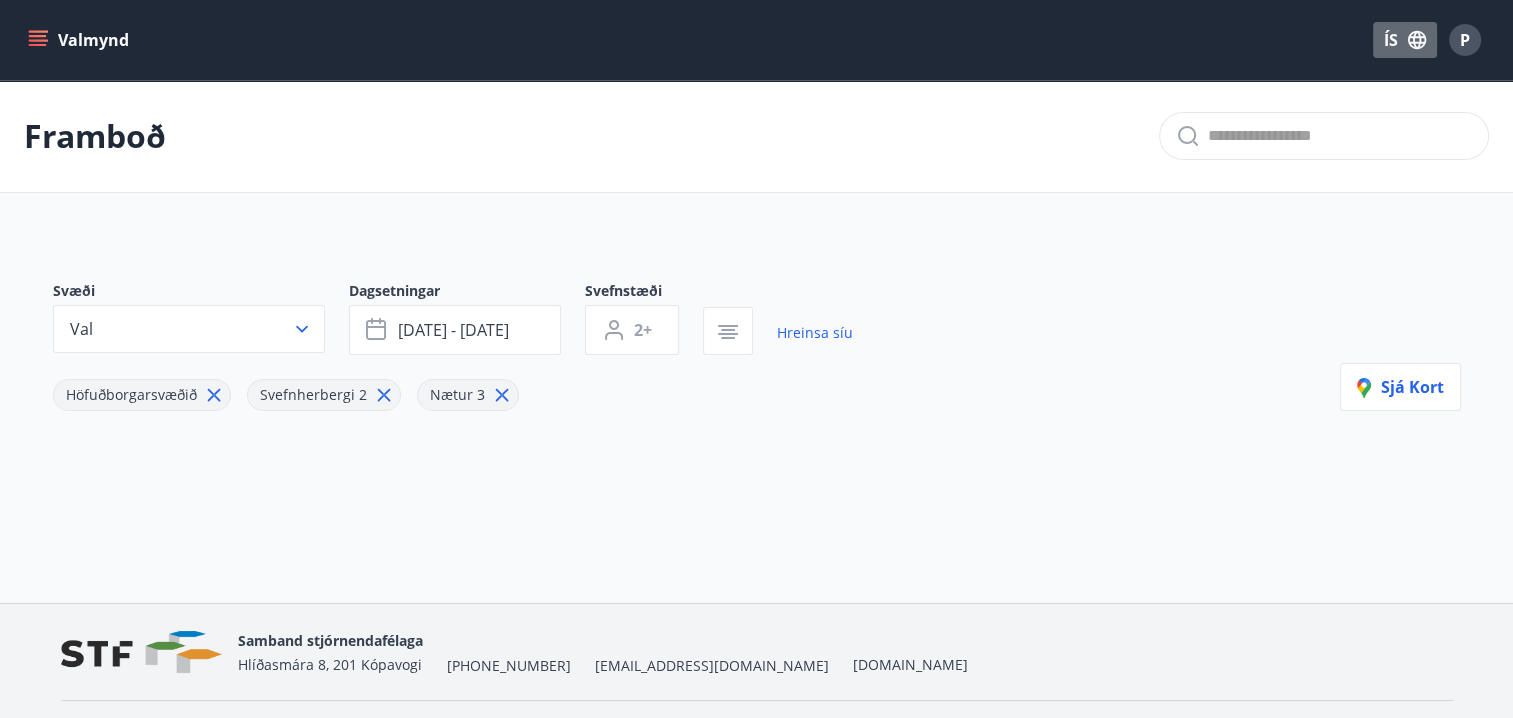 click 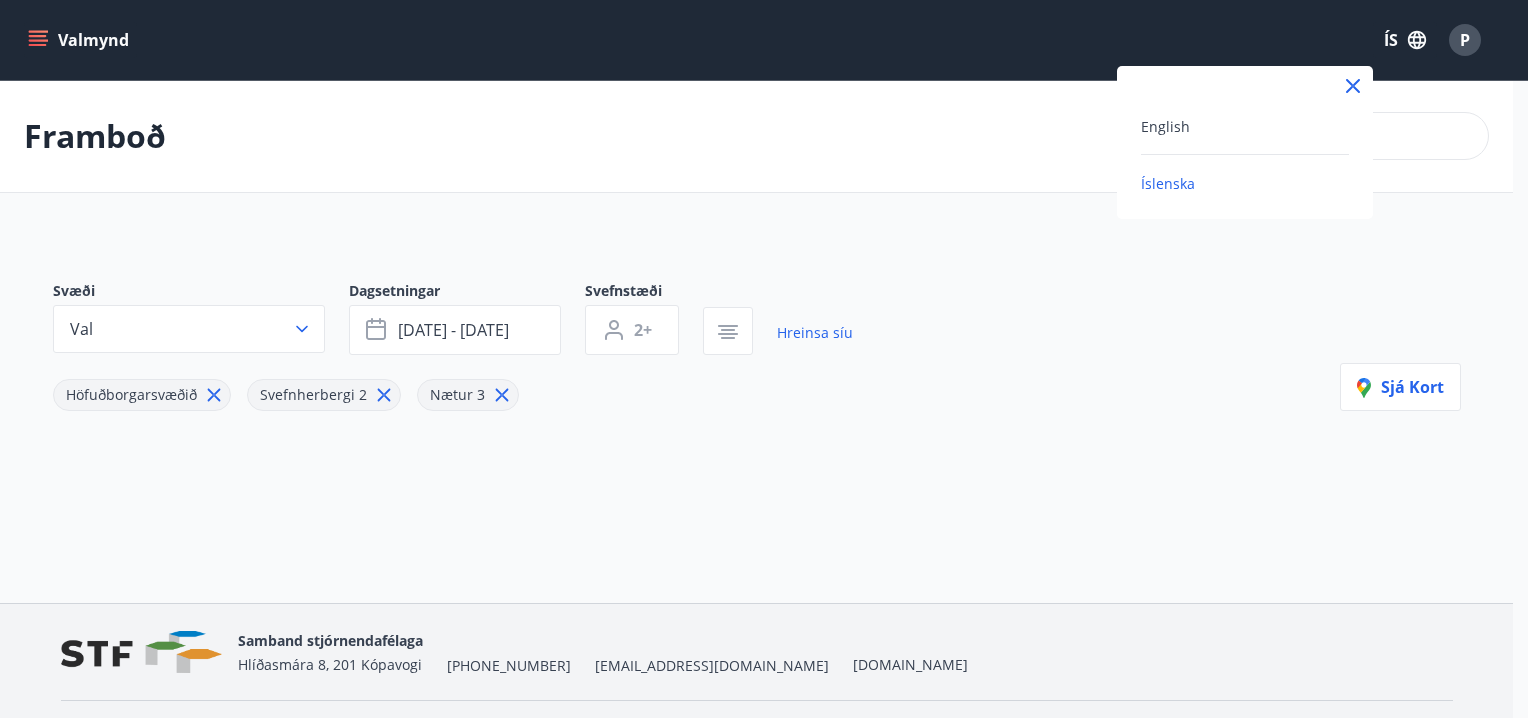 click at bounding box center [764, 359] 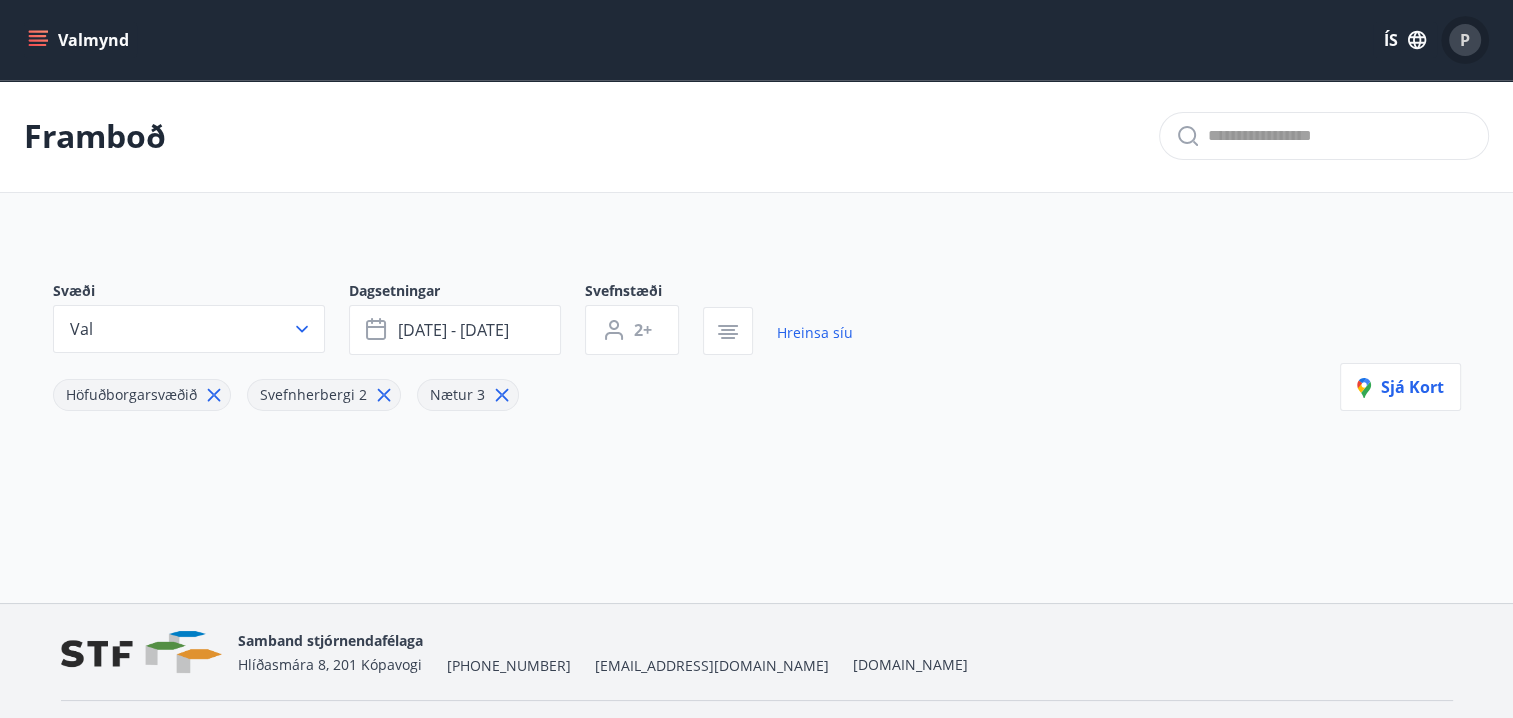 click on "P" at bounding box center [1465, 40] 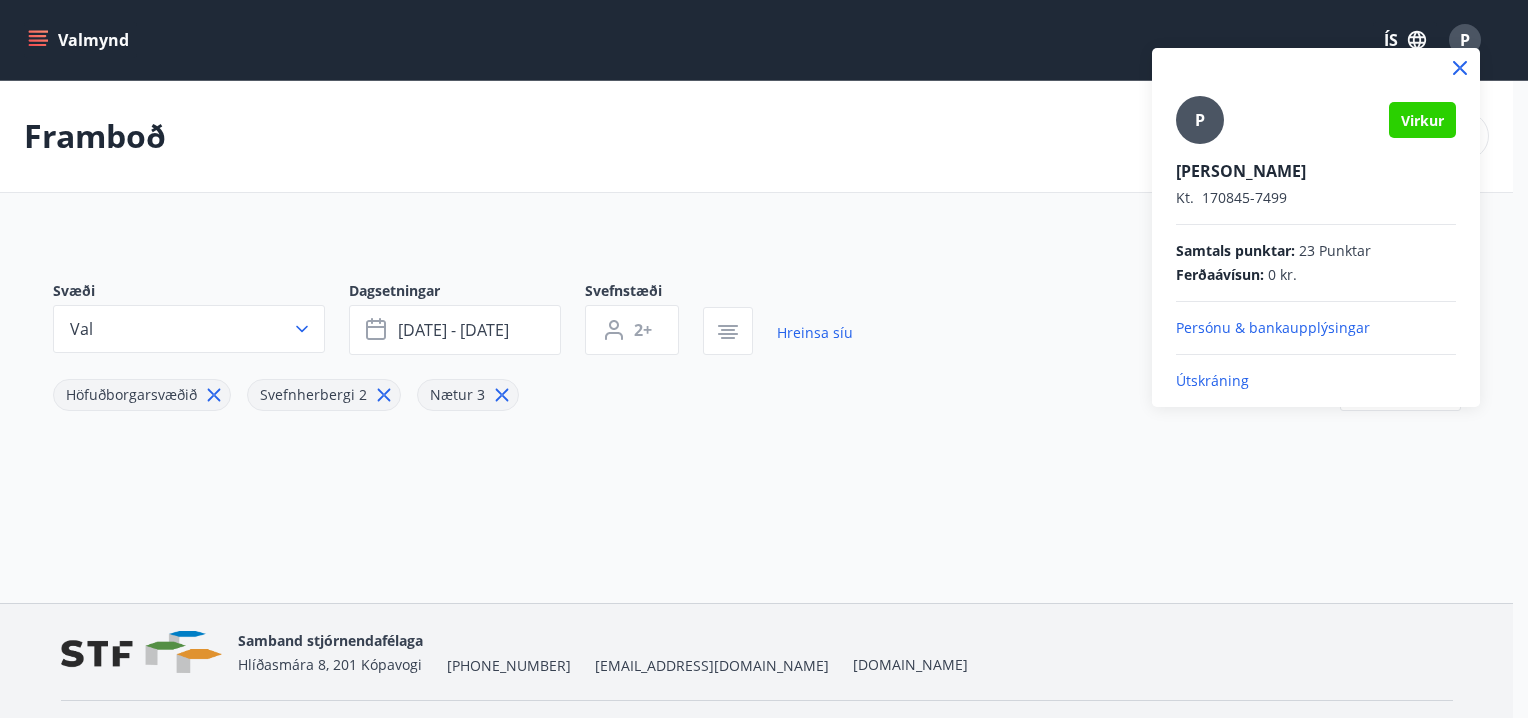 click at bounding box center [764, 359] 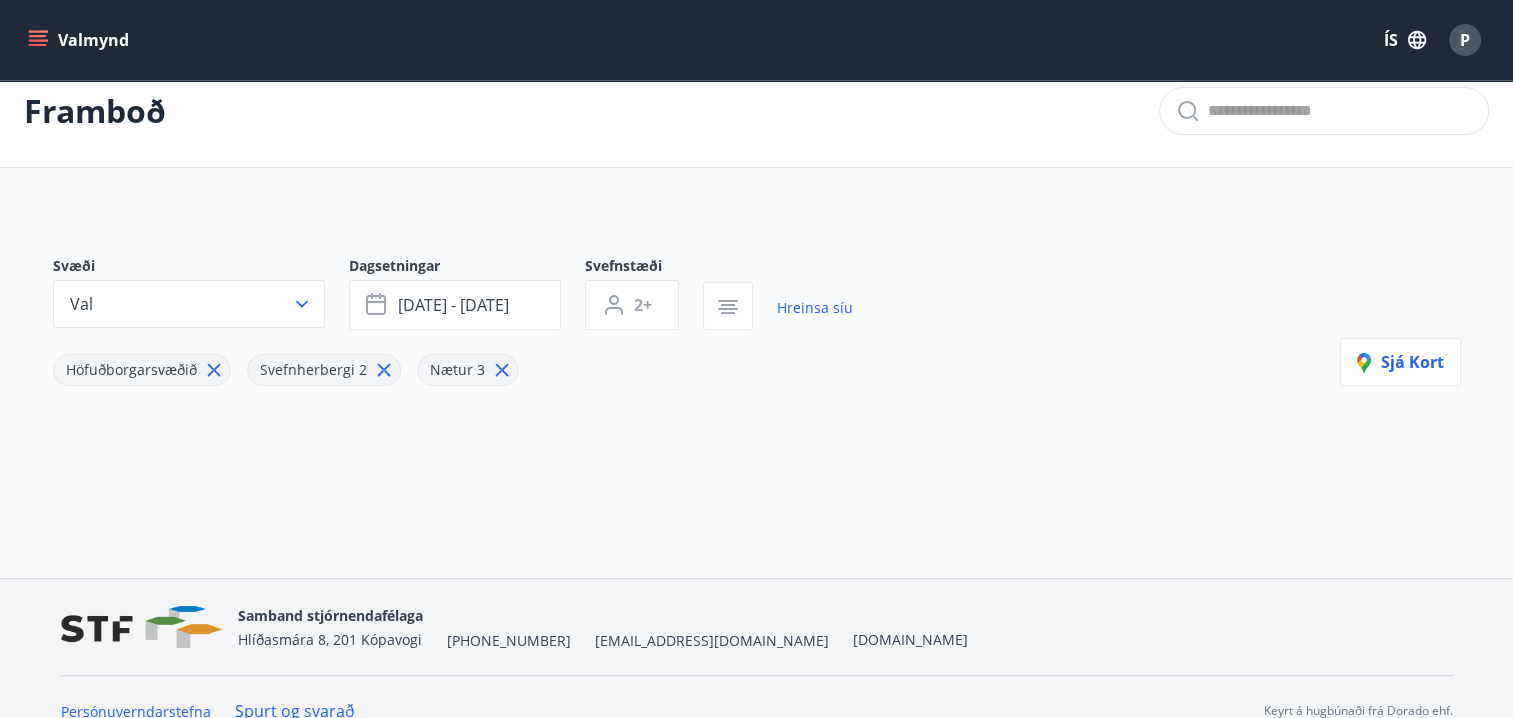 scroll, scrollTop: 0, scrollLeft: 0, axis: both 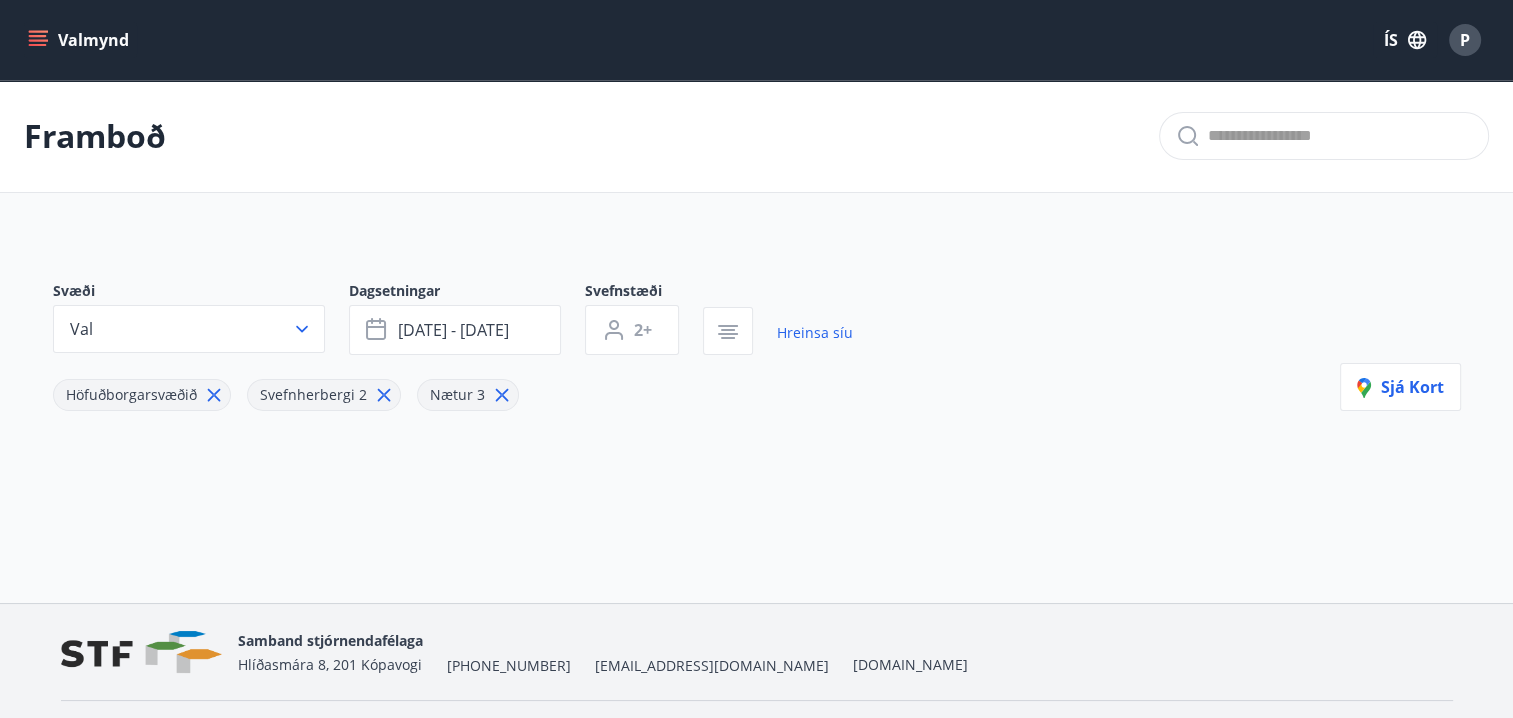 type 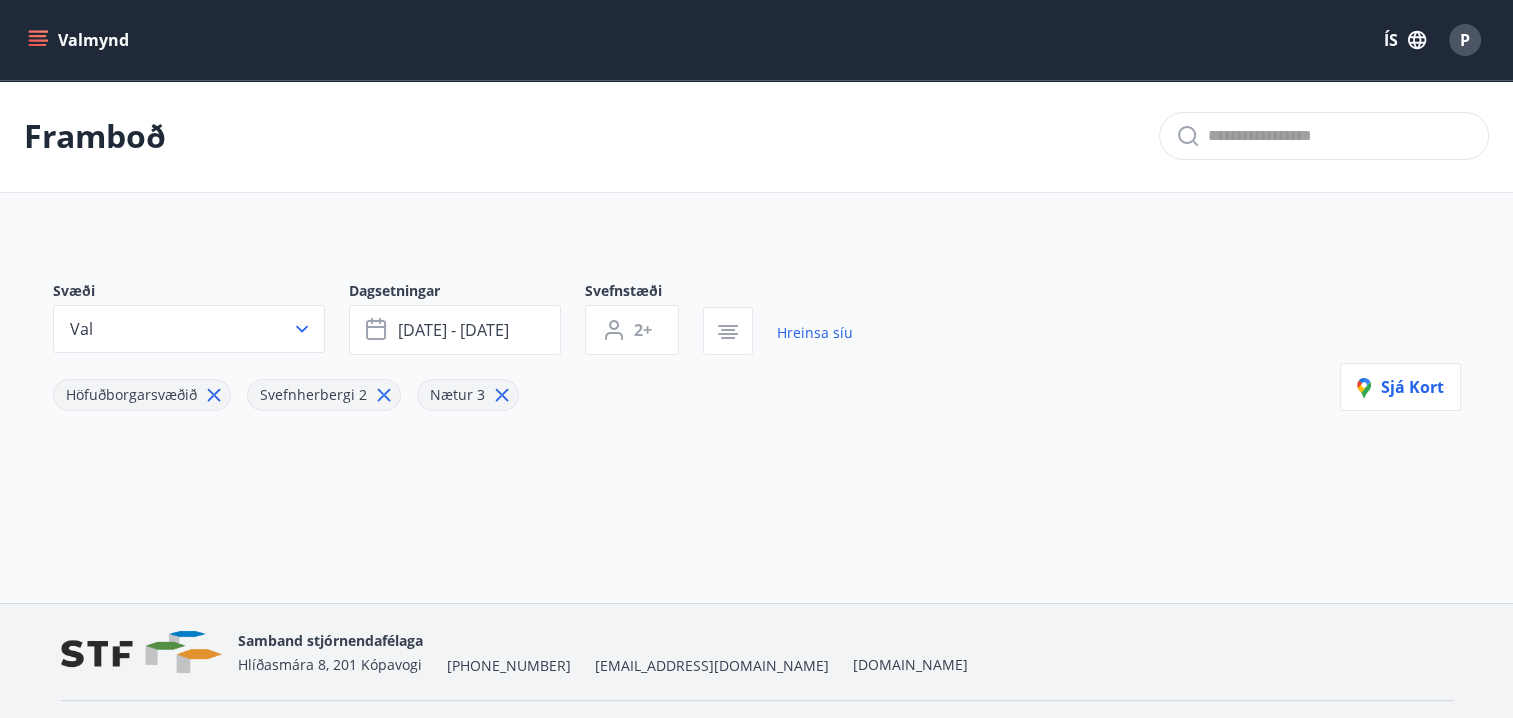 click on "P" at bounding box center [1465, 40] 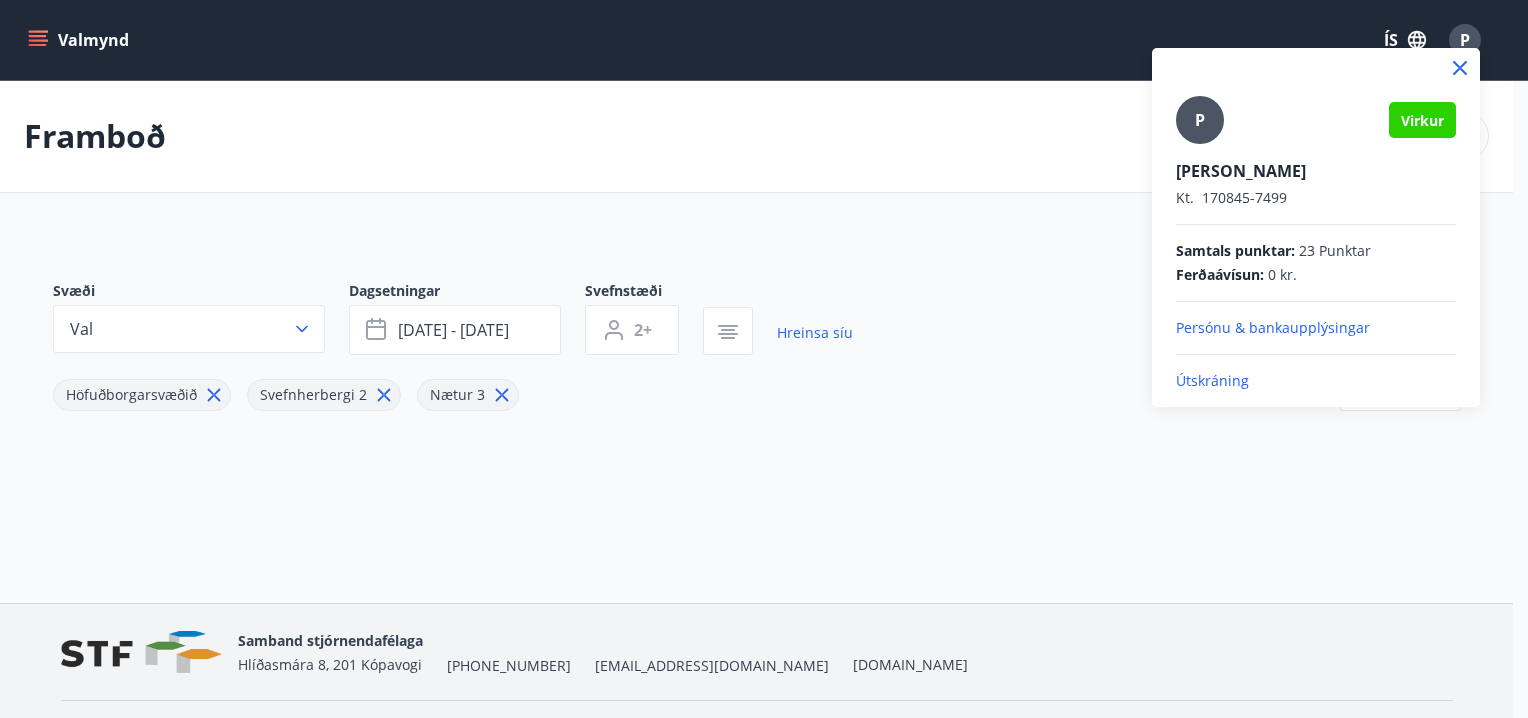 click at bounding box center [1316, 68] 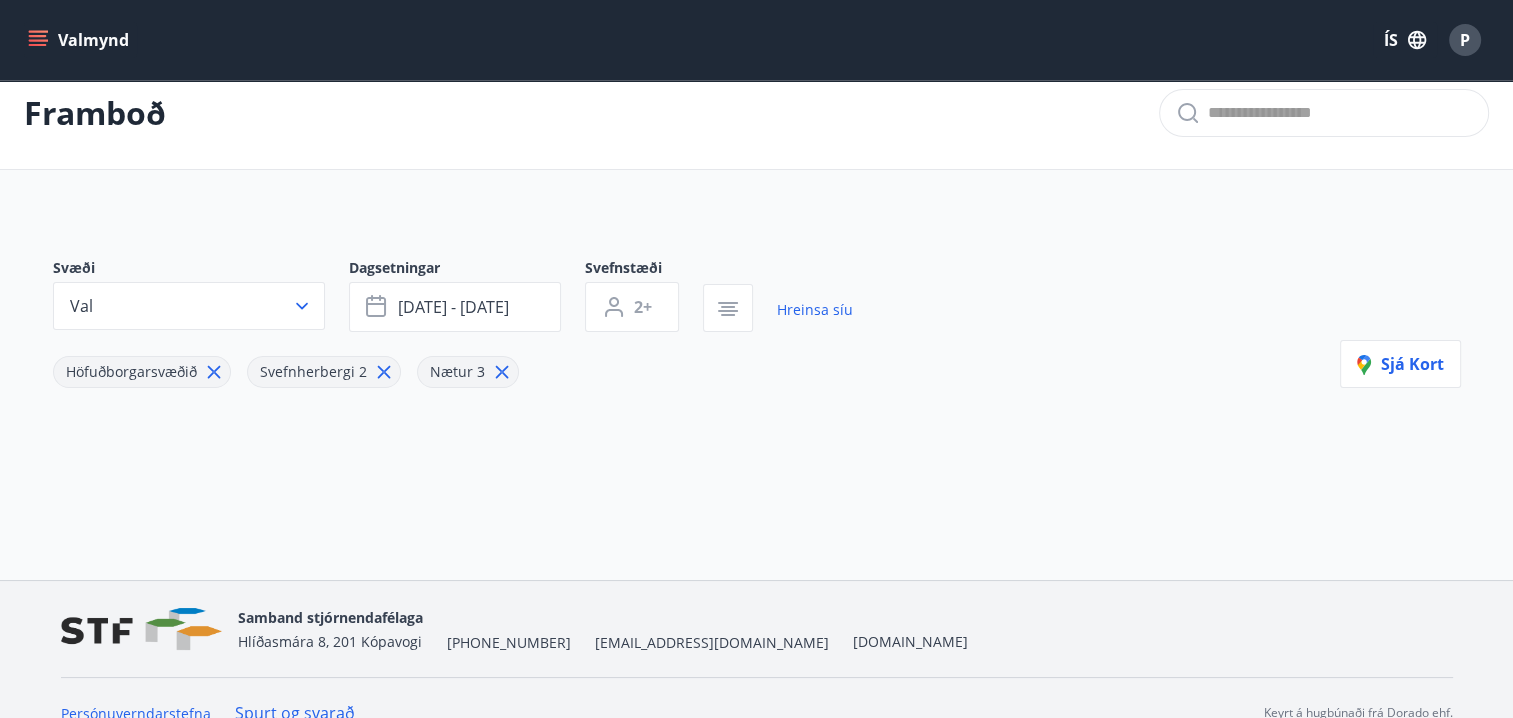 scroll, scrollTop: 0, scrollLeft: 0, axis: both 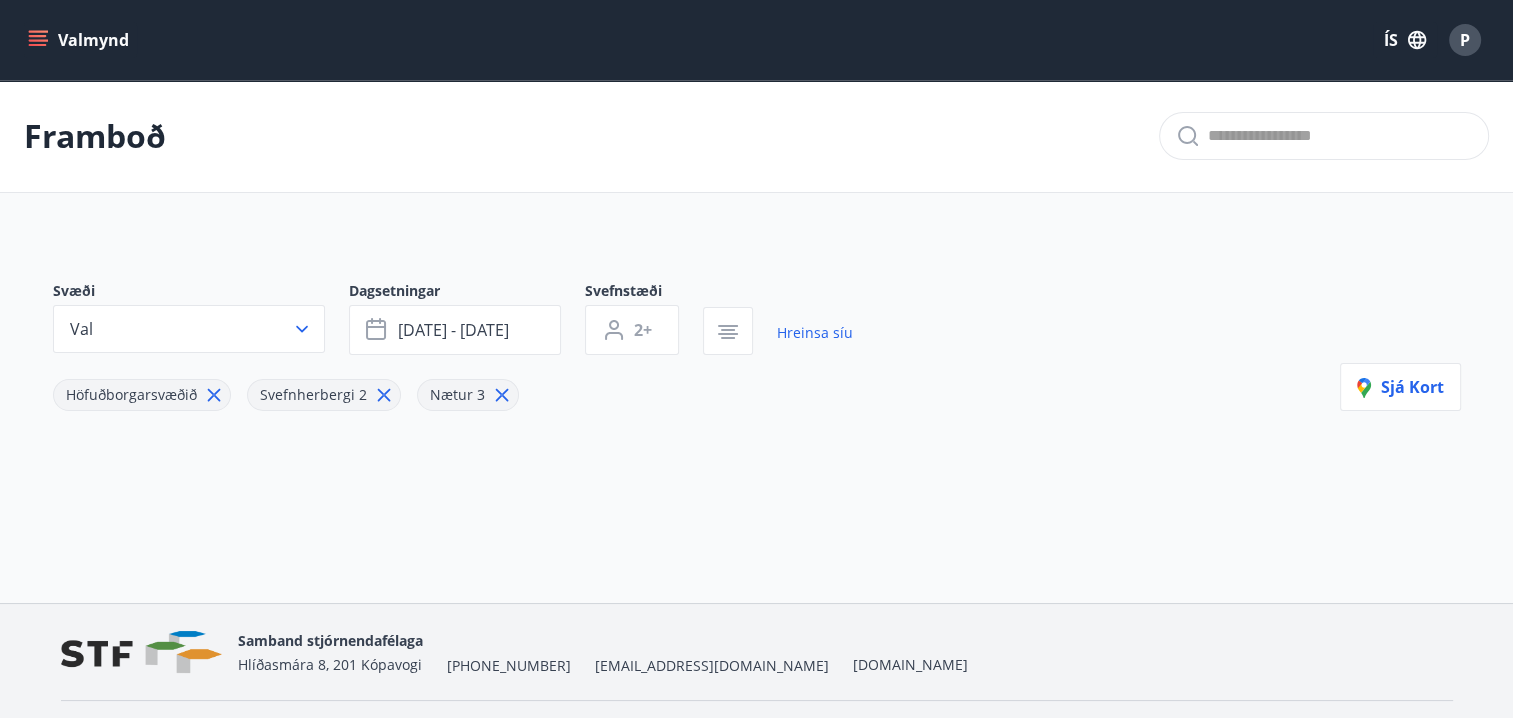 click 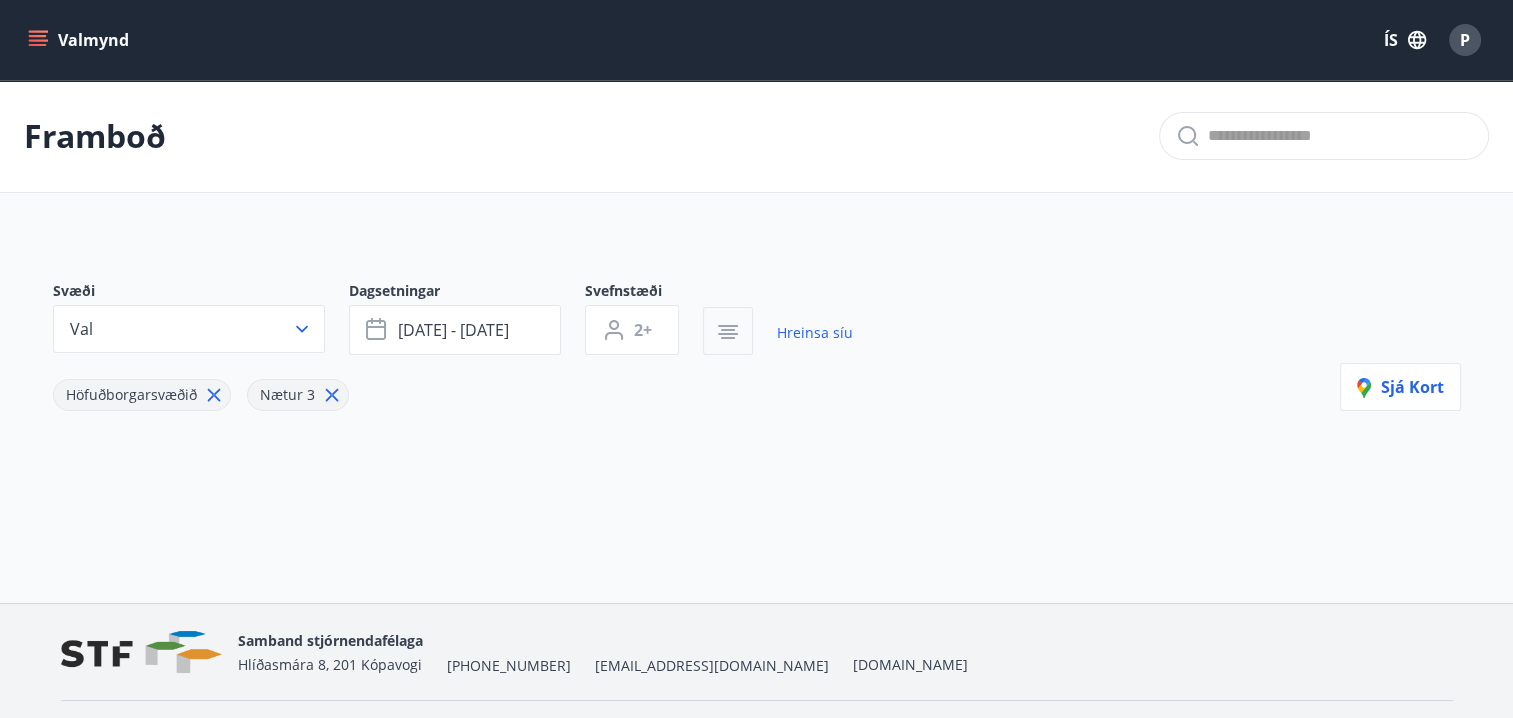 click 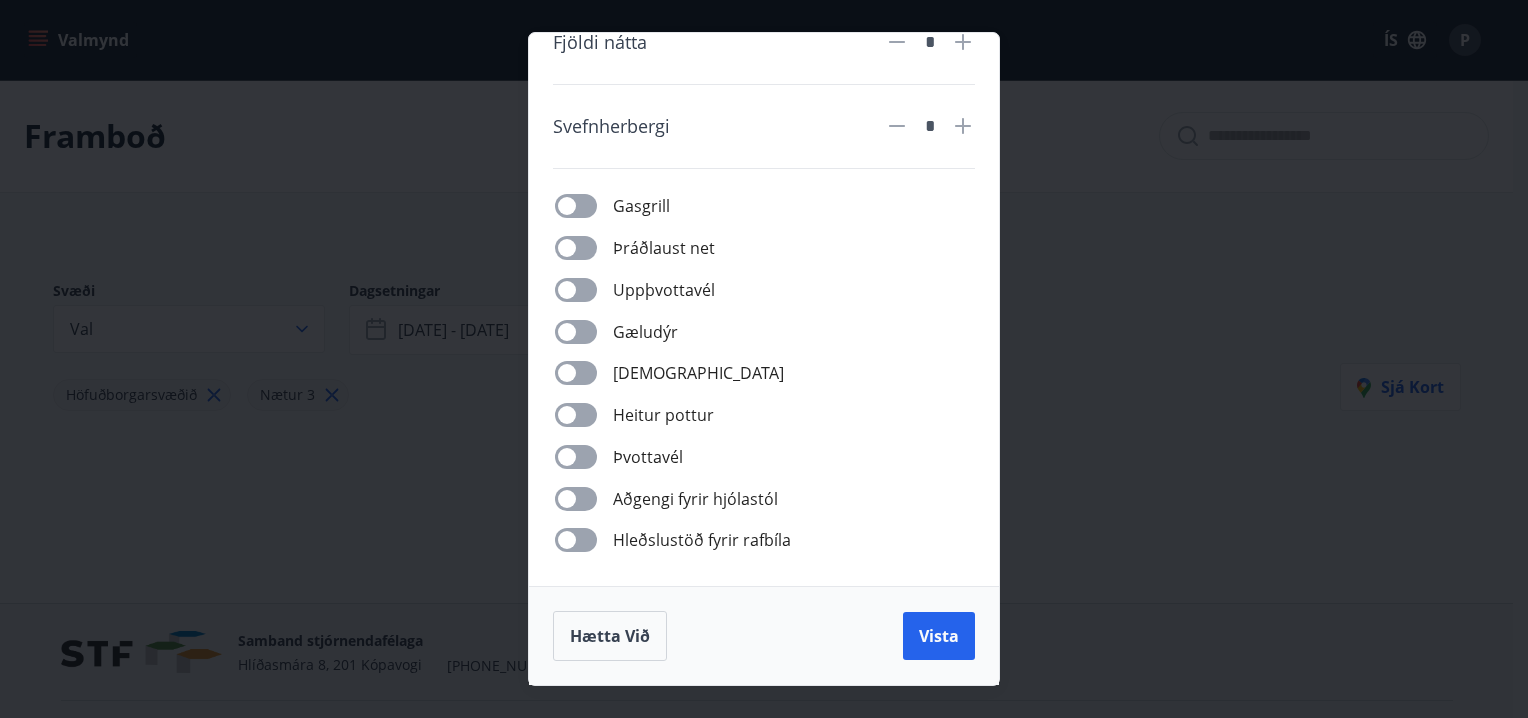 click on "Uppþvottavél" at bounding box center [664, 290] 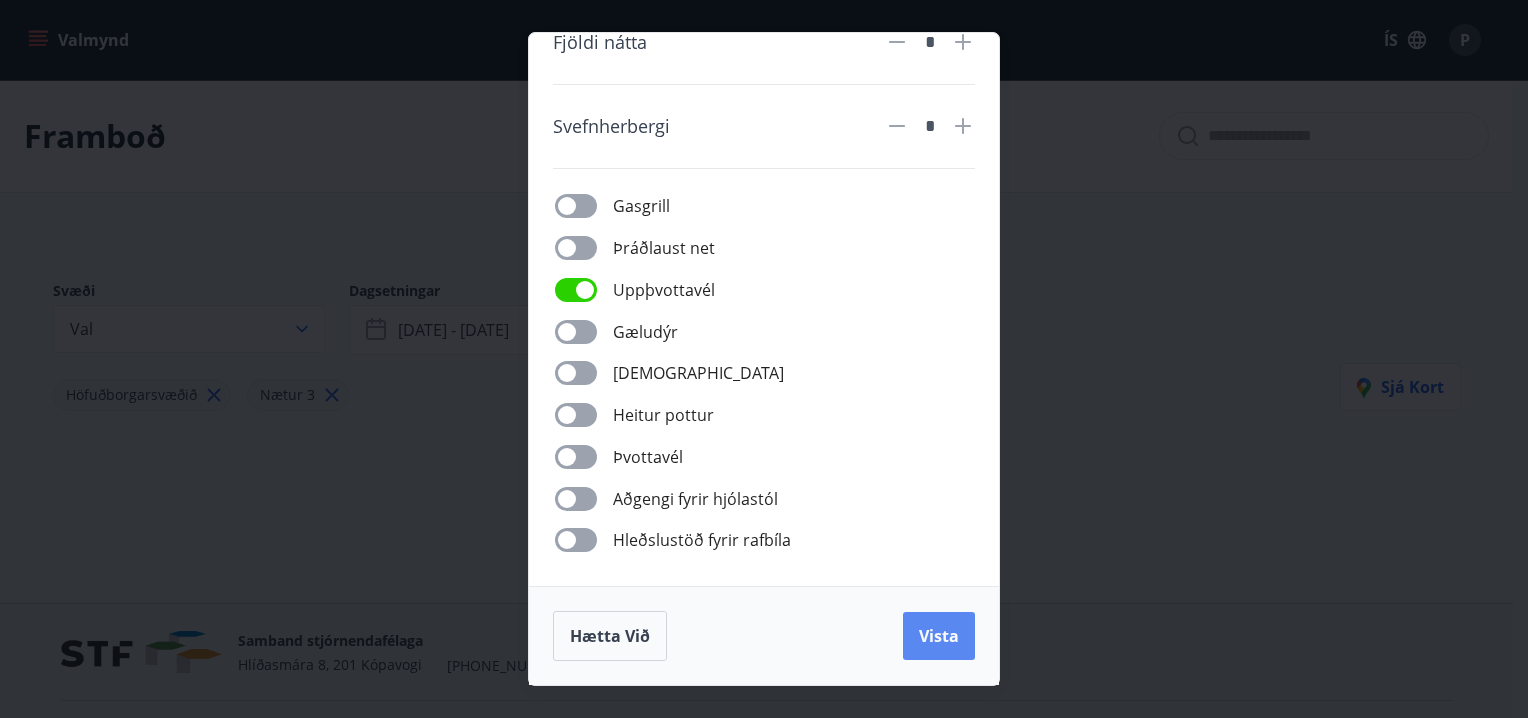 click on "Vista" at bounding box center [939, 636] 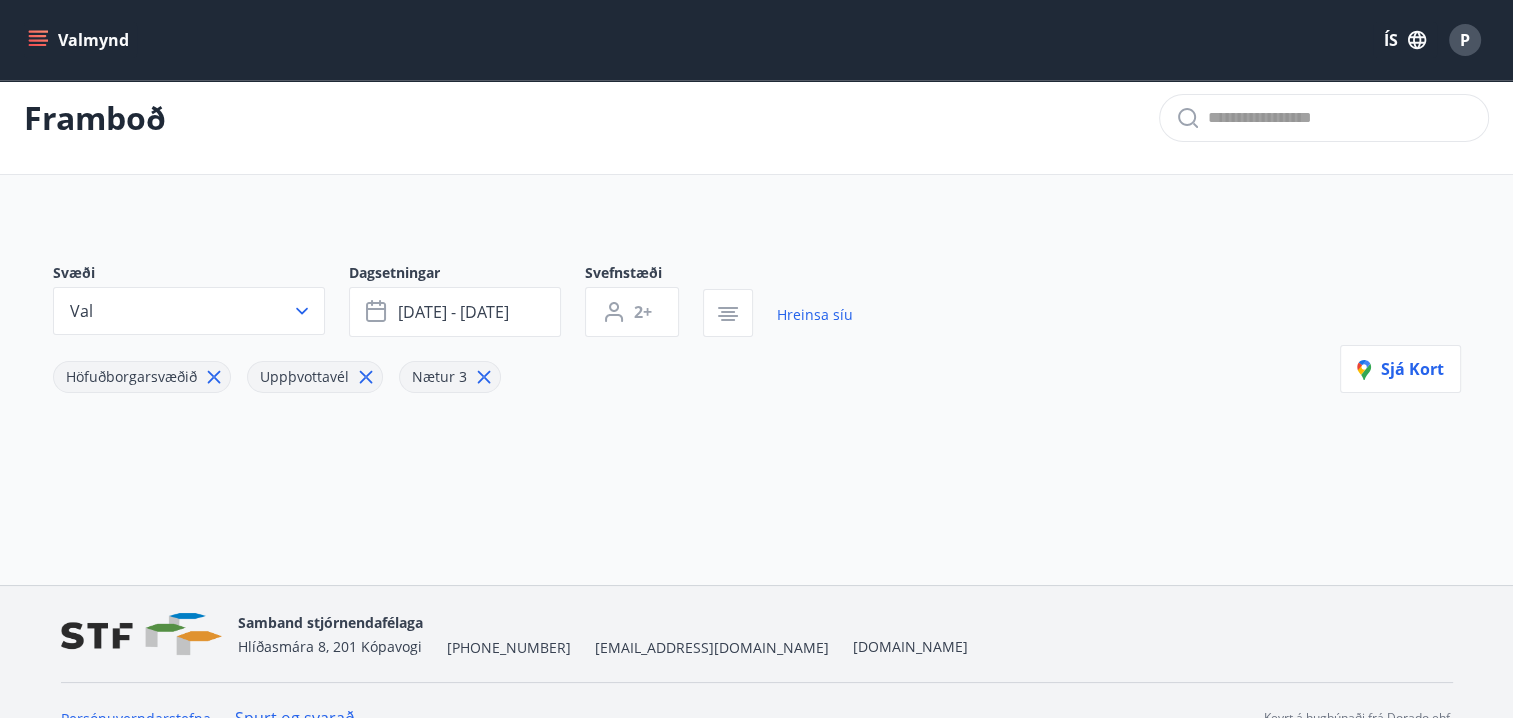 scroll, scrollTop: 0, scrollLeft: 0, axis: both 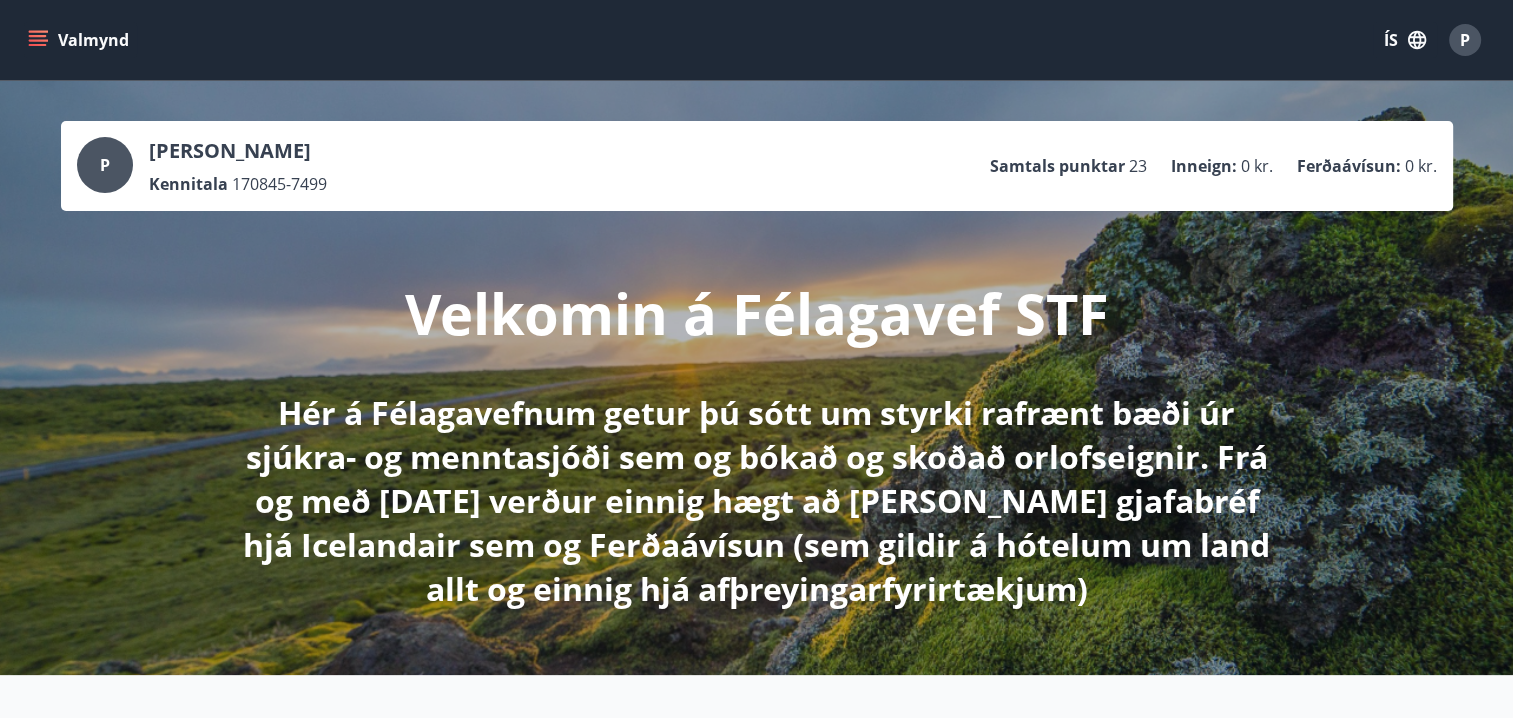 click on "P Pétur Guðmundsson Kennitala 170845-7499 Samtals punktar 23 Inneign : 0 kr. Ferðaávísun : 0 kr." at bounding box center (757, 166) 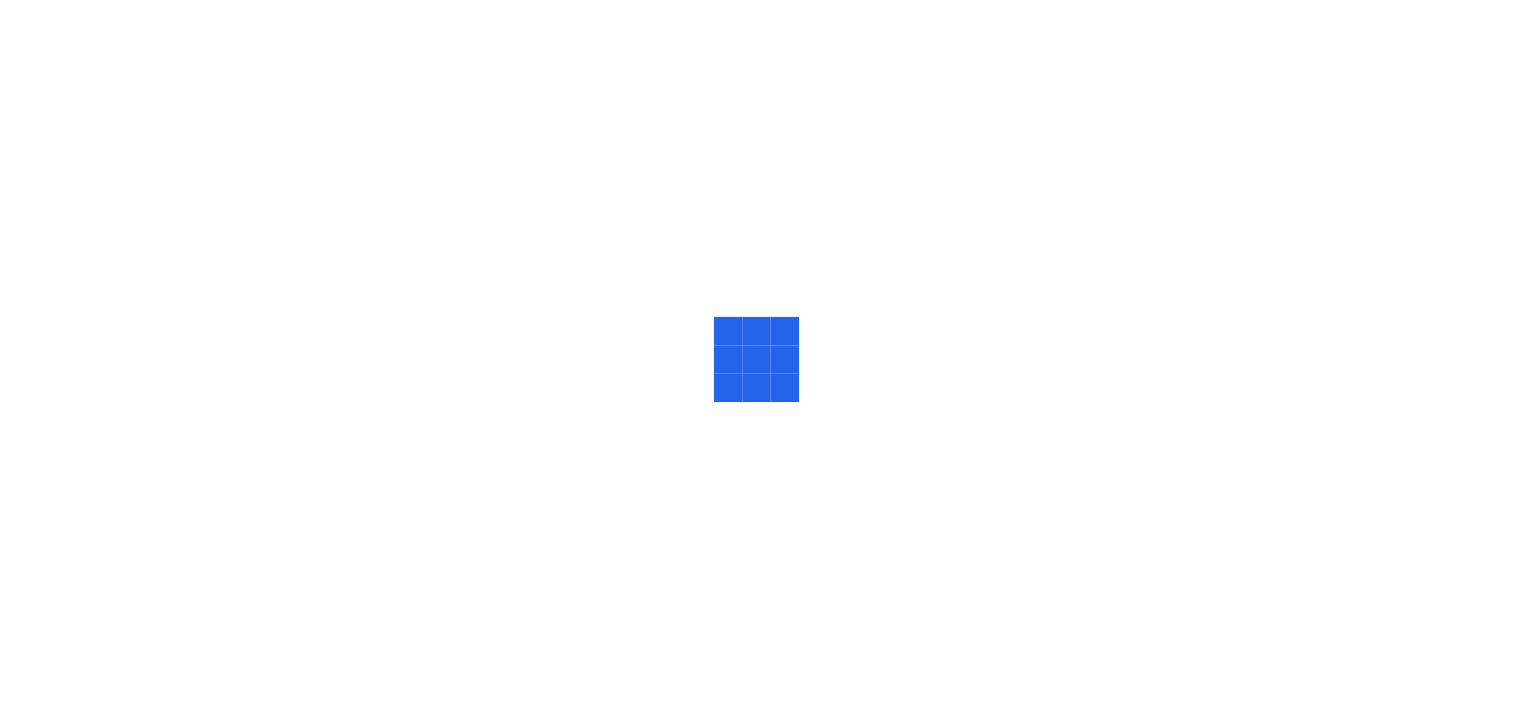 scroll, scrollTop: 0, scrollLeft: 0, axis: both 